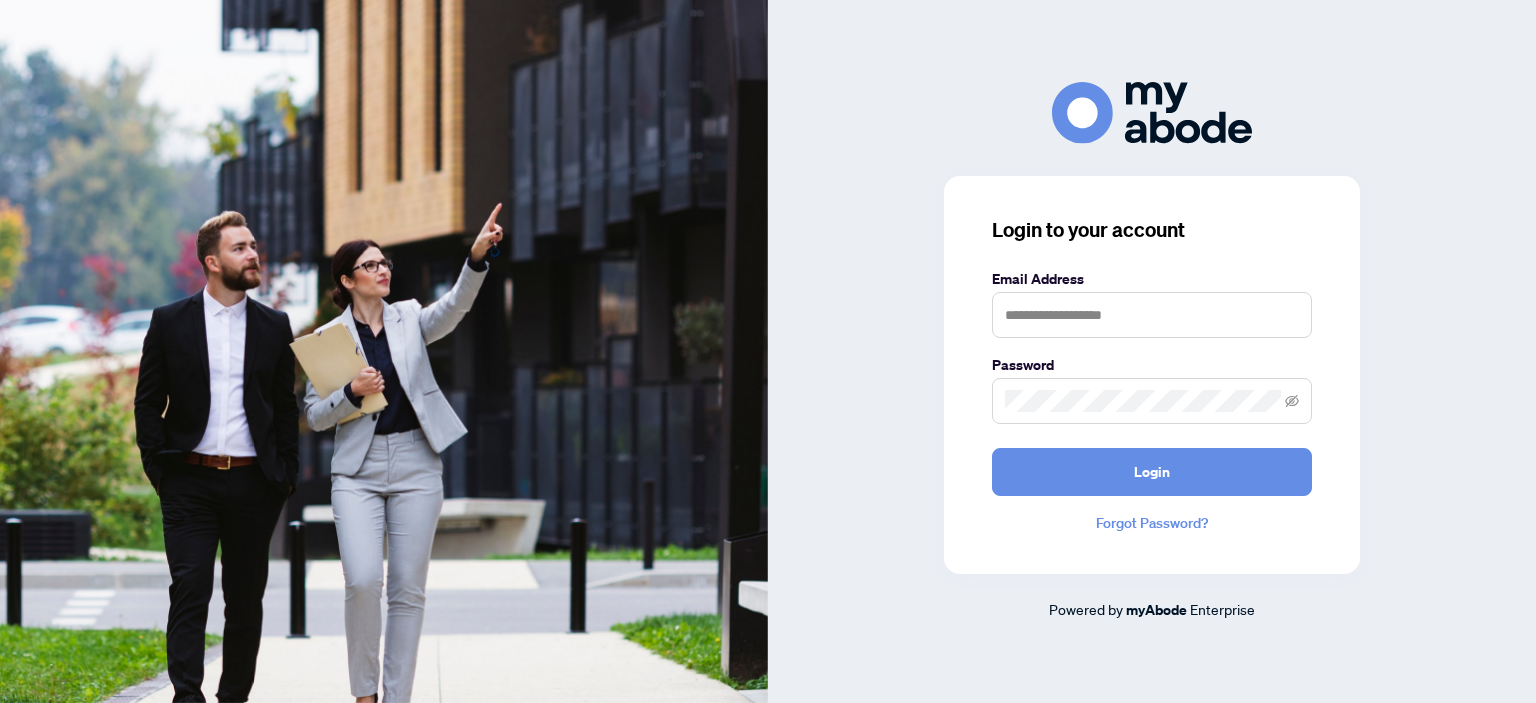 scroll, scrollTop: 0, scrollLeft: 0, axis: both 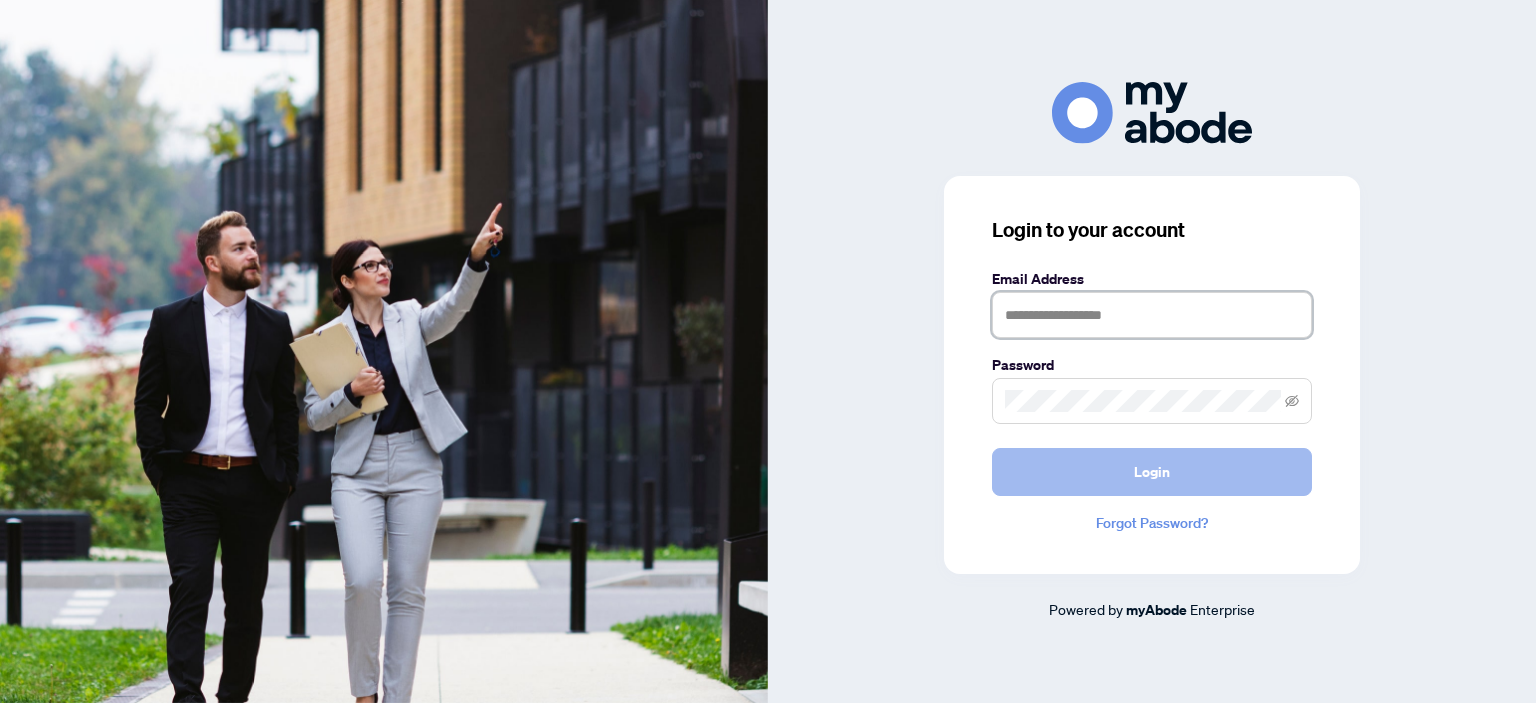 type on "**********" 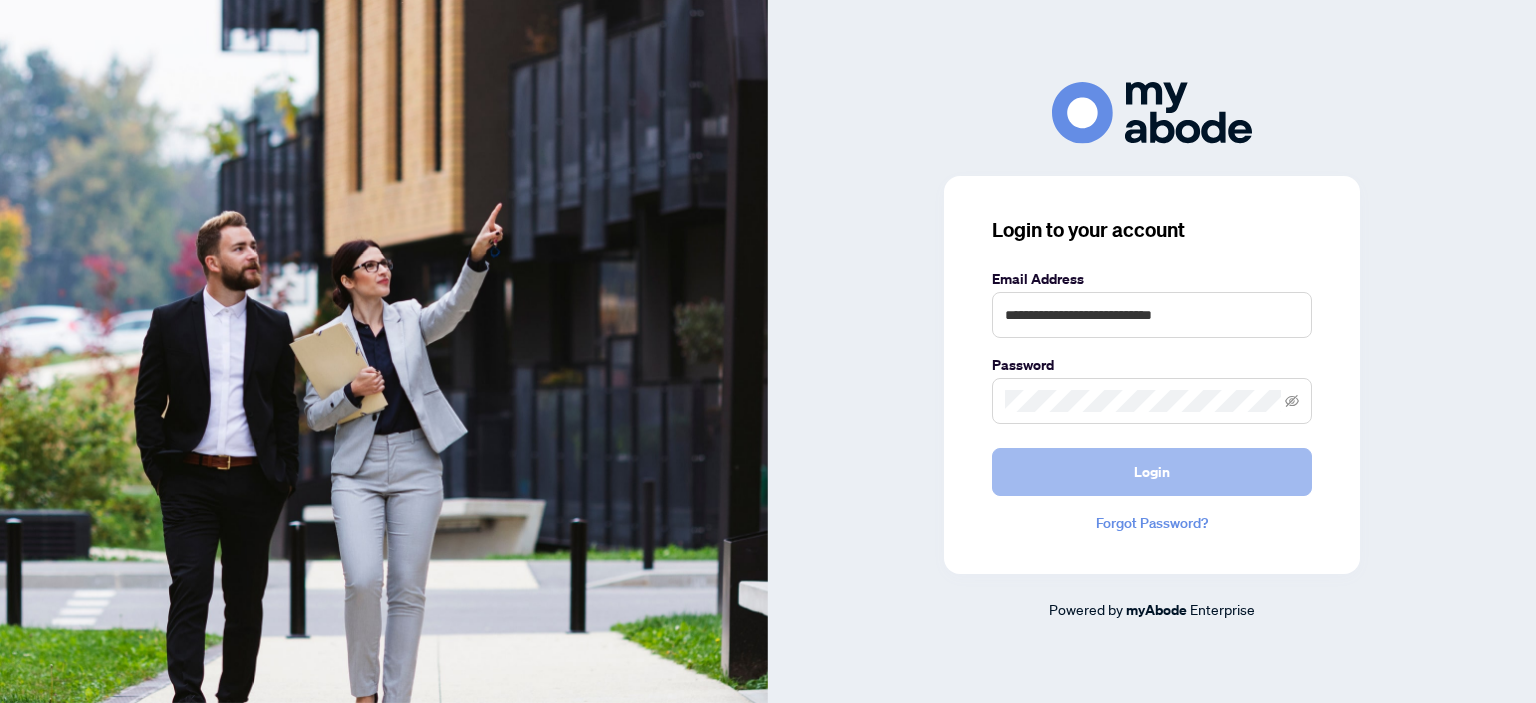 click on "Login" at bounding box center [1152, 472] 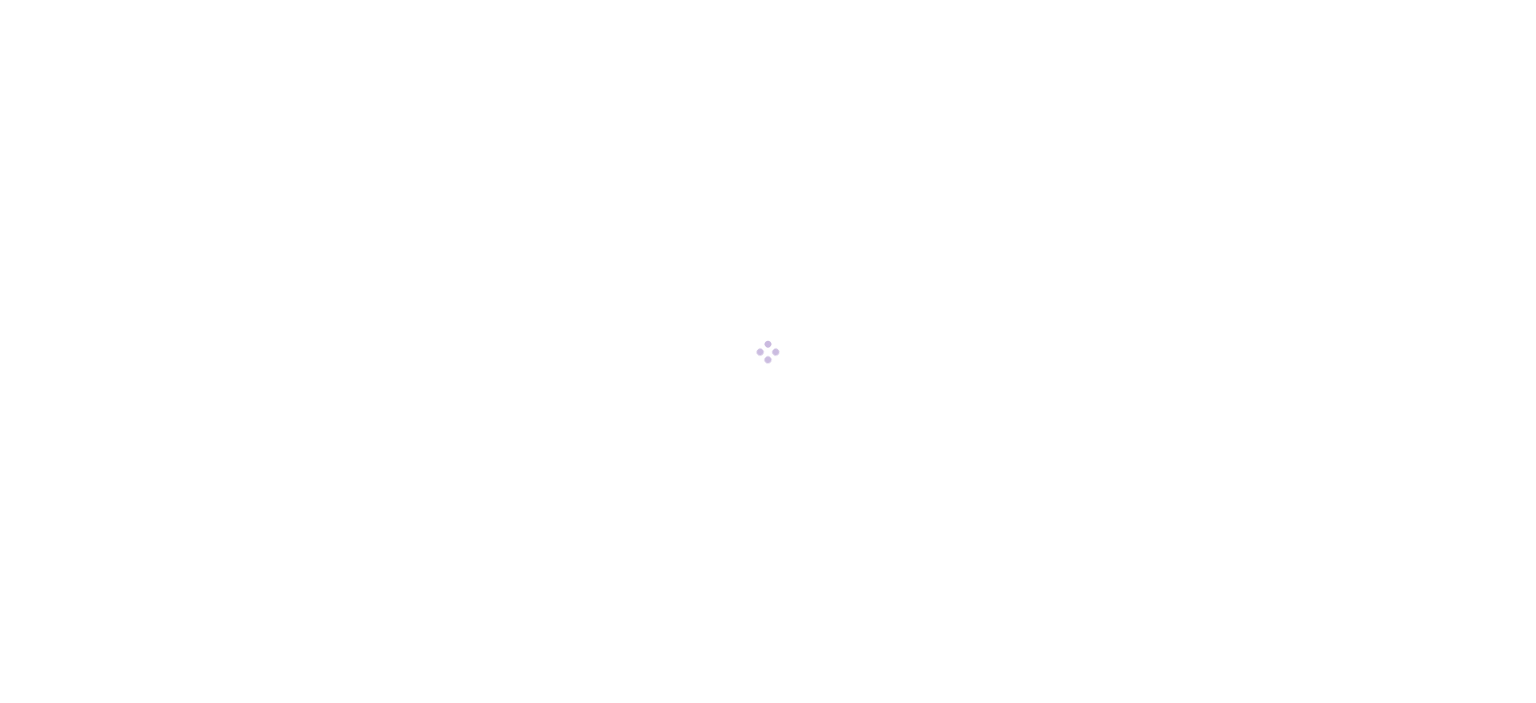 scroll, scrollTop: 0, scrollLeft: 0, axis: both 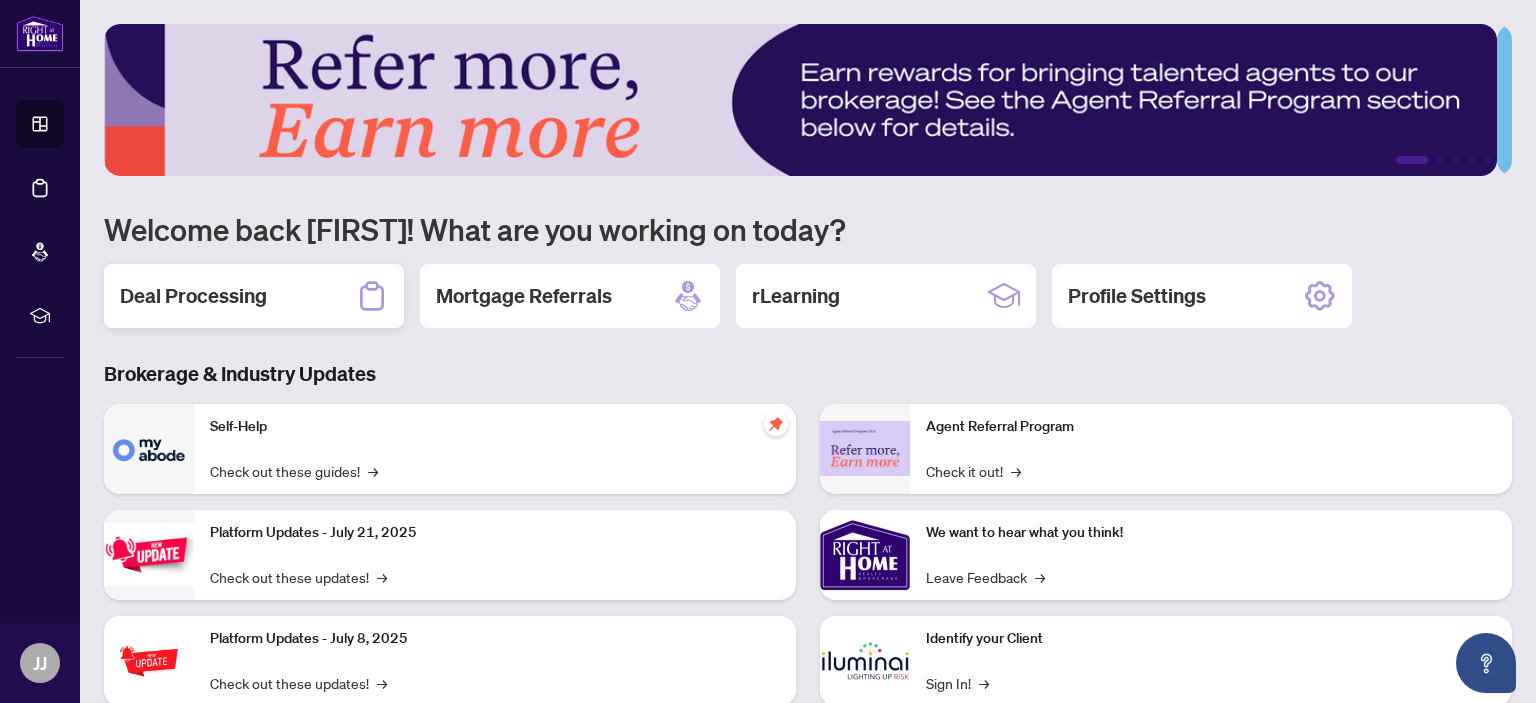 click on "Deal Processing" at bounding box center (193, 296) 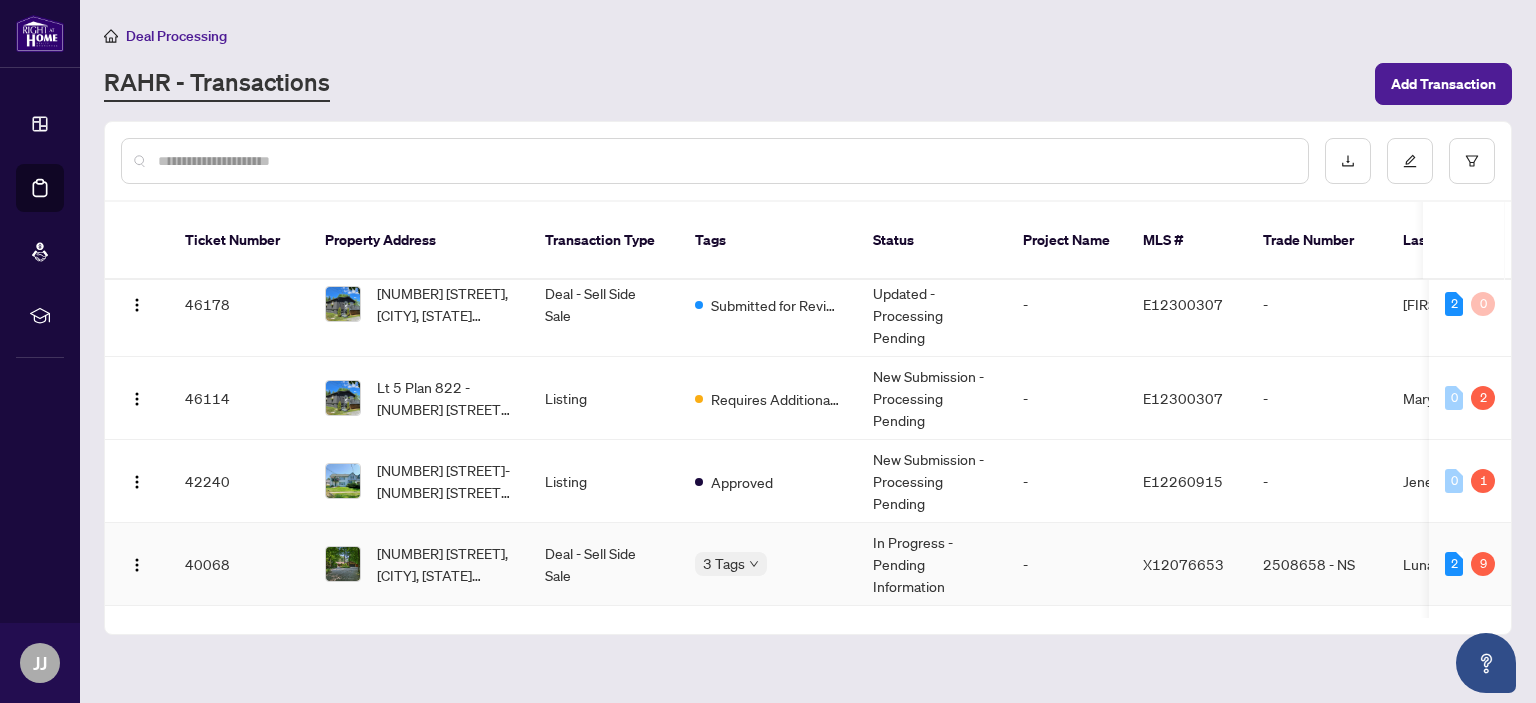 scroll, scrollTop: 0, scrollLeft: 0, axis: both 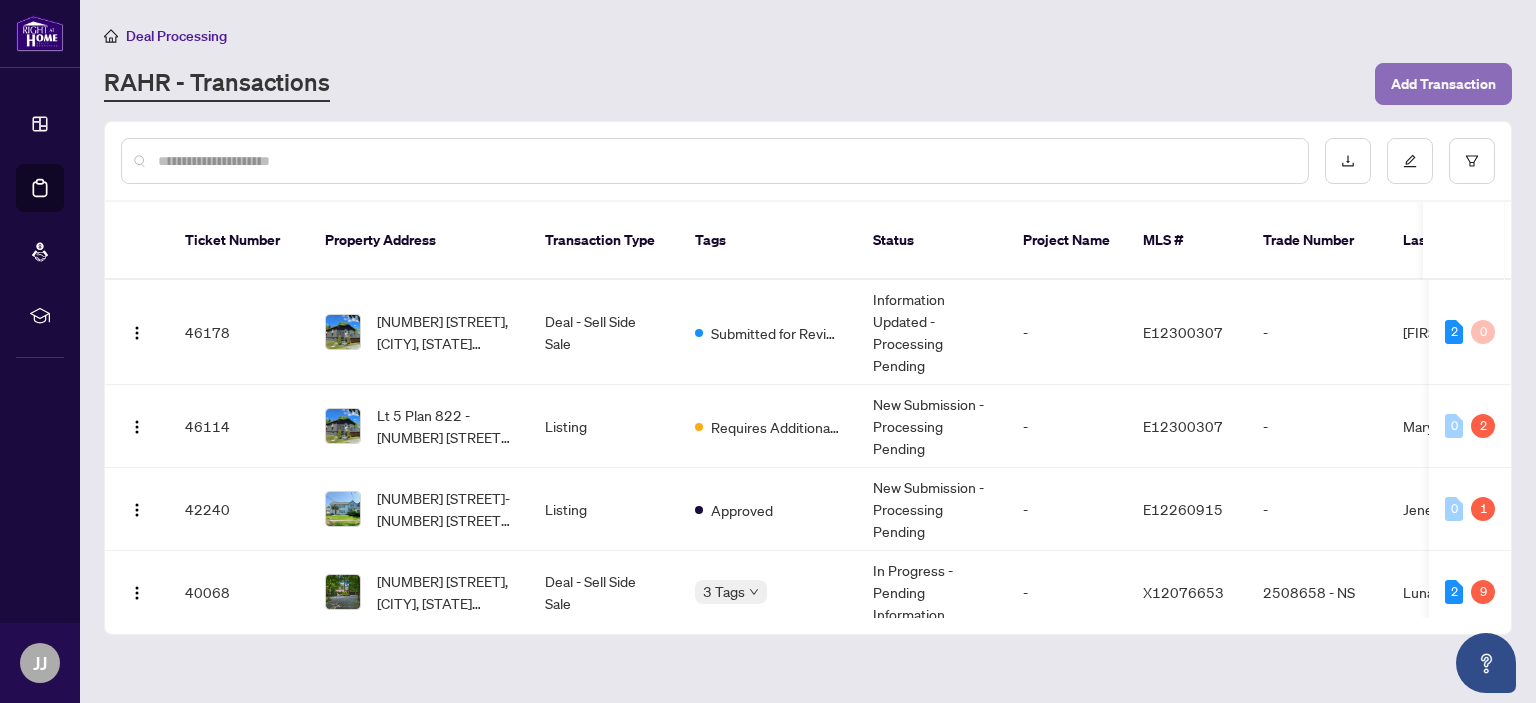 click on "Add Transaction" at bounding box center [1443, 84] 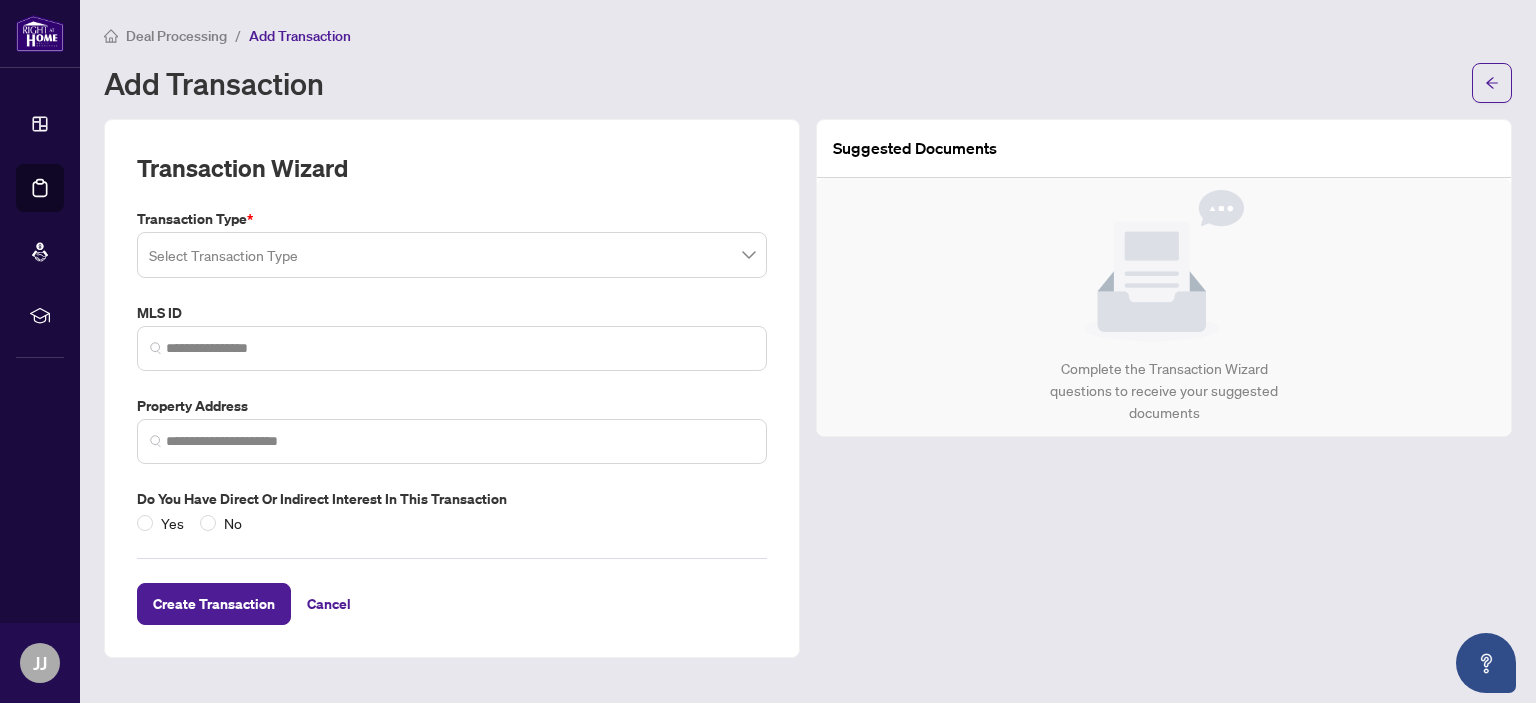 click at bounding box center [452, 255] 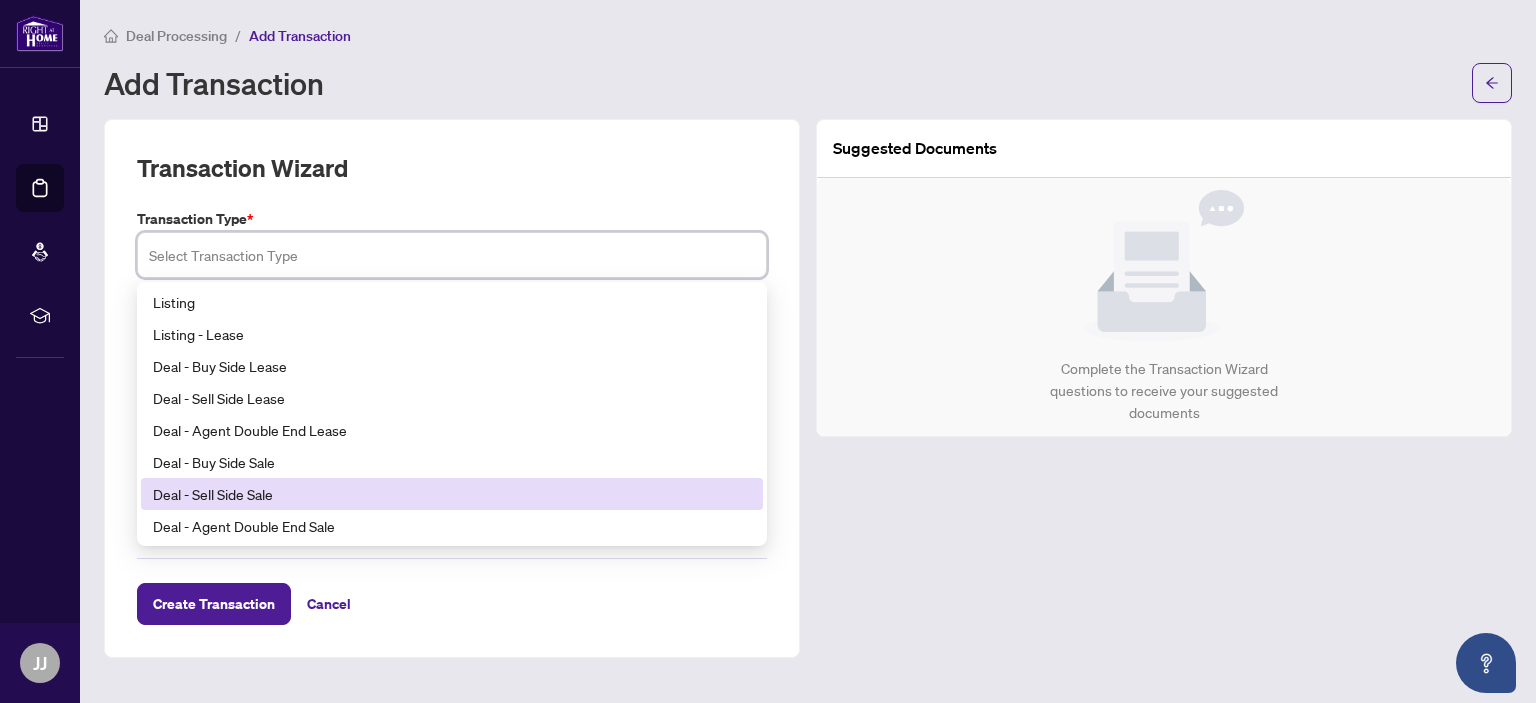click on "Deal - Sell Side Sale" at bounding box center (452, 494) 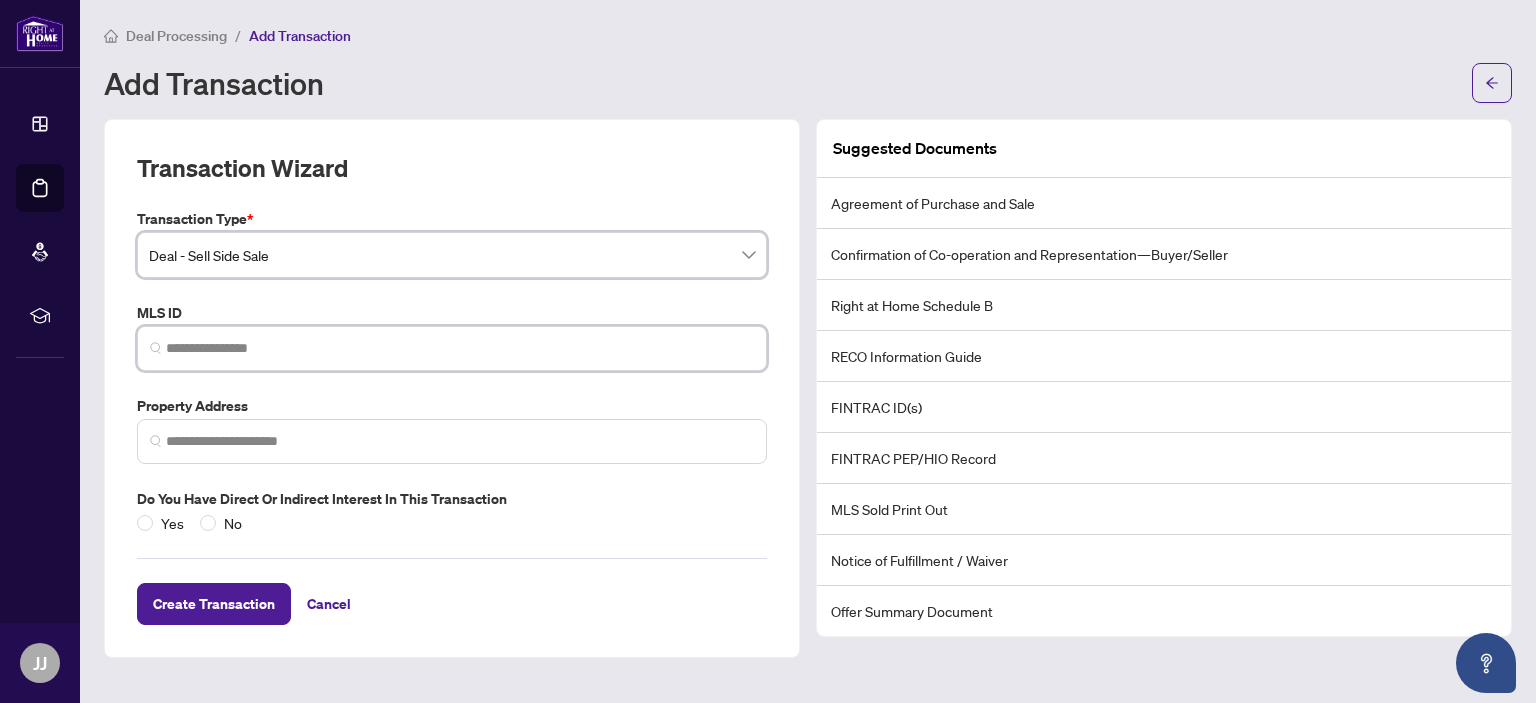 click at bounding box center (460, 348) 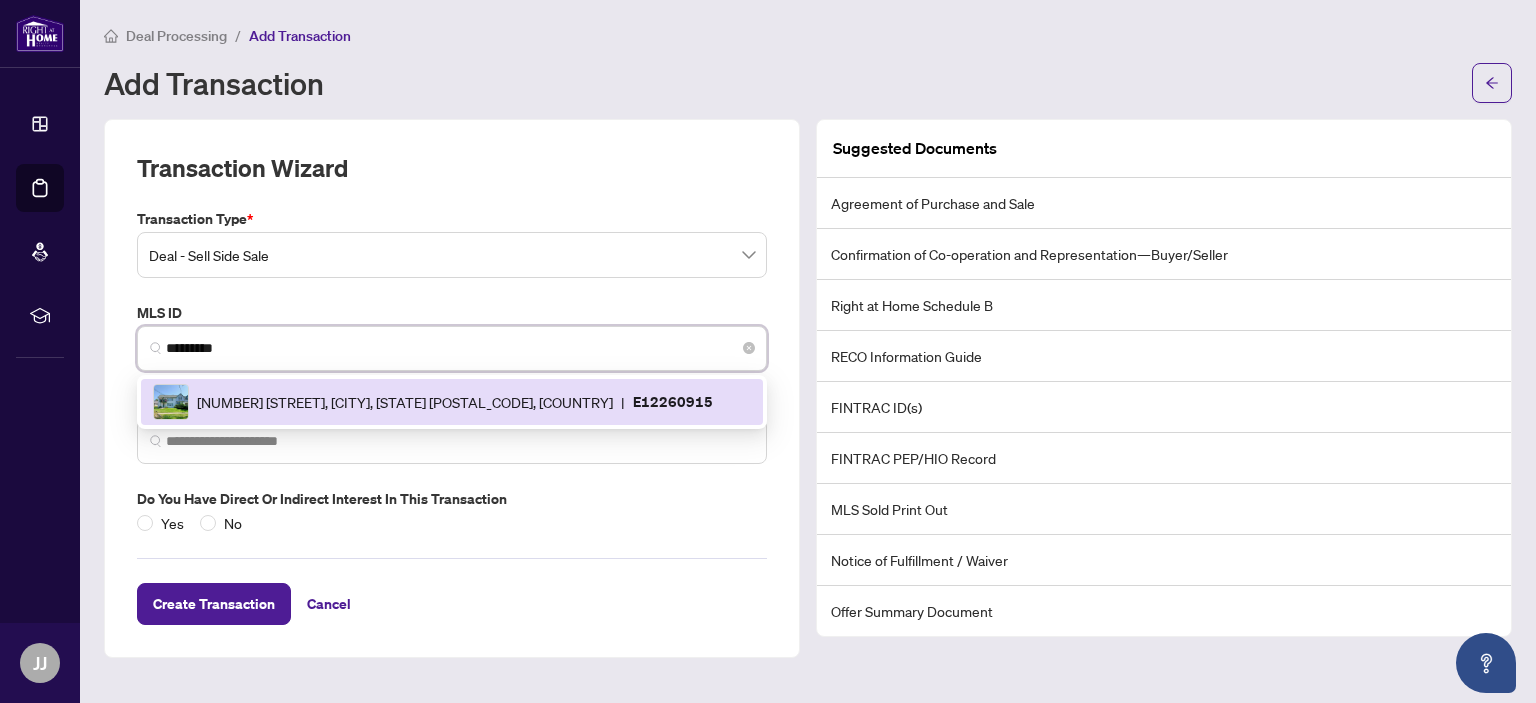 click on "[NUMBER] [STREET], [CITY], [STATE] [POSTAL_CODE], [COUNTRY] | [DOCUMENT_ID]" at bounding box center [452, 402] 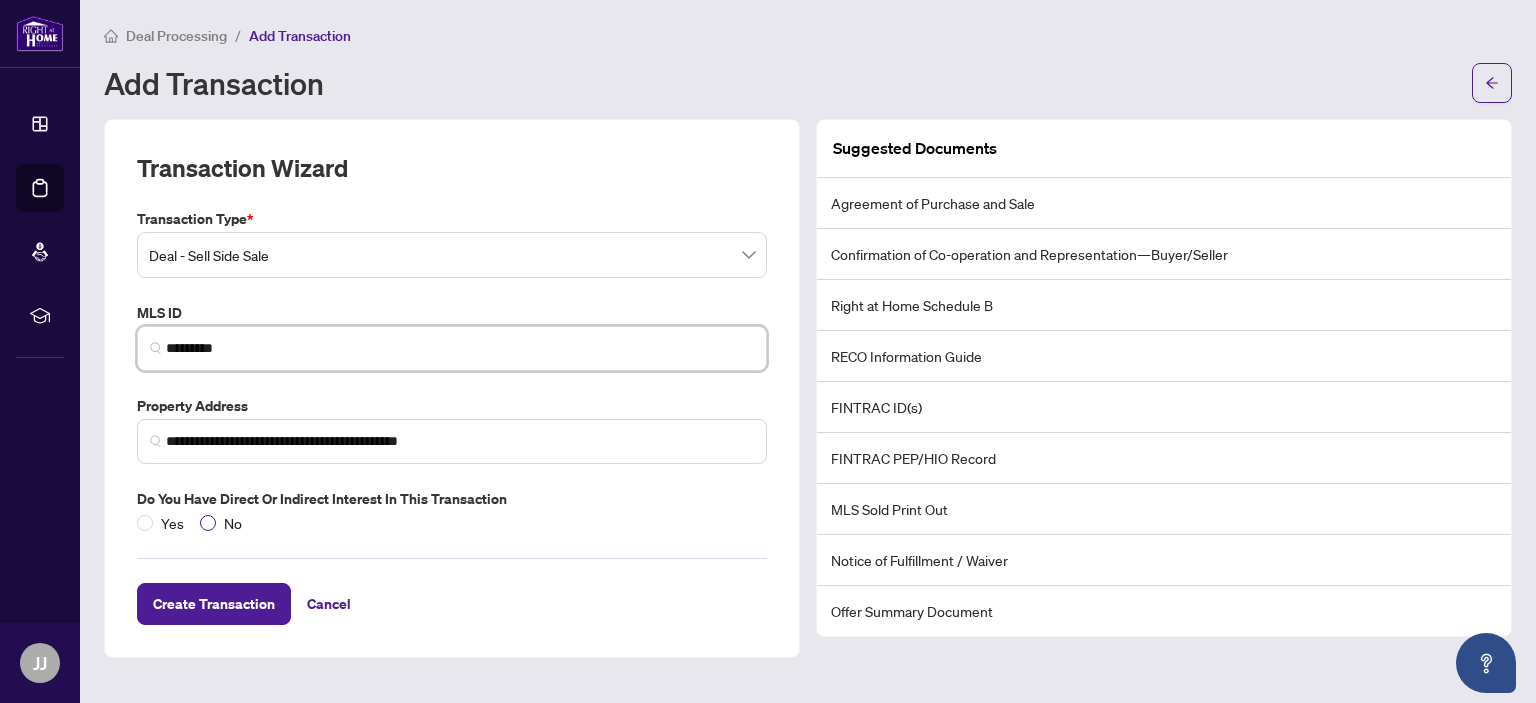 type on "*********" 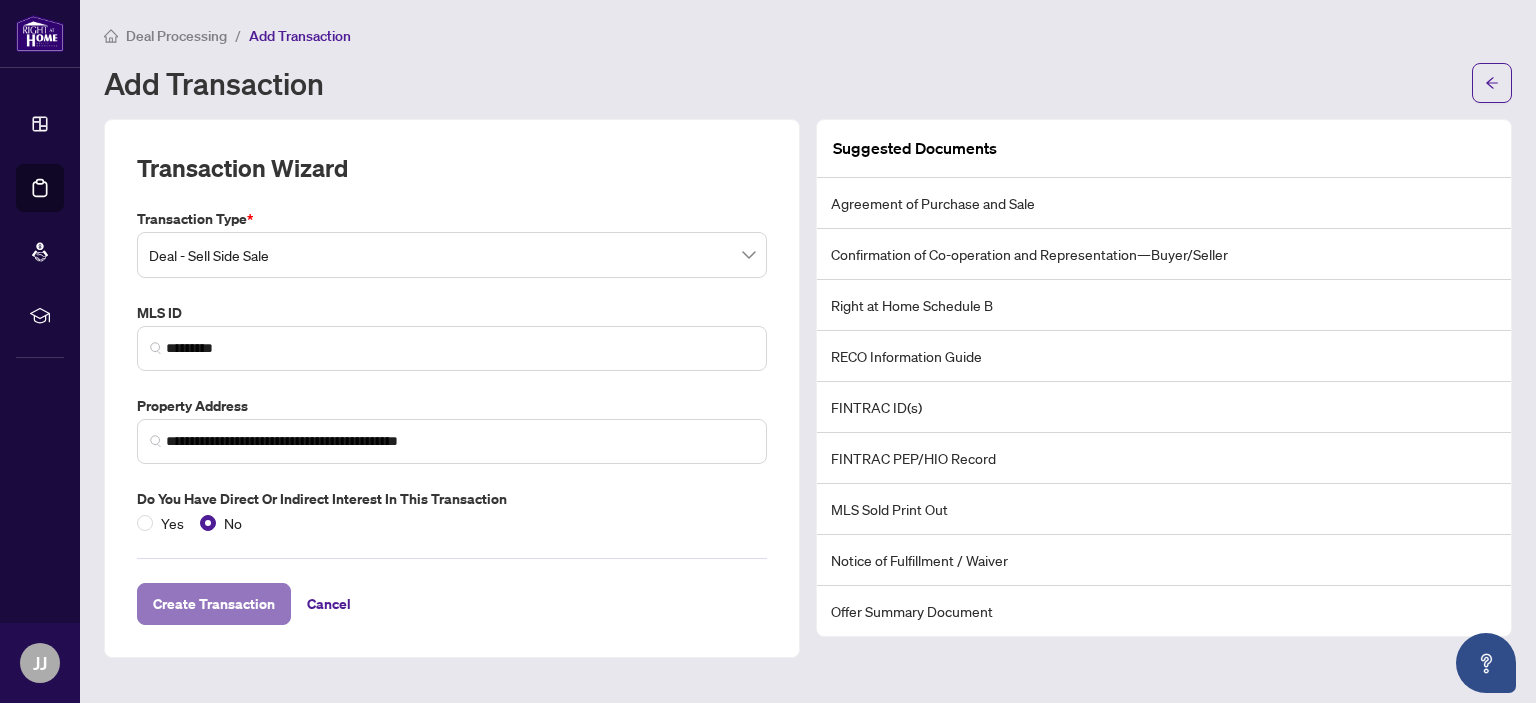 click on "Create Transaction" at bounding box center (214, 604) 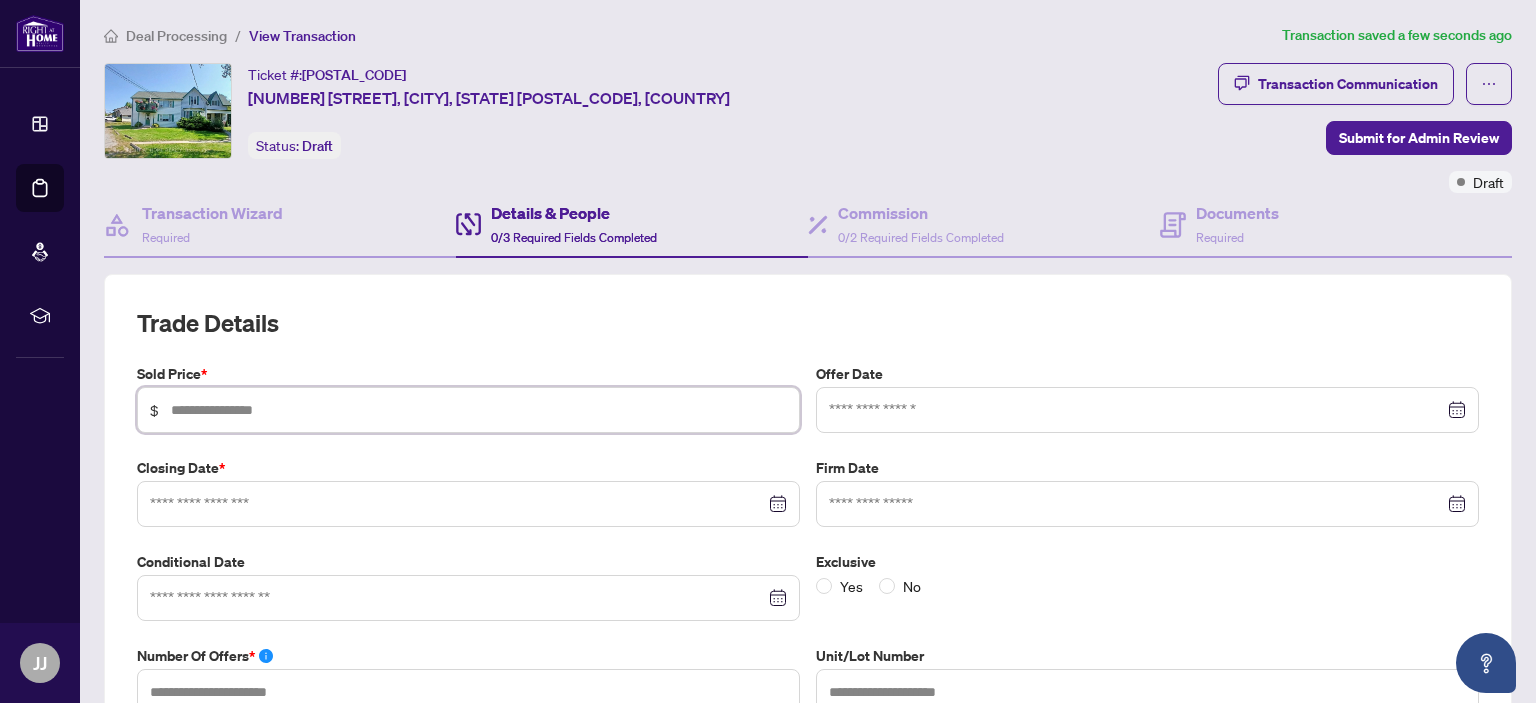 click at bounding box center (479, 410) 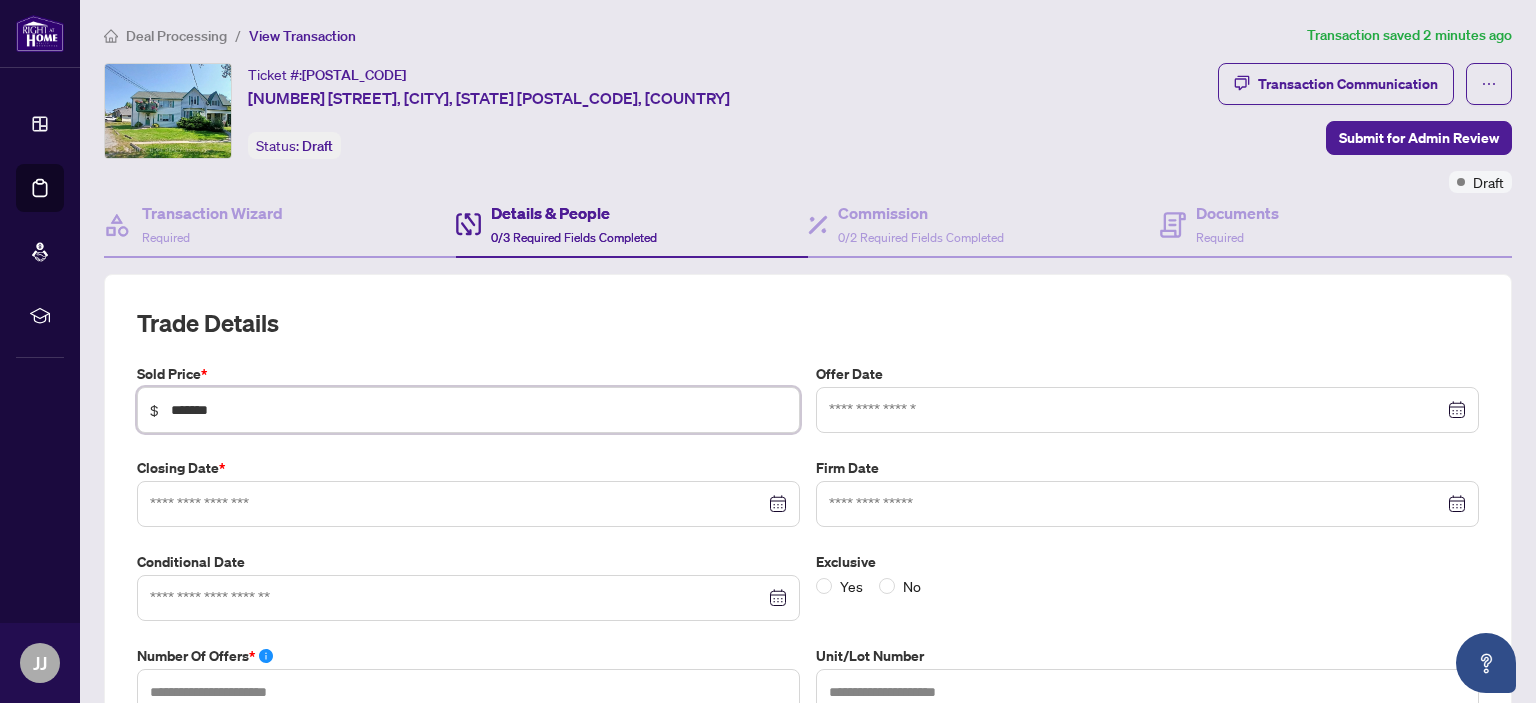 type on "*******" 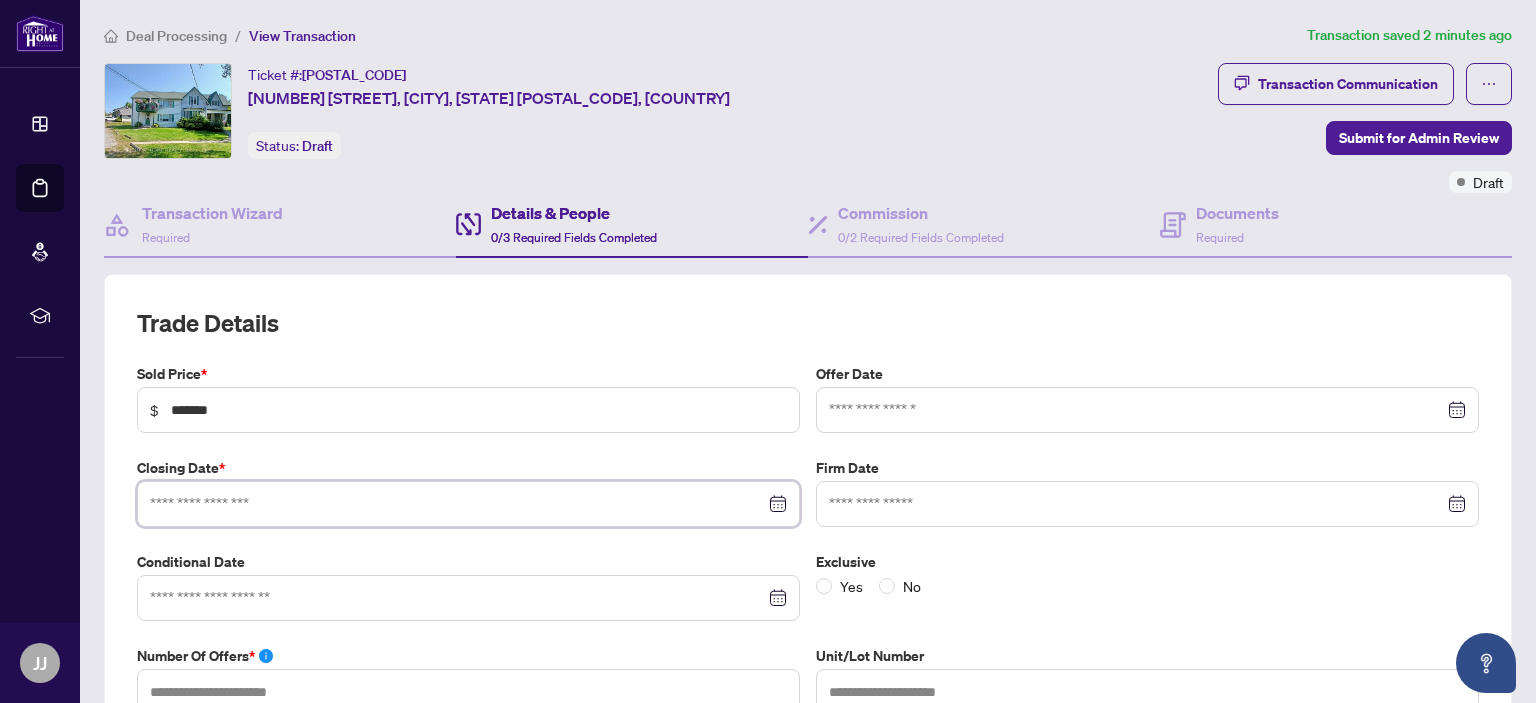 click at bounding box center (457, 504) 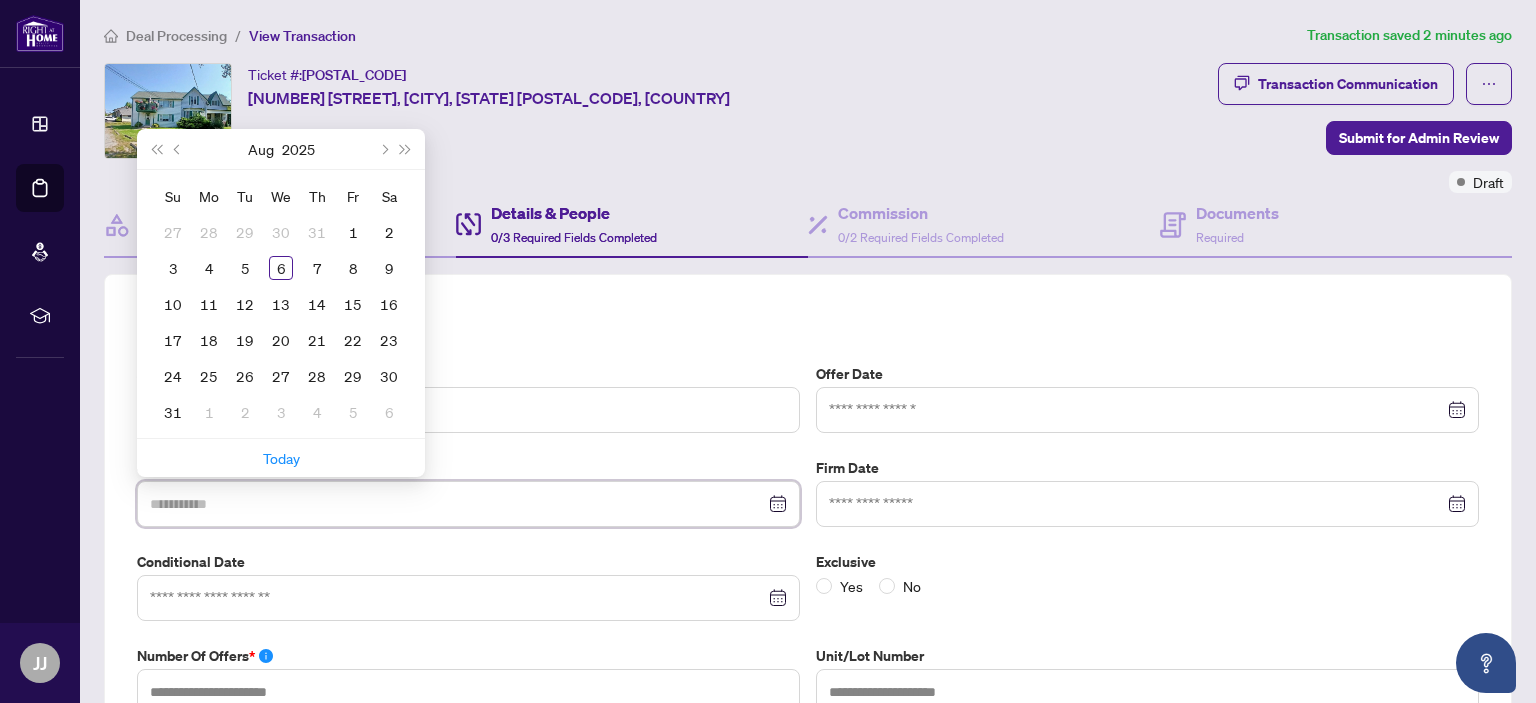type on "**********" 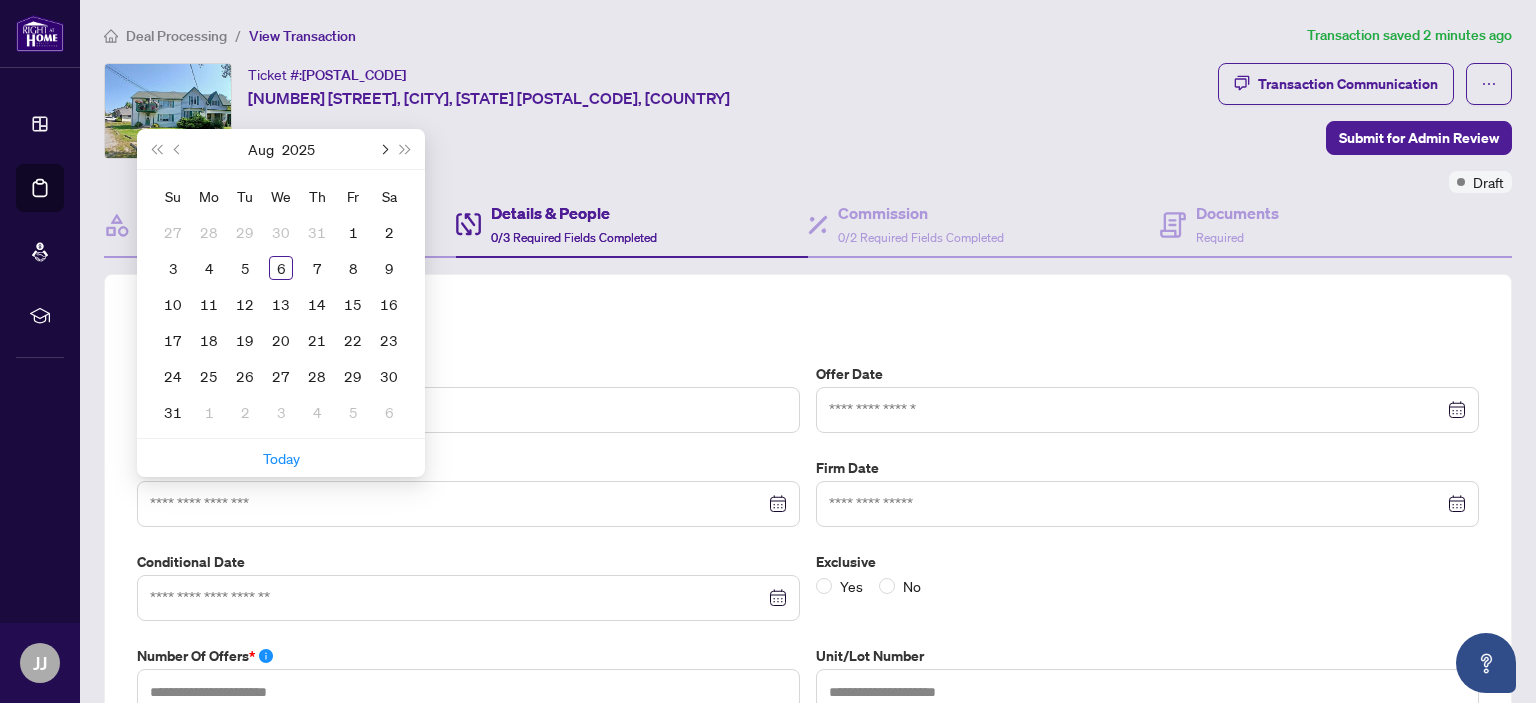 click at bounding box center [383, 149] 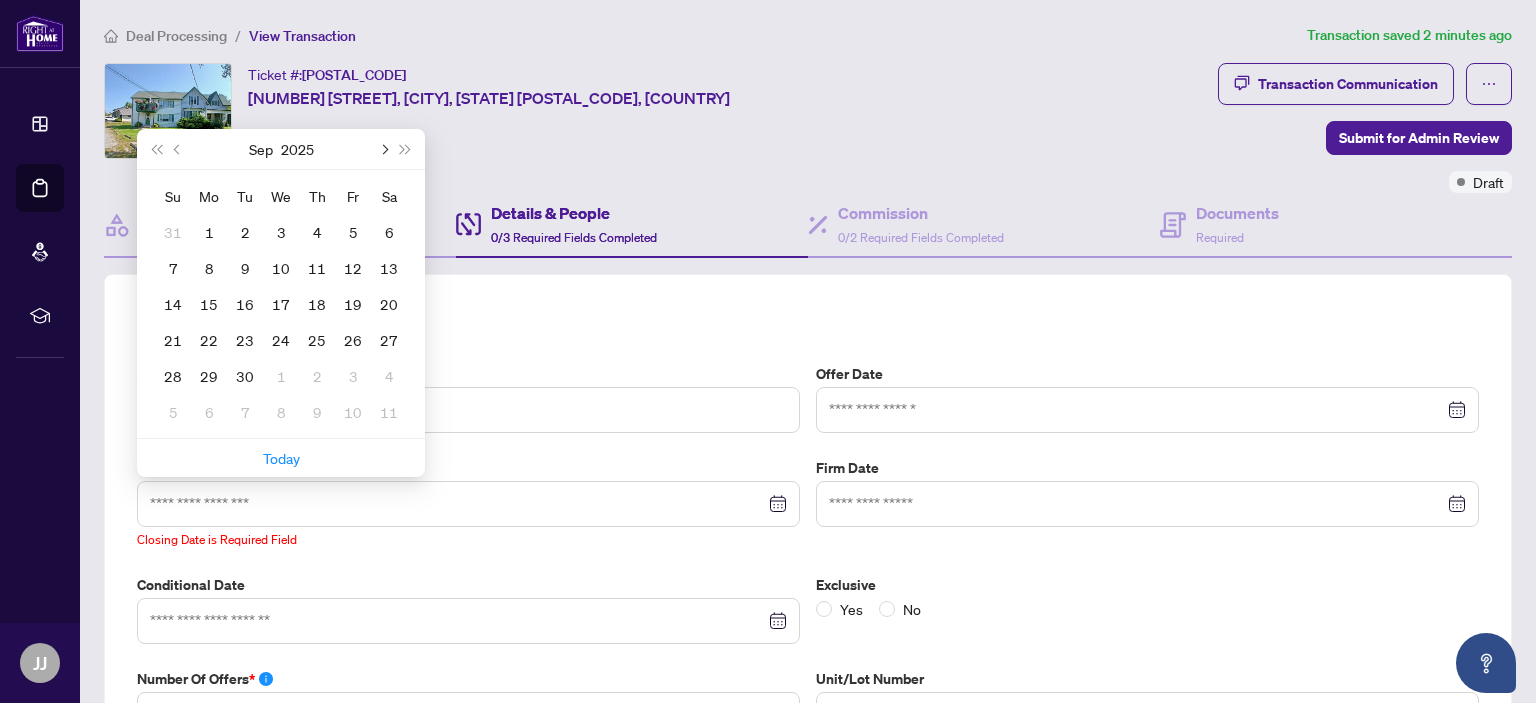 click at bounding box center (383, 149) 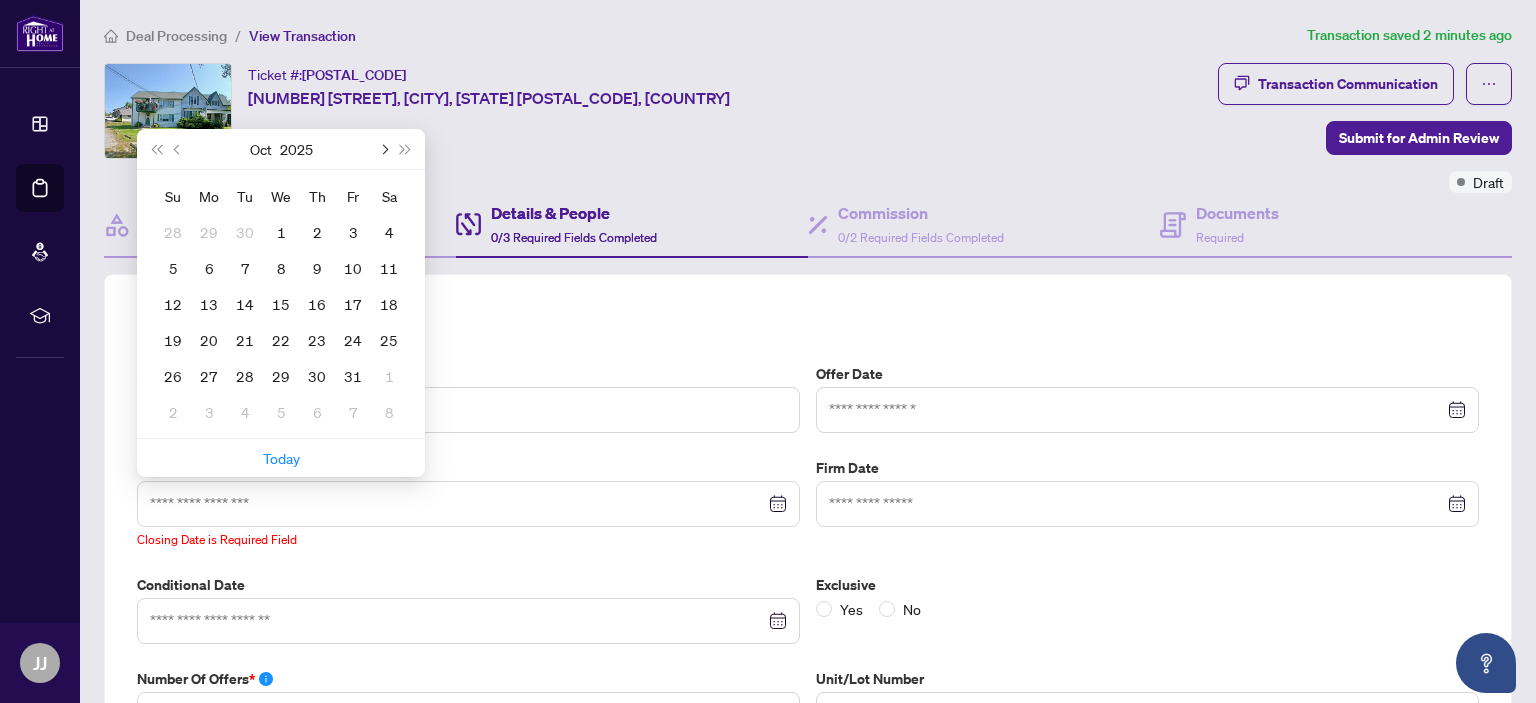 click at bounding box center [383, 149] 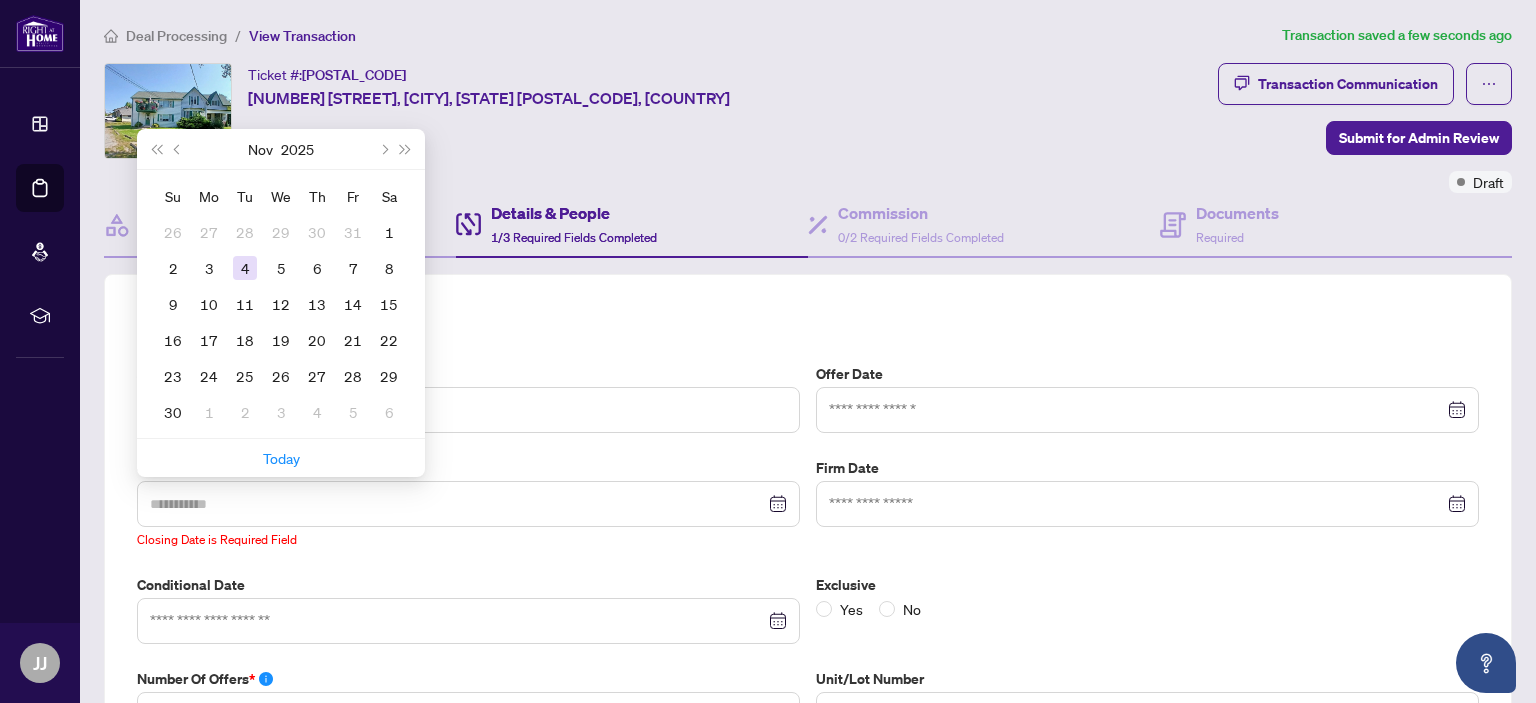 type on "**********" 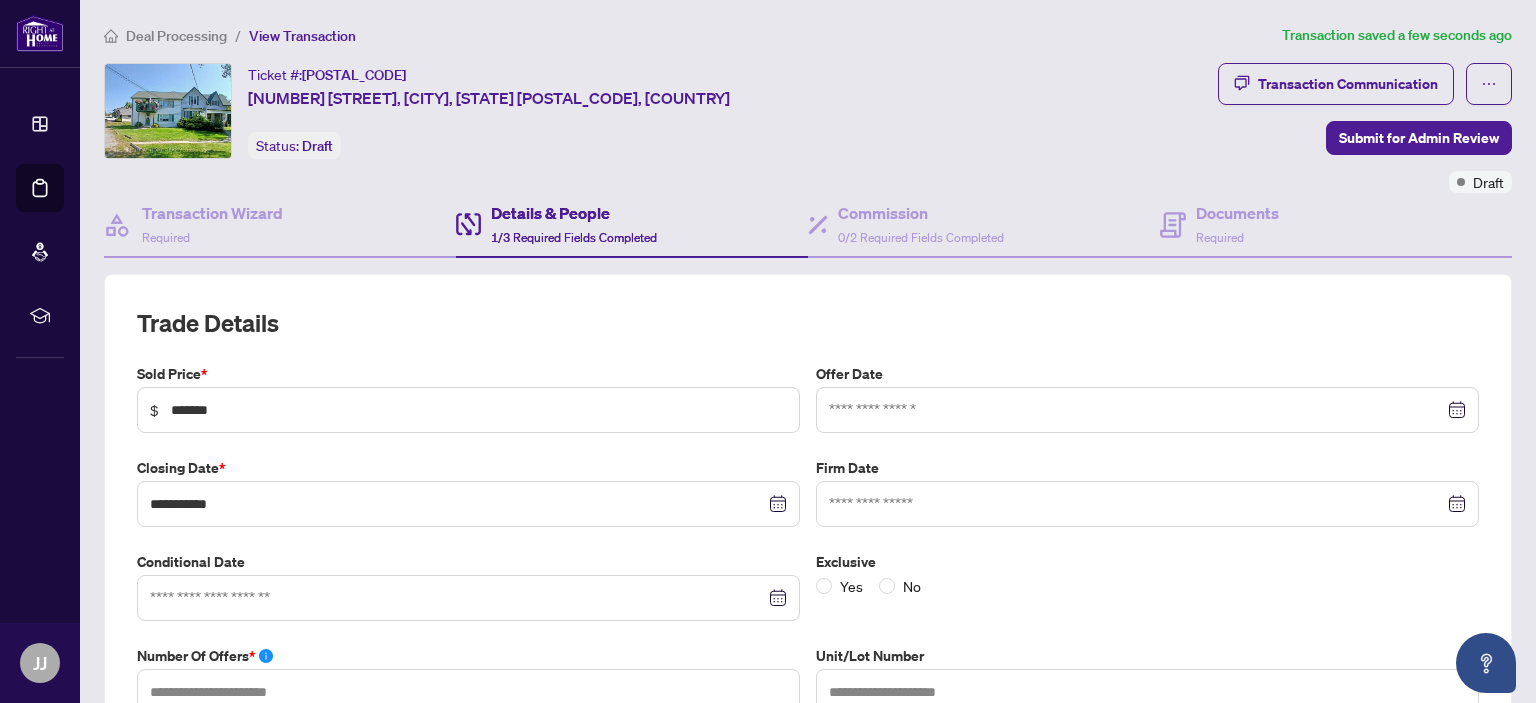 scroll, scrollTop: 100, scrollLeft: 0, axis: vertical 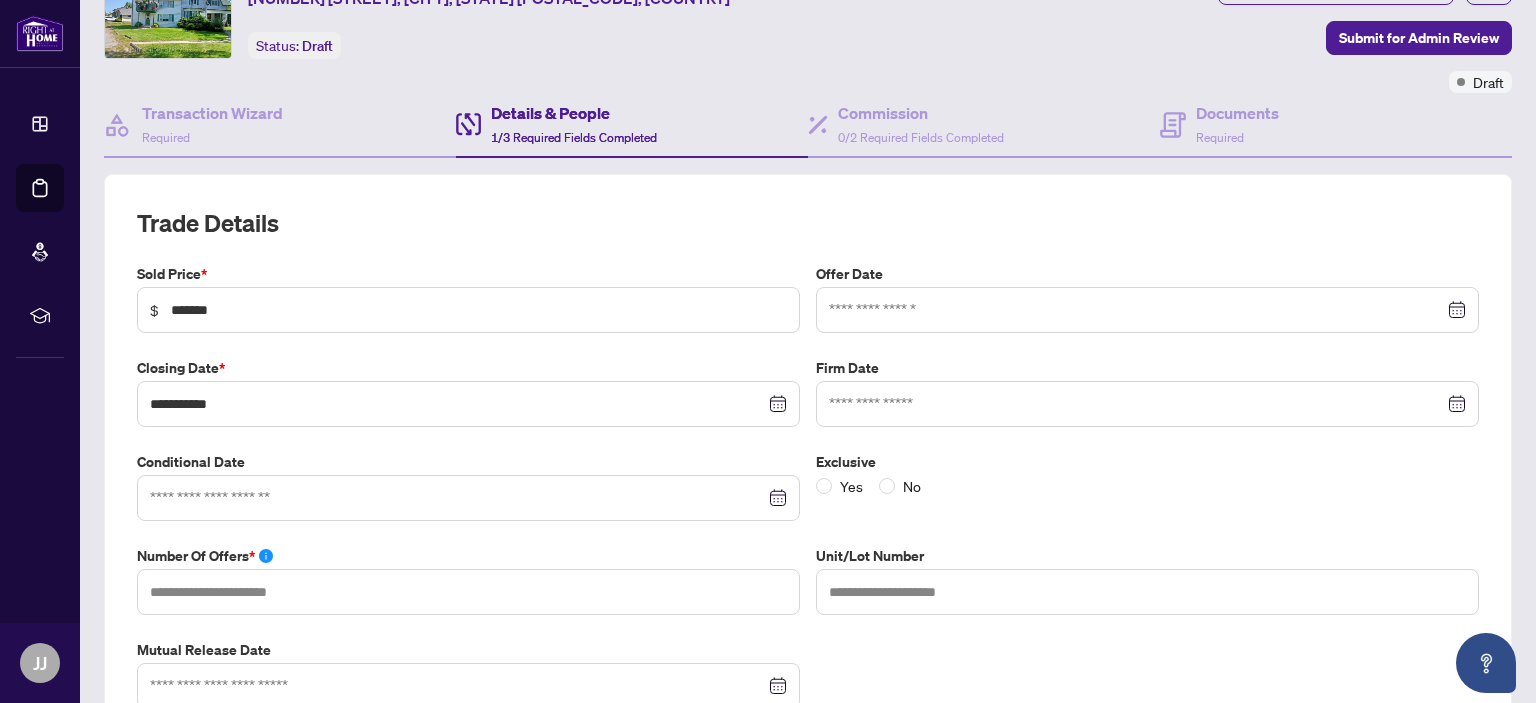click at bounding box center (468, 498) 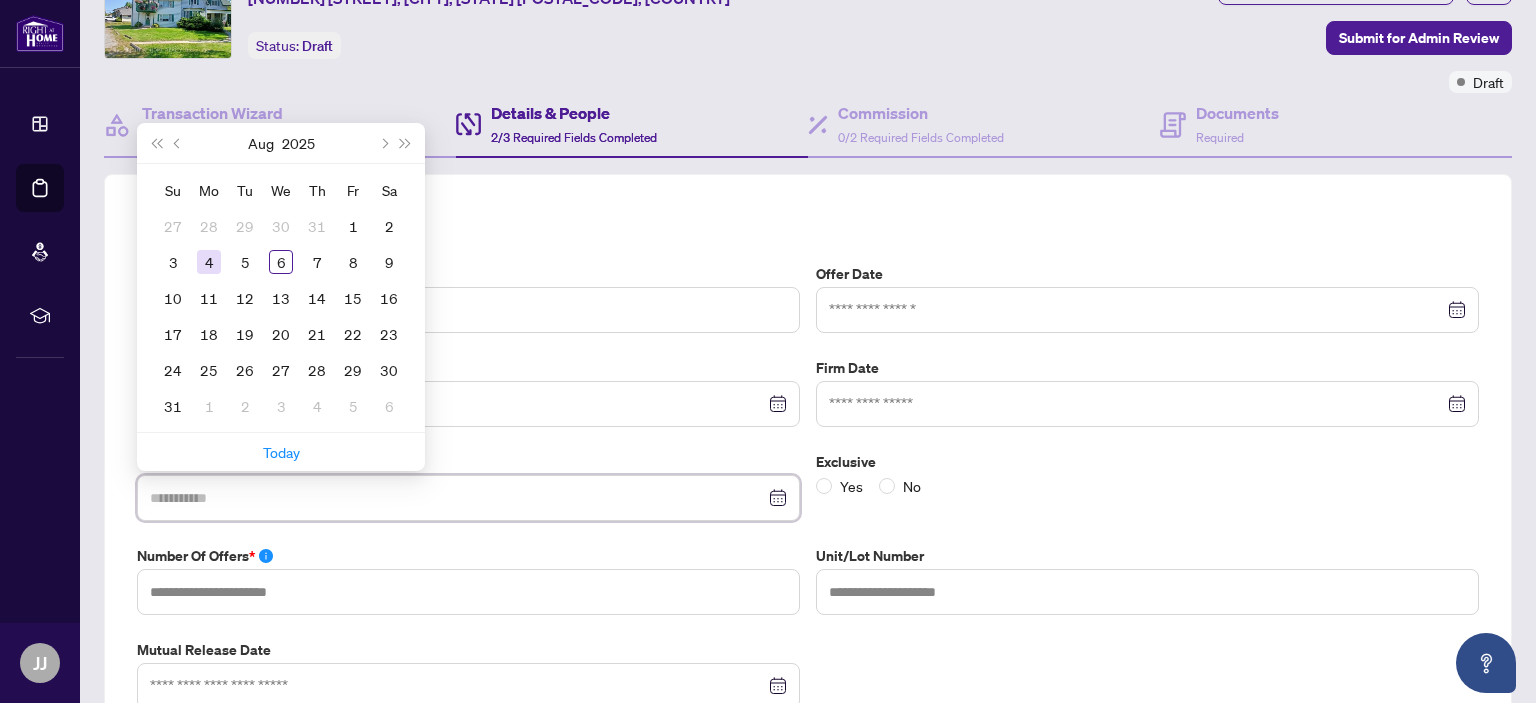type on "**********" 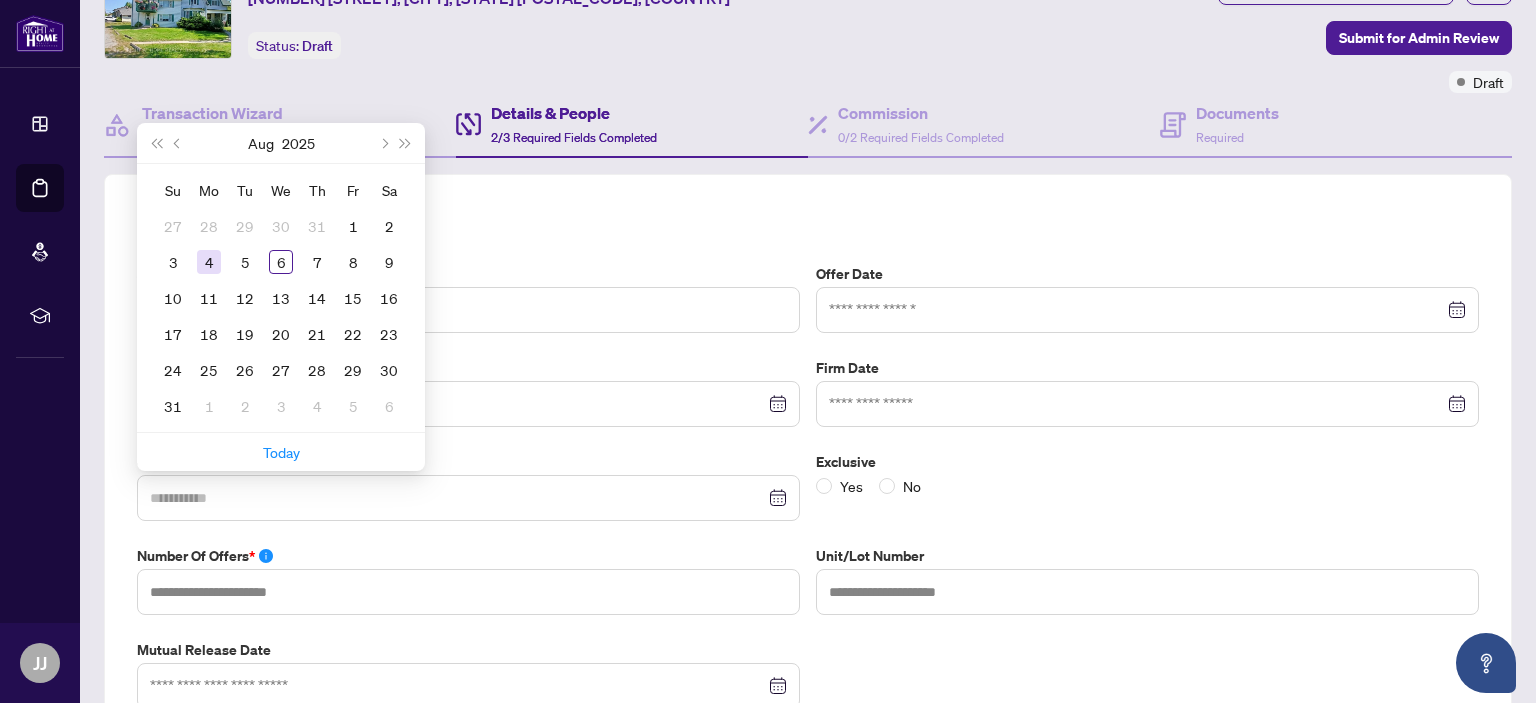 click on "4" at bounding box center (209, 262) 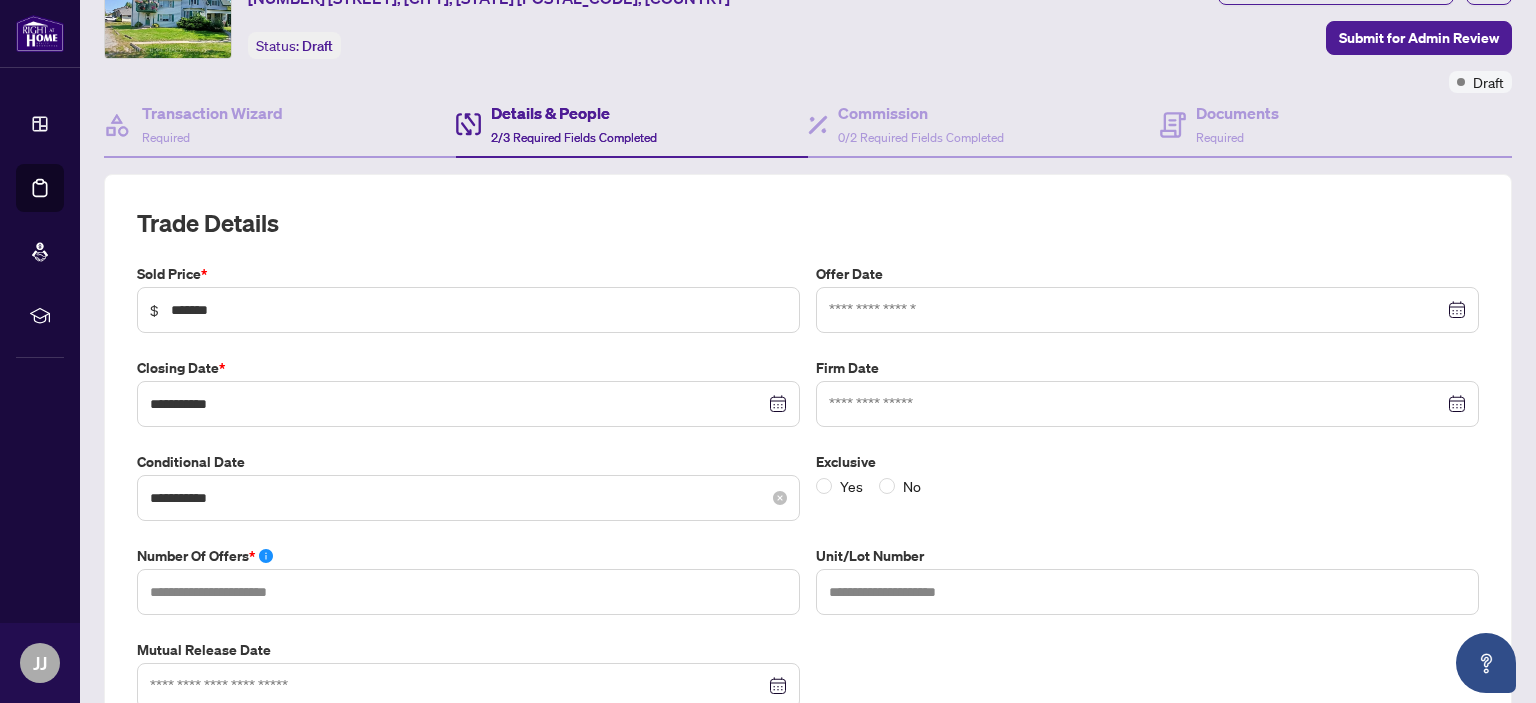 scroll, scrollTop: 200, scrollLeft: 0, axis: vertical 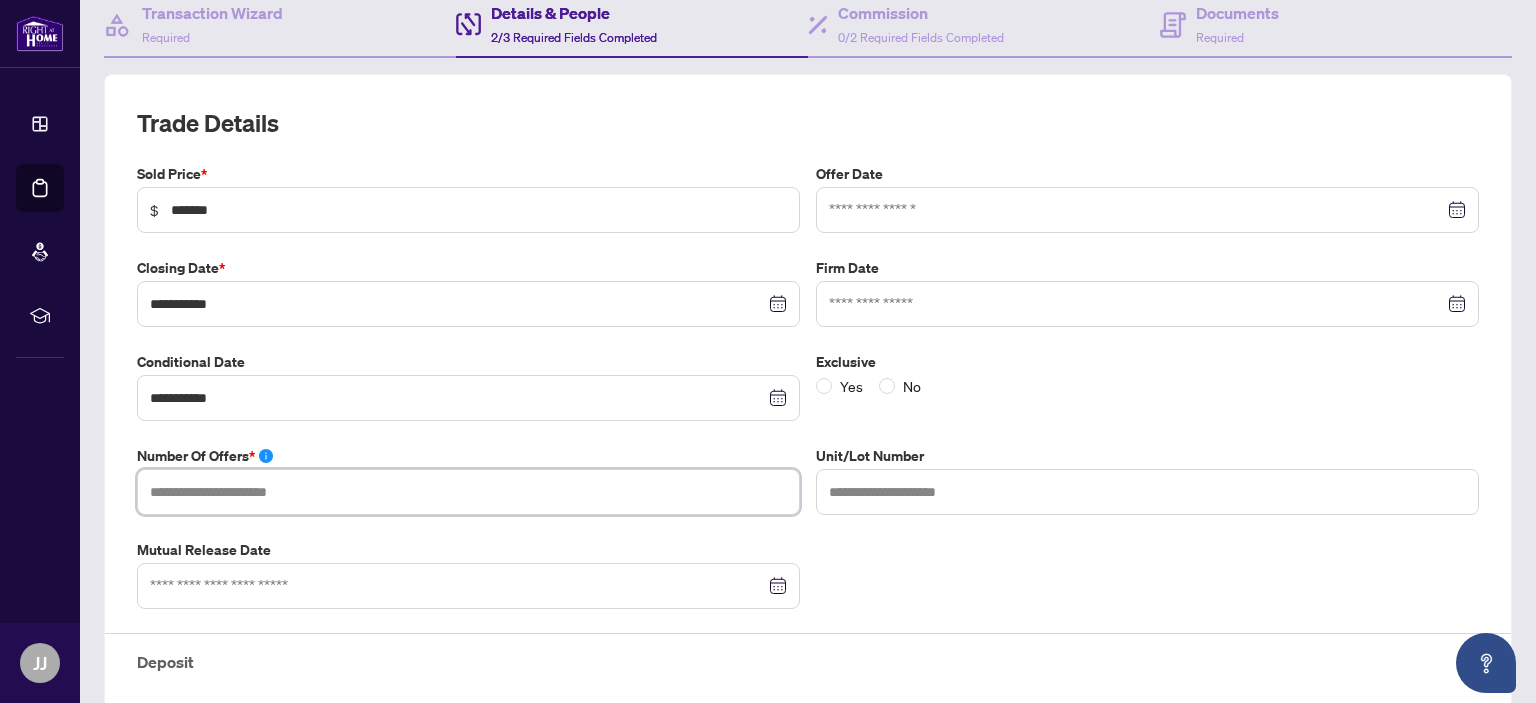 click at bounding box center (468, 492) 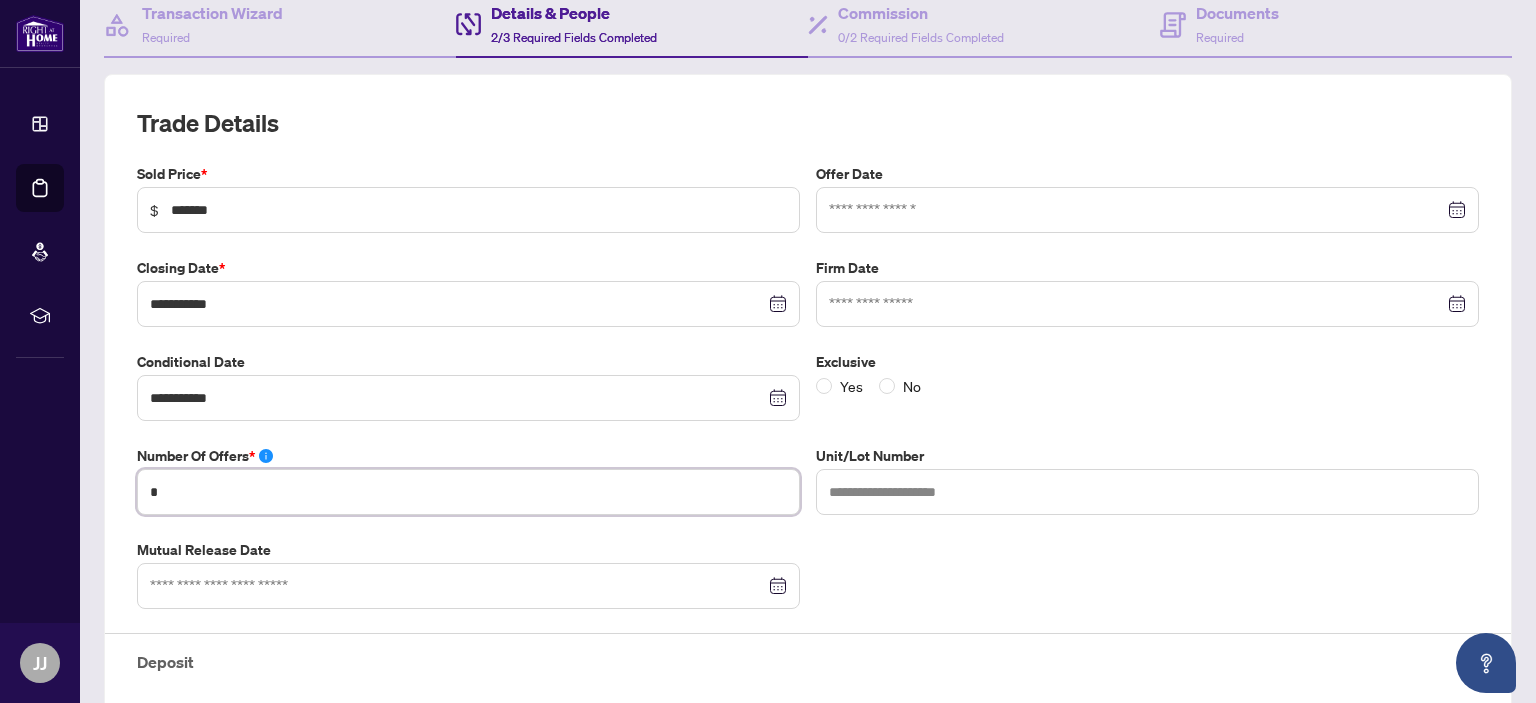 type on "*" 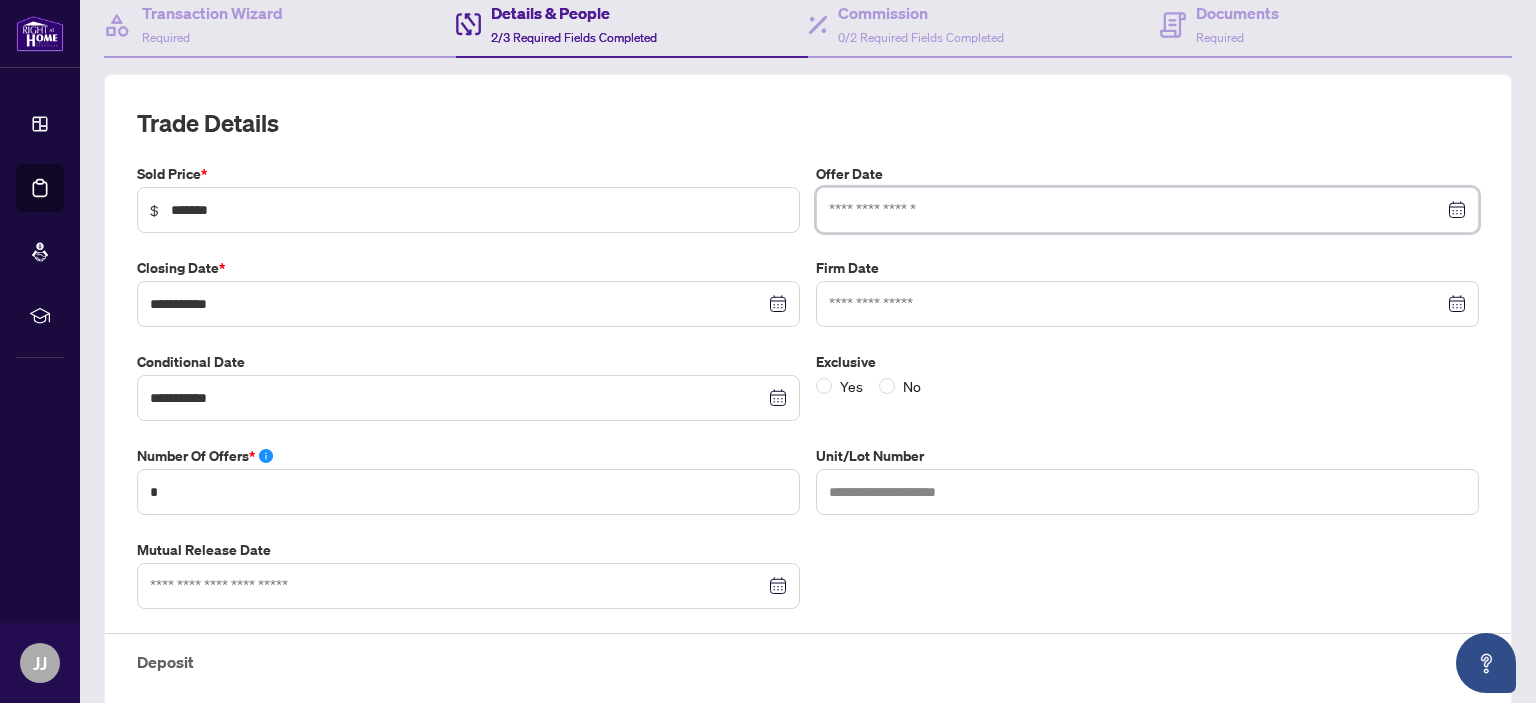 click at bounding box center (1136, 210) 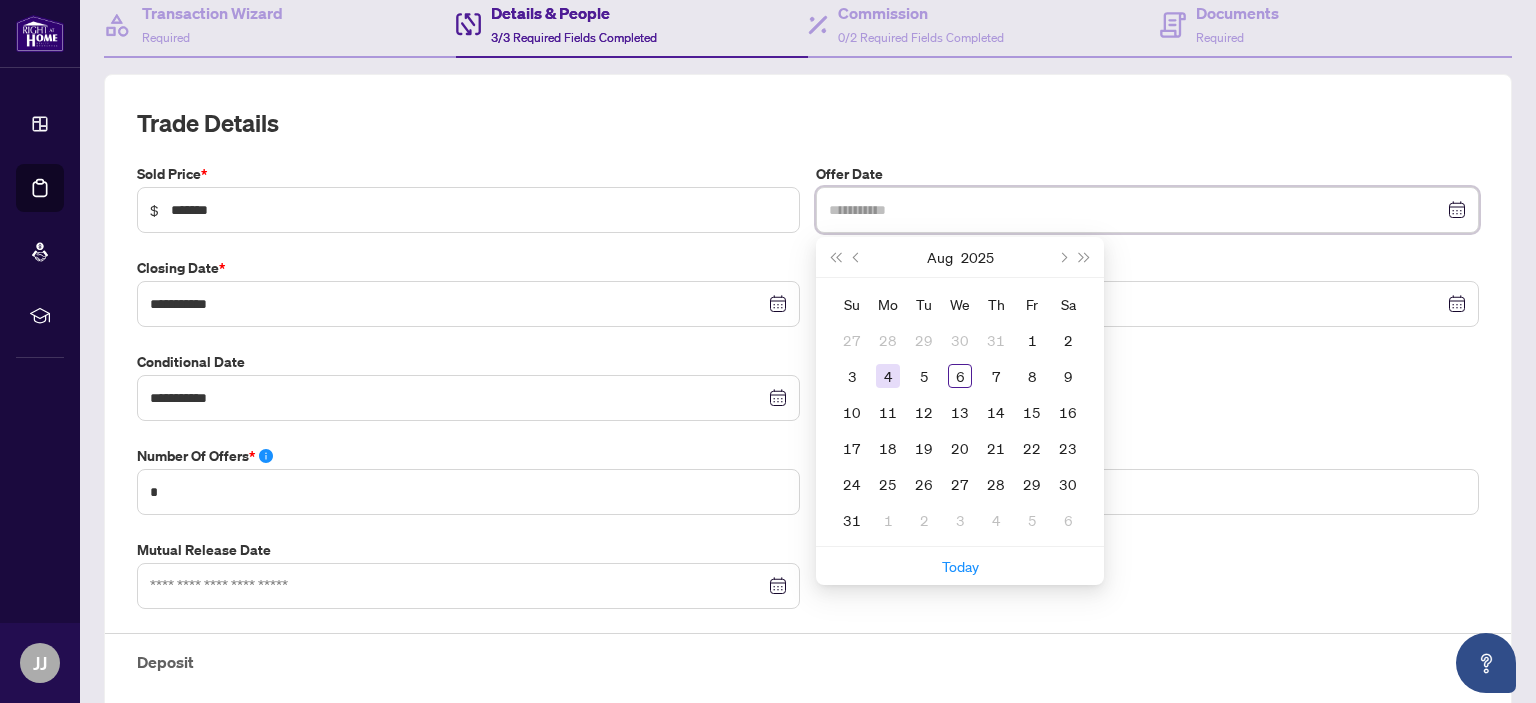 type on "**********" 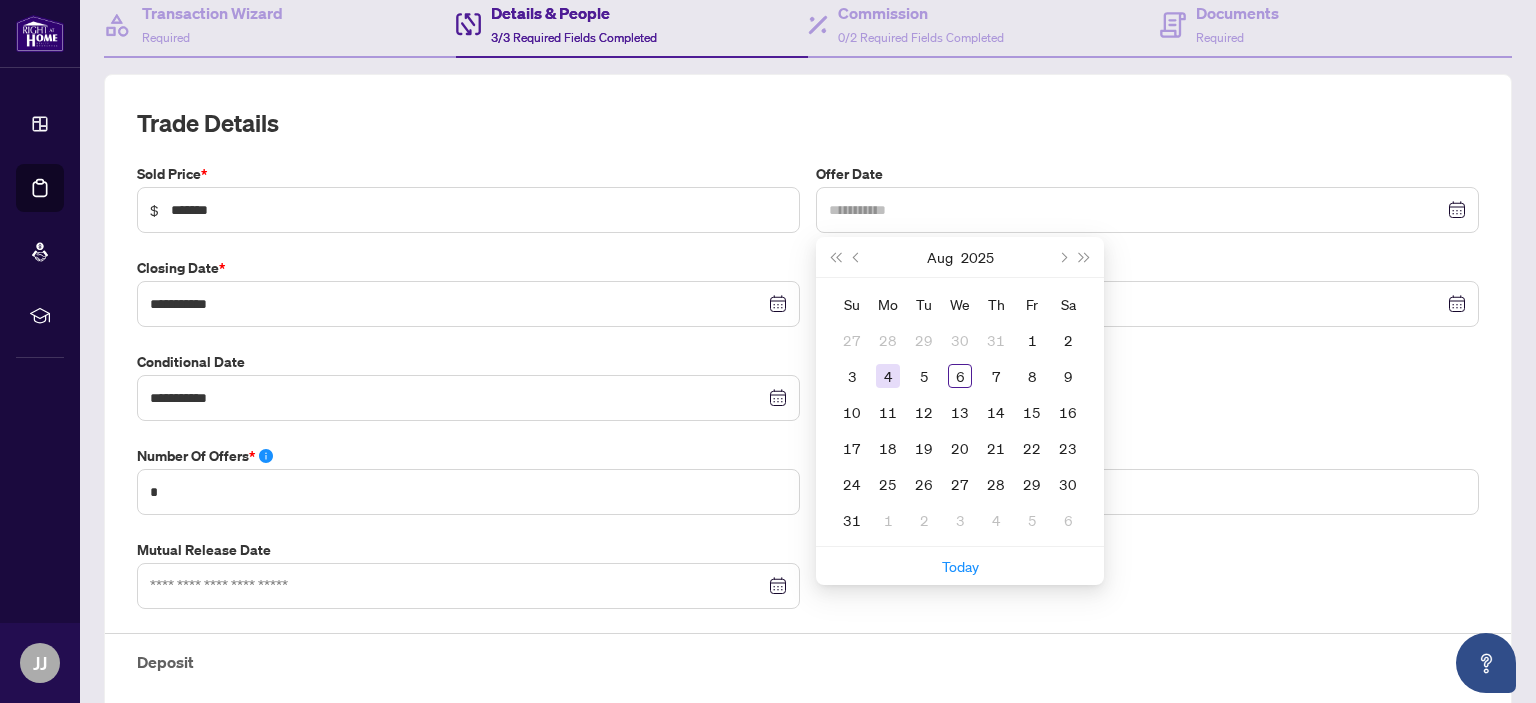 click on "4" at bounding box center [888, 376] 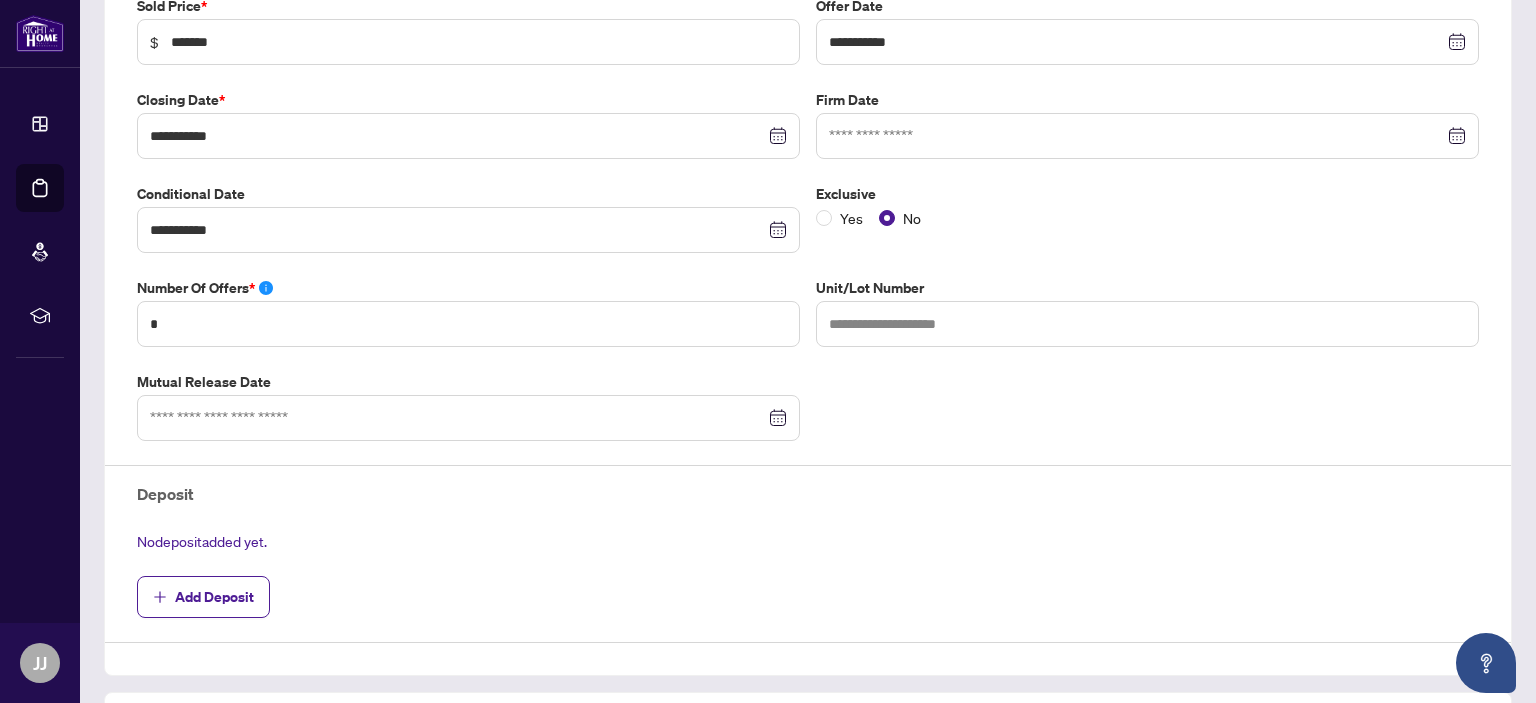 scroll, scrollTop: 400, scrollLeft: 0, axis: vertical 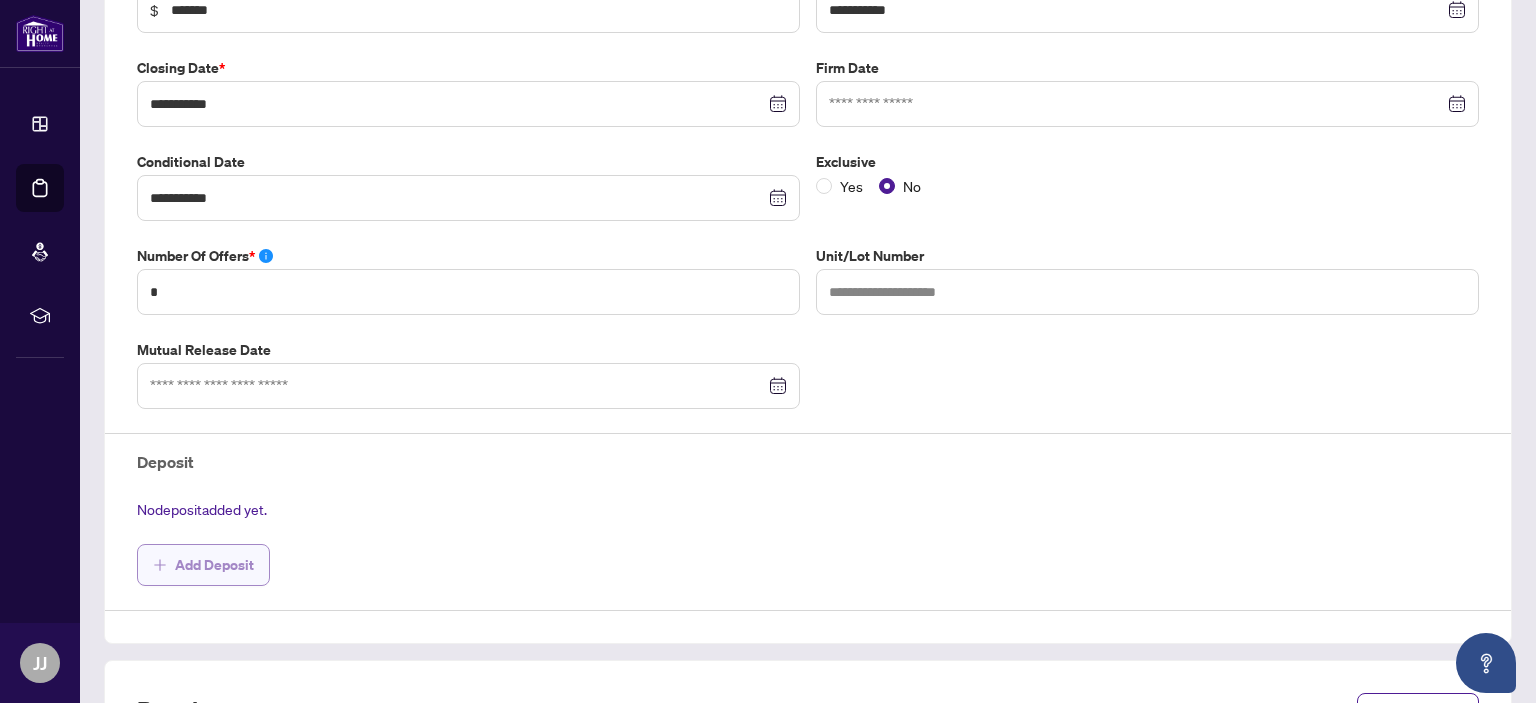 click on "Add Deposit" at bounding box center [214, 565] 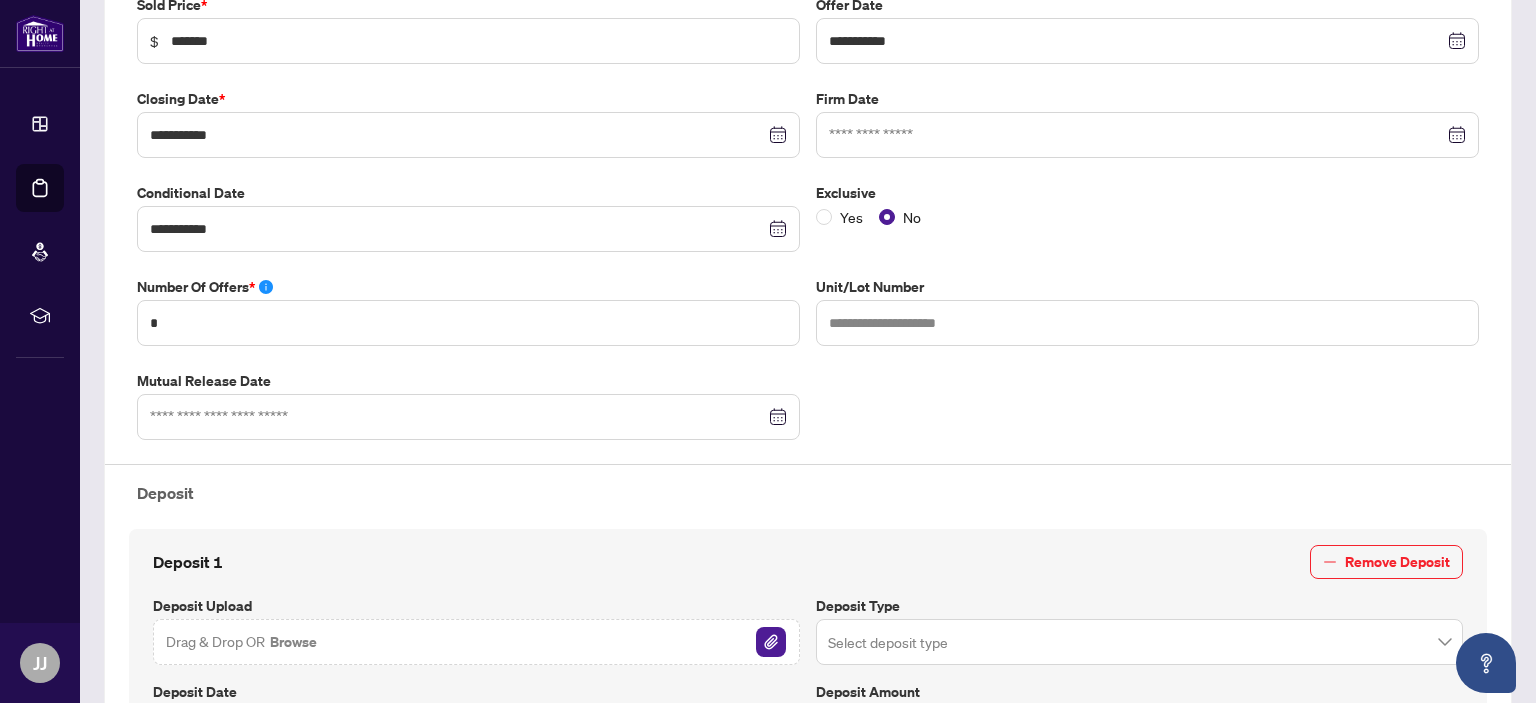 scroll, scrollTop: 400, scrollLeft: 0, axis: vertical 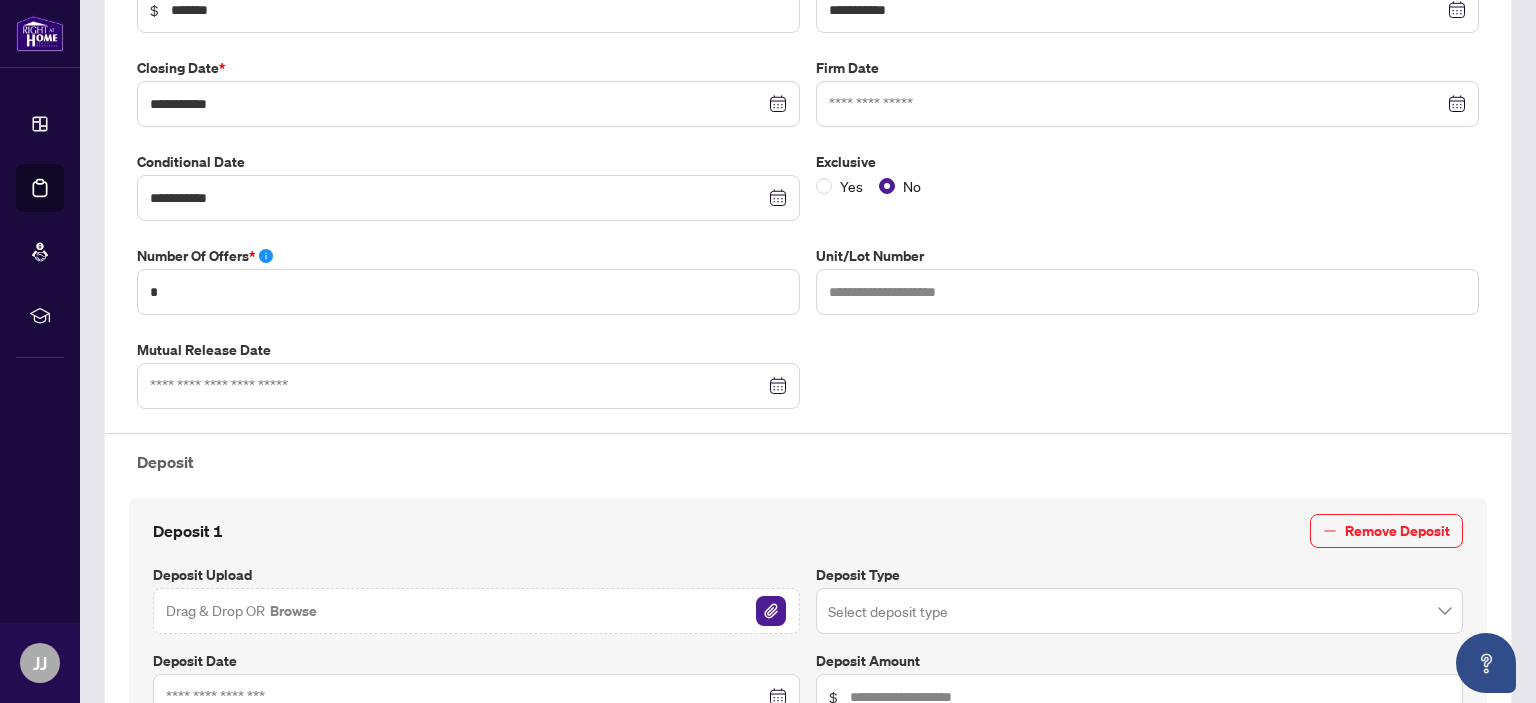 click on "Deposit" at bounding box center (808, 462) 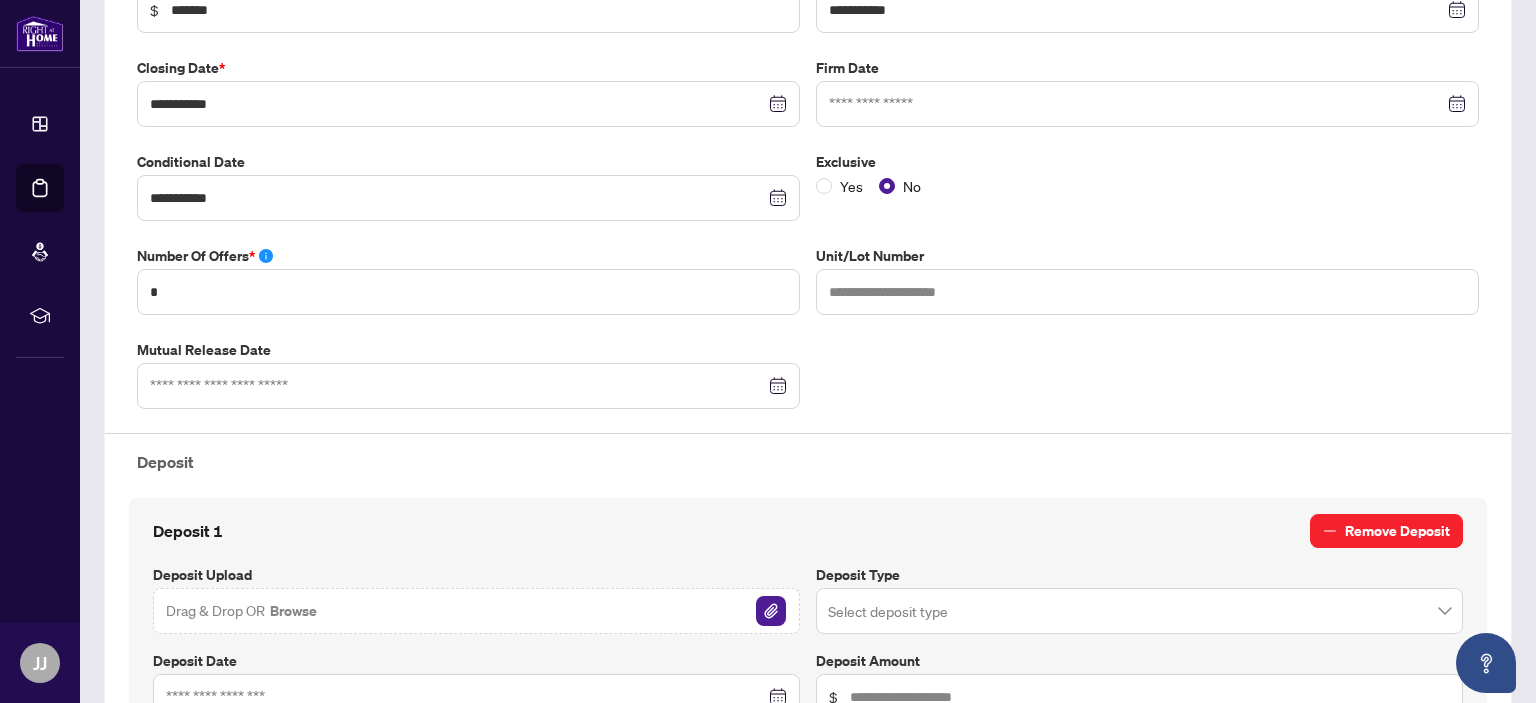 click on "Remove Deposit" at bounding box center (1397, 531) 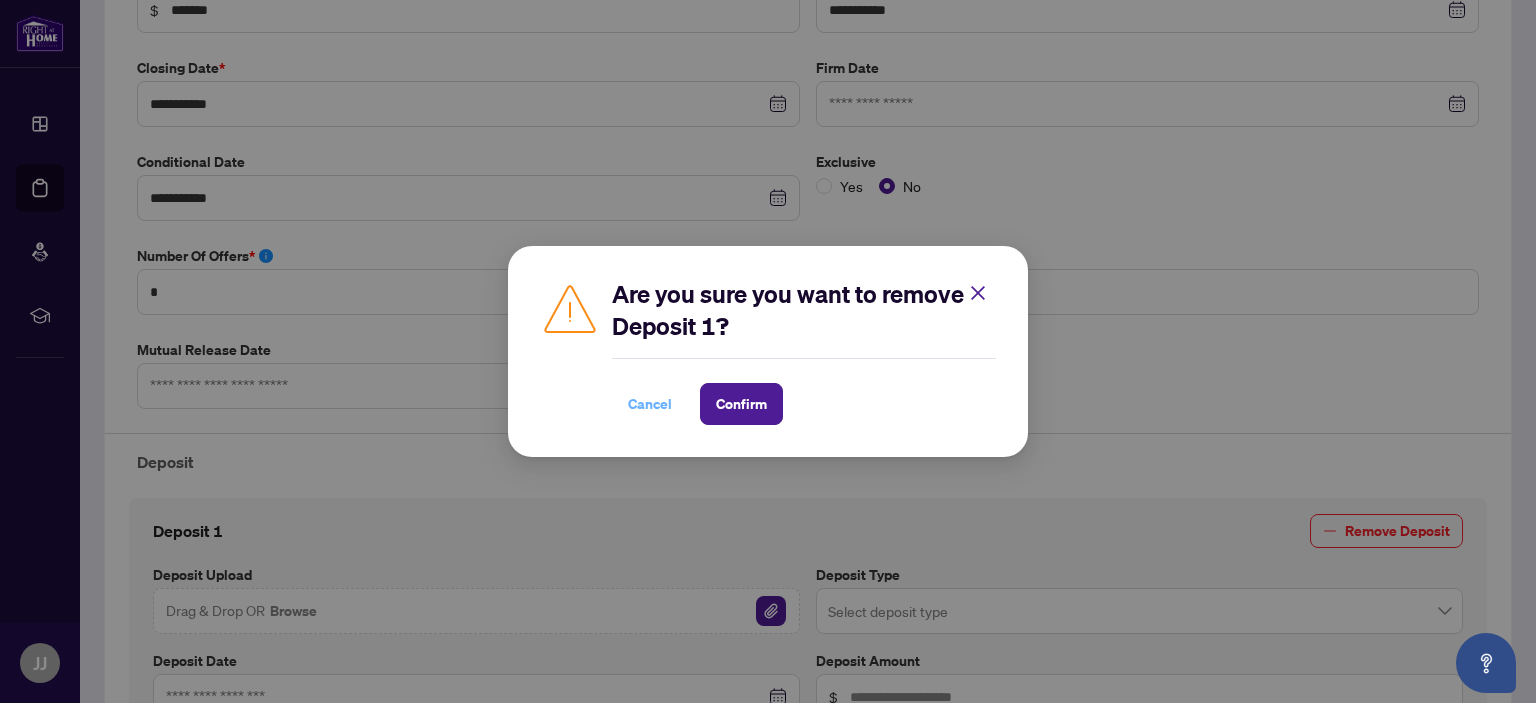 click on "Cancel" at bounding box center (650, 404) 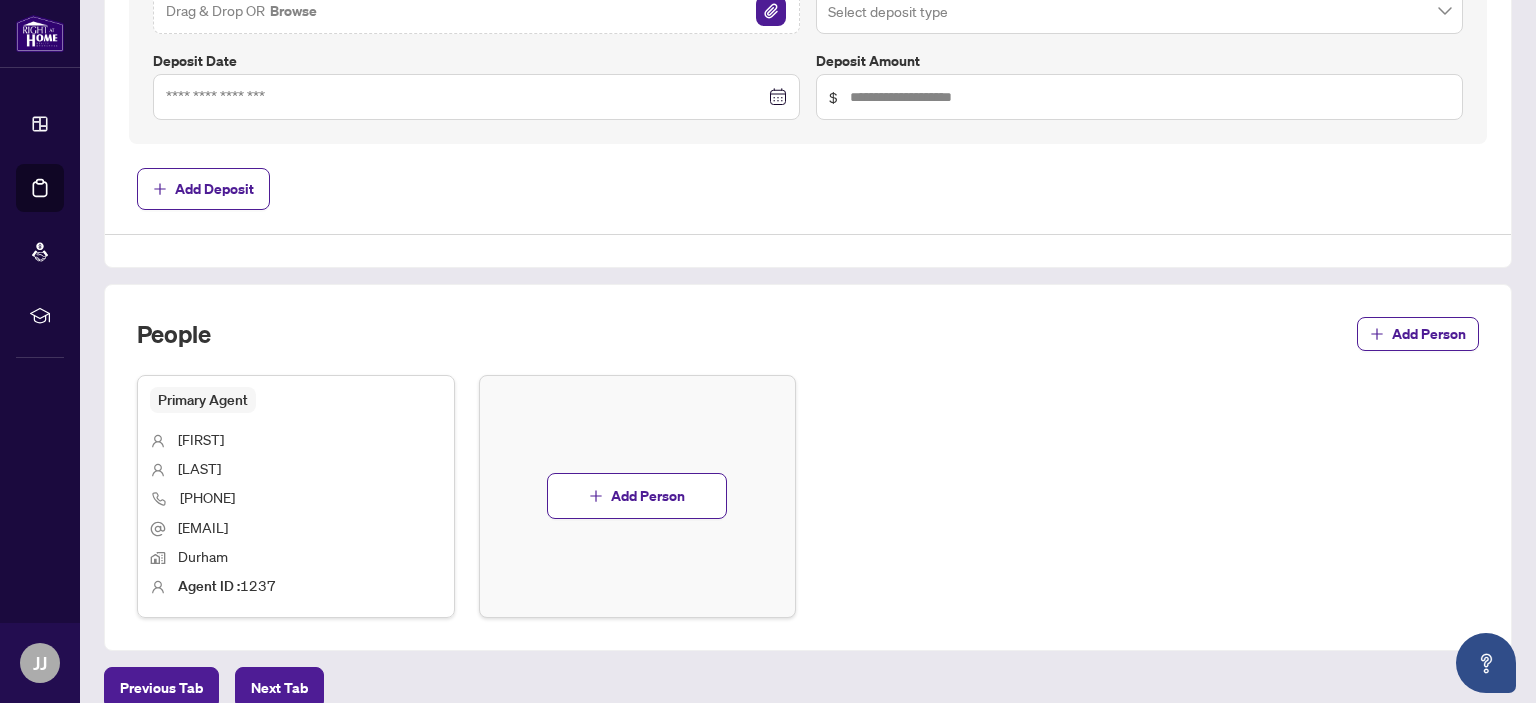 scroll, scrollTop: 1091, scrollLeft: 0, axis: vertical 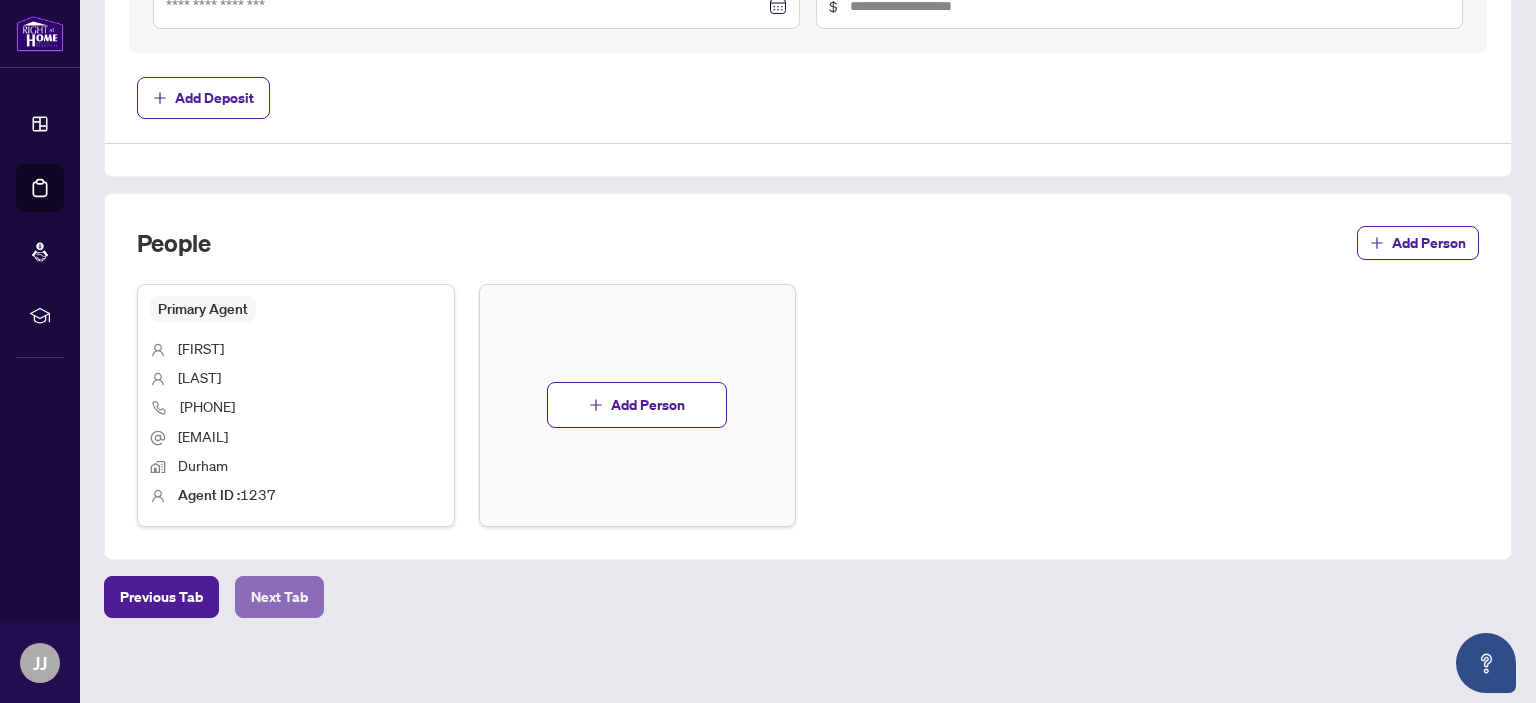click on "Next Tab" at bounding box center [279, 597] 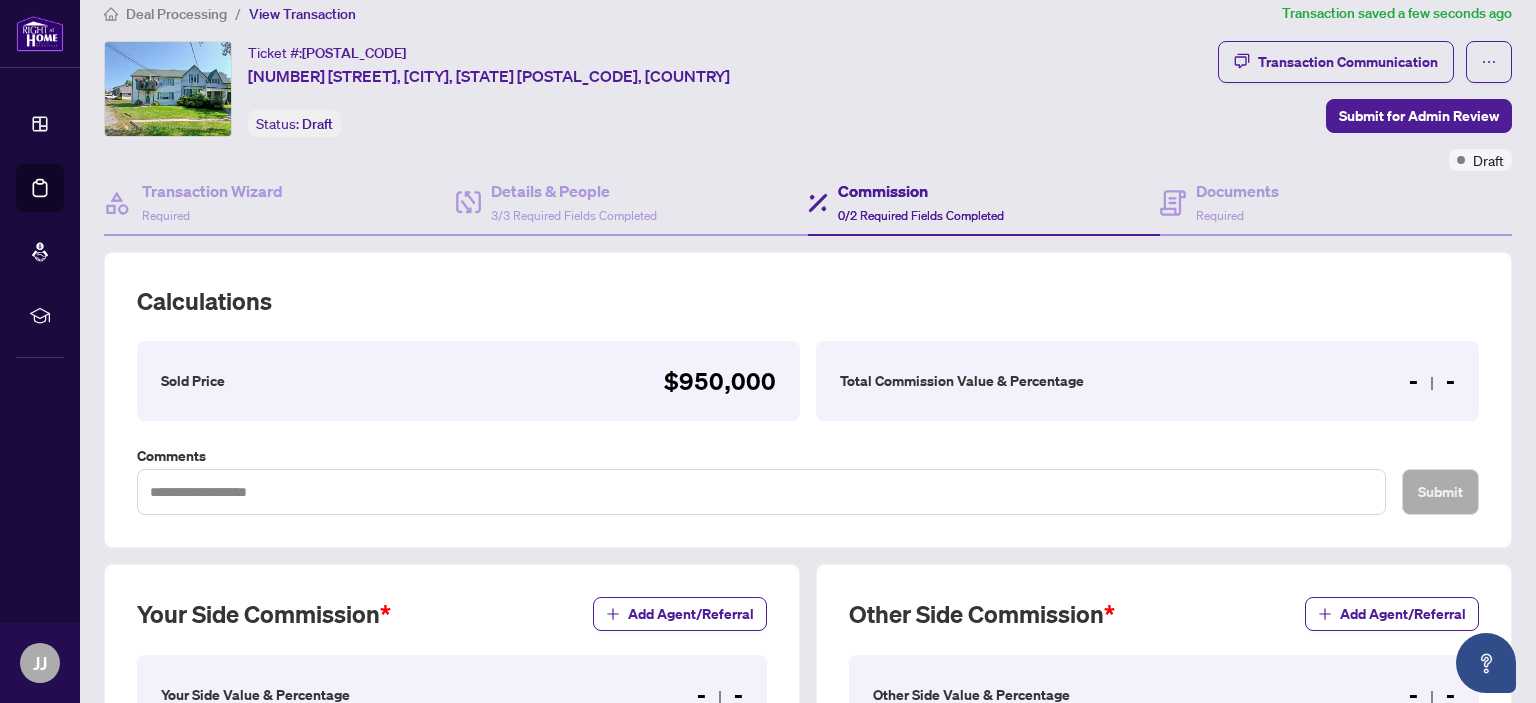scroll, scrollTop: 482, scrollLeft: 0, axis: vertical 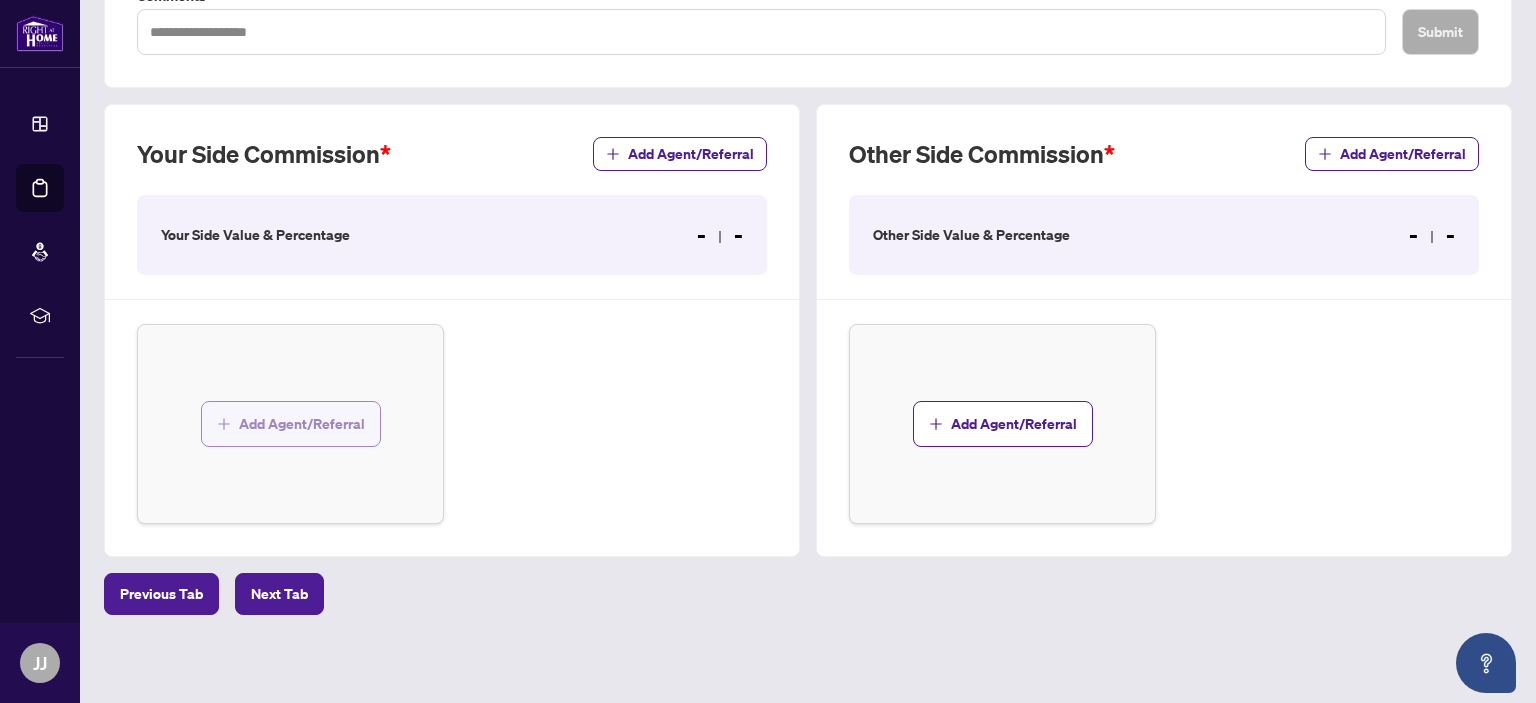 click on "Add Agent/Referral" at bounding box center (302, 424) 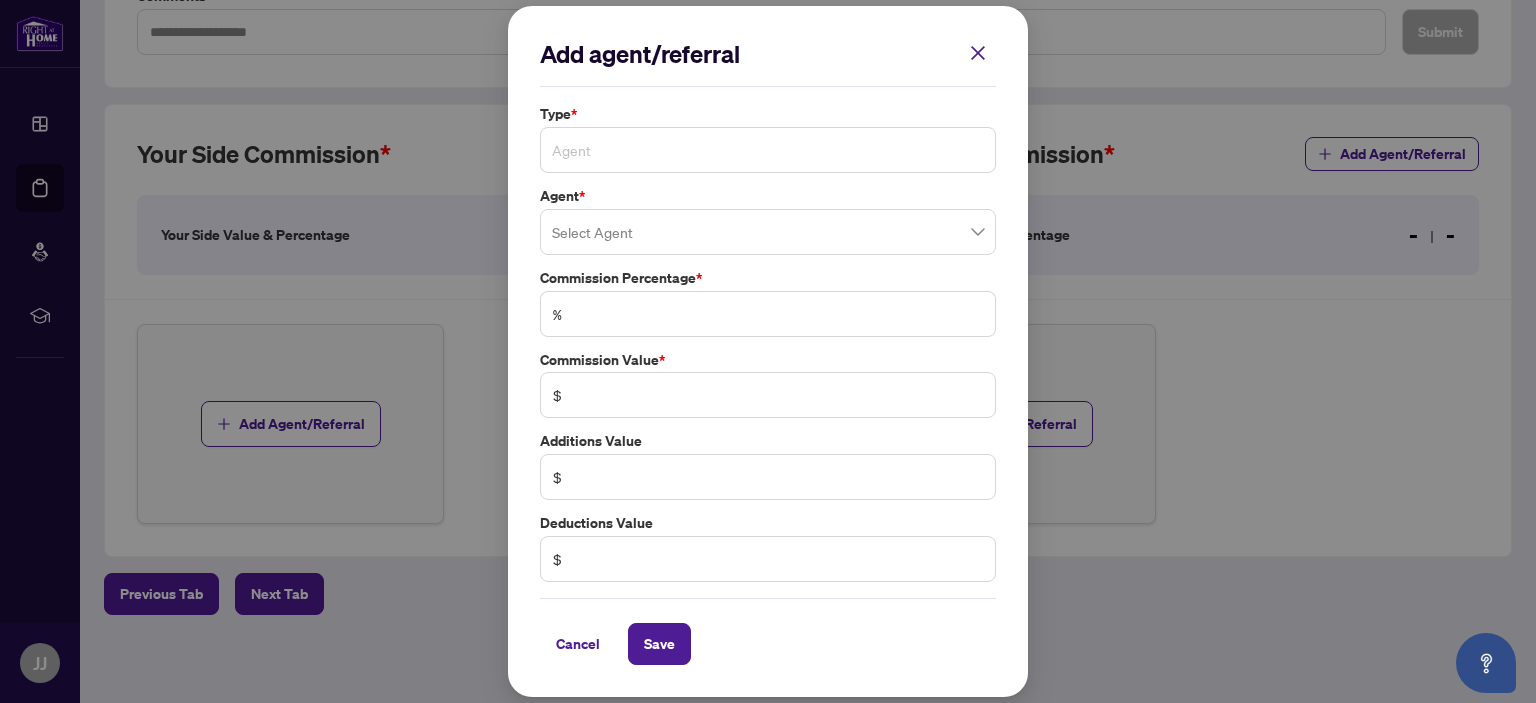 click on "Agent" at bounding box center (768, 150) 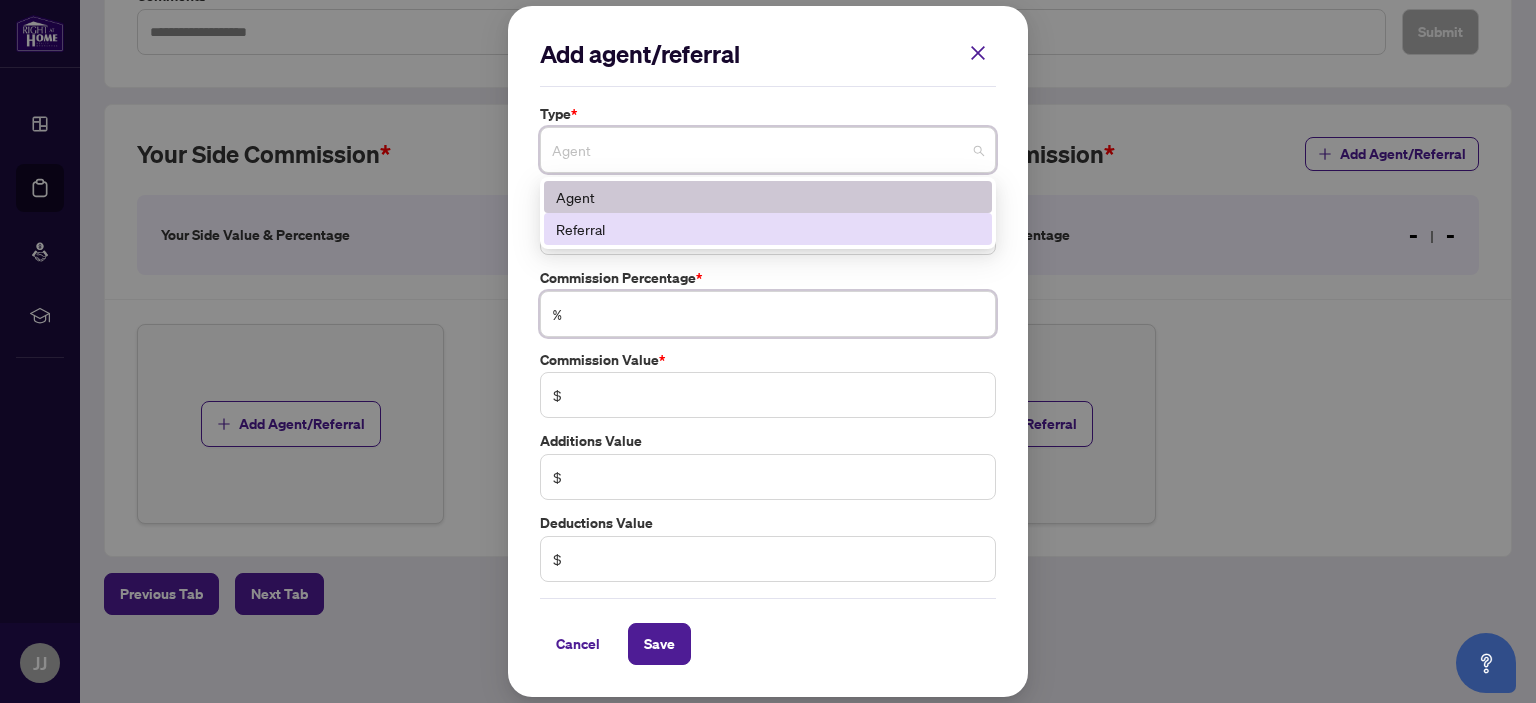 click at bounding box center (778, 314) 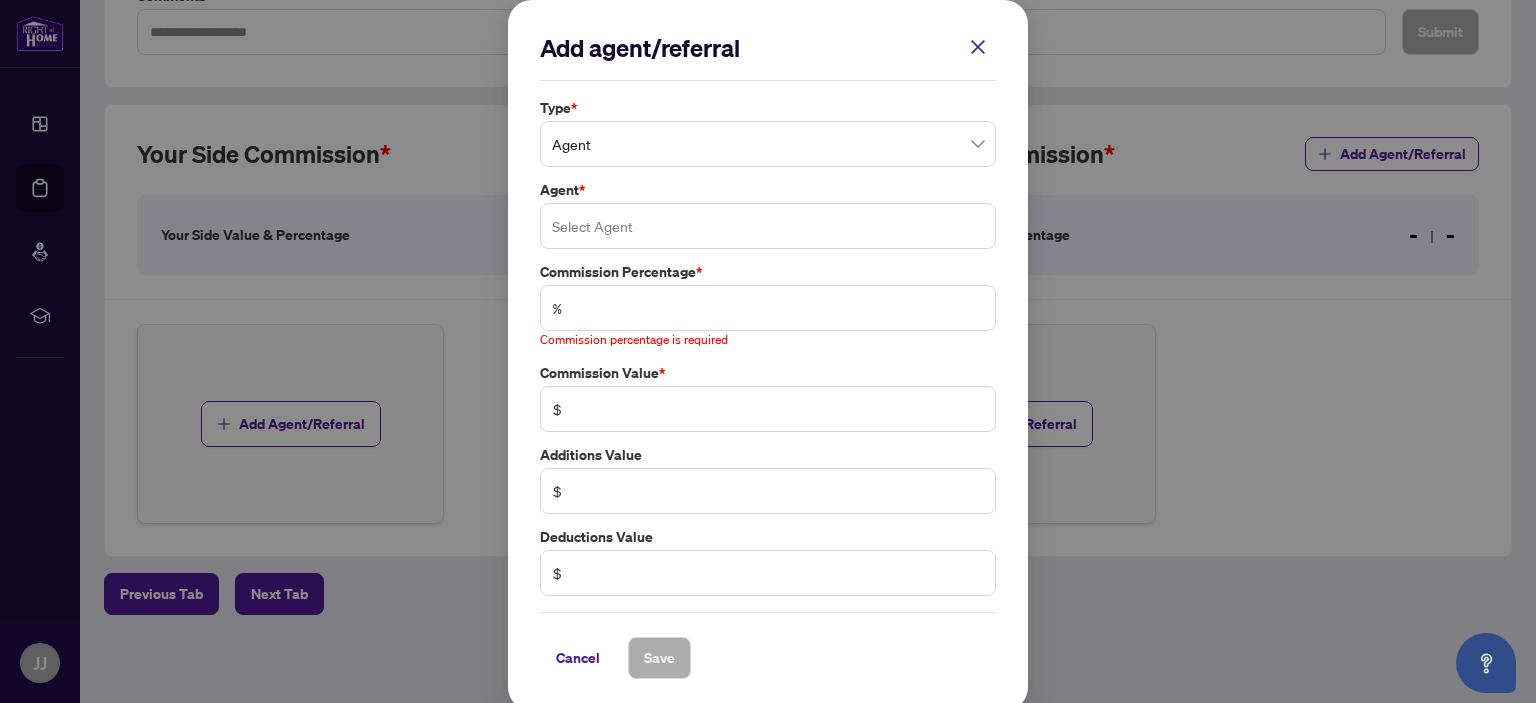 click at bounding box center [768, 226] 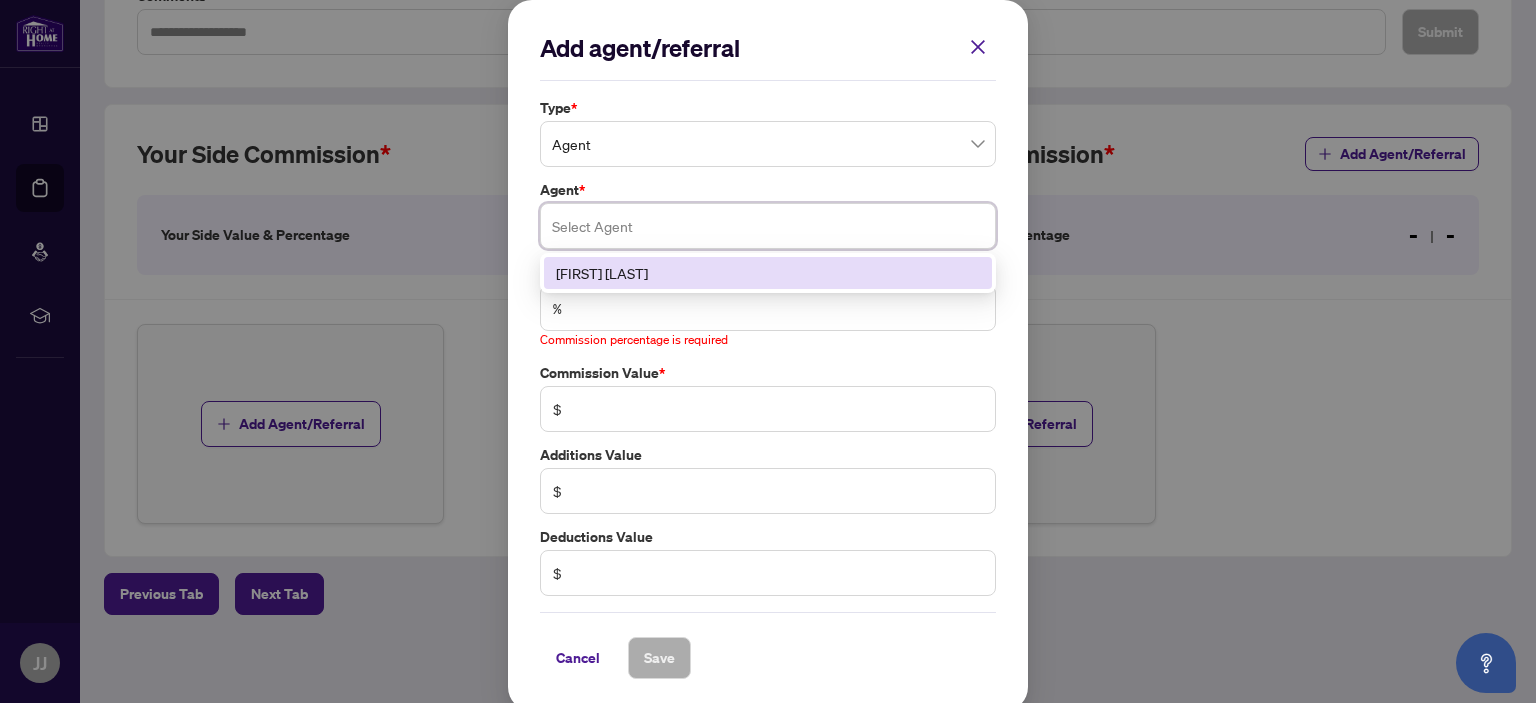 click on "[FIRST] [LAST]" at bounding box center [768, 273] 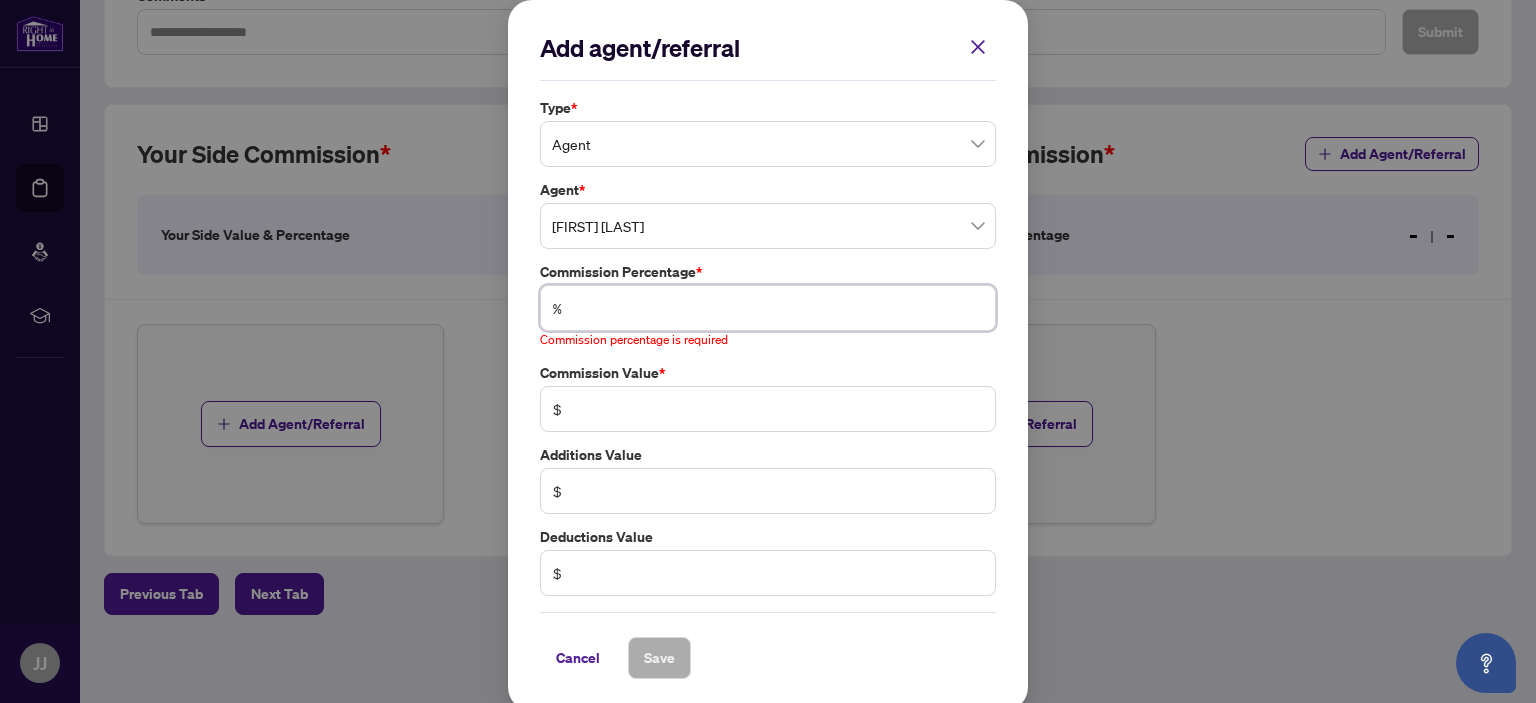 click at bounding box center [778, 308] 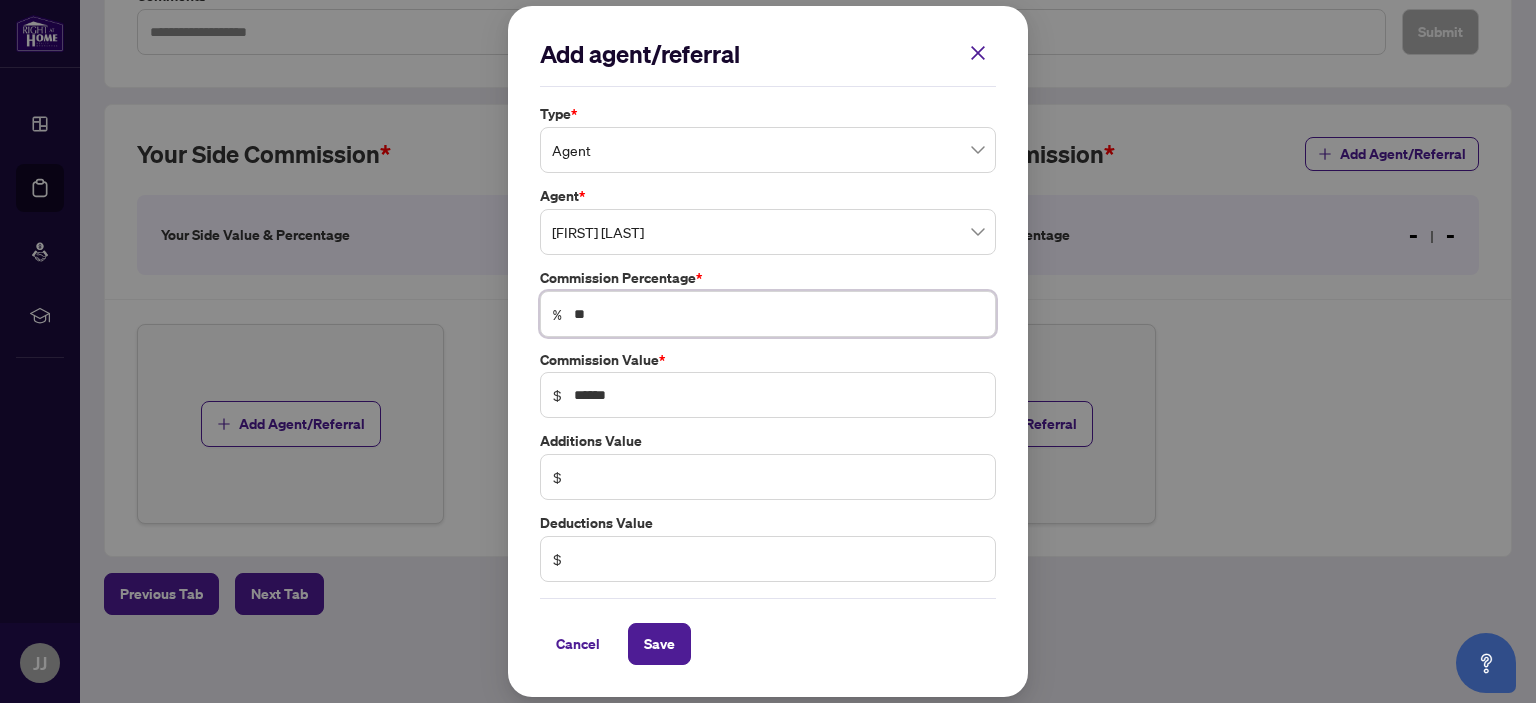 type on "***" 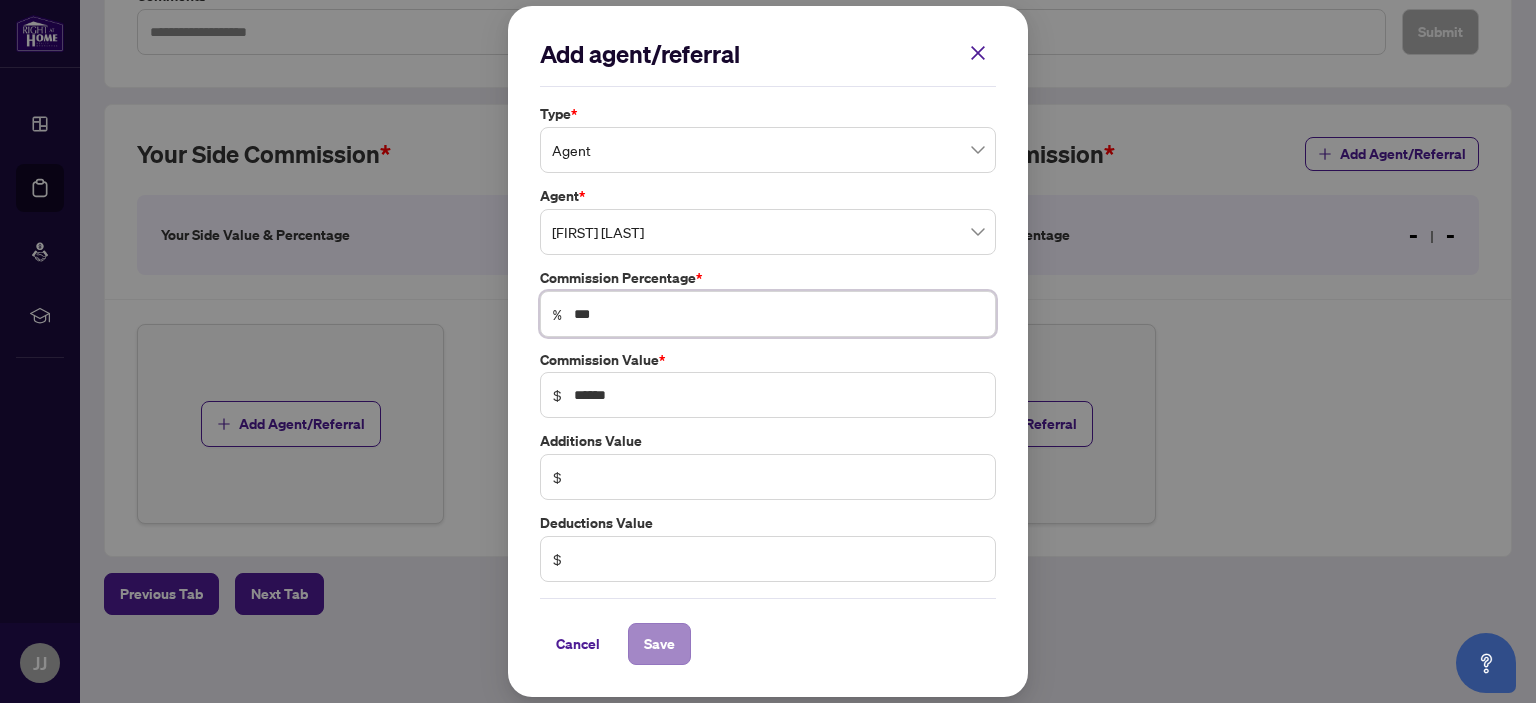 type on "***" 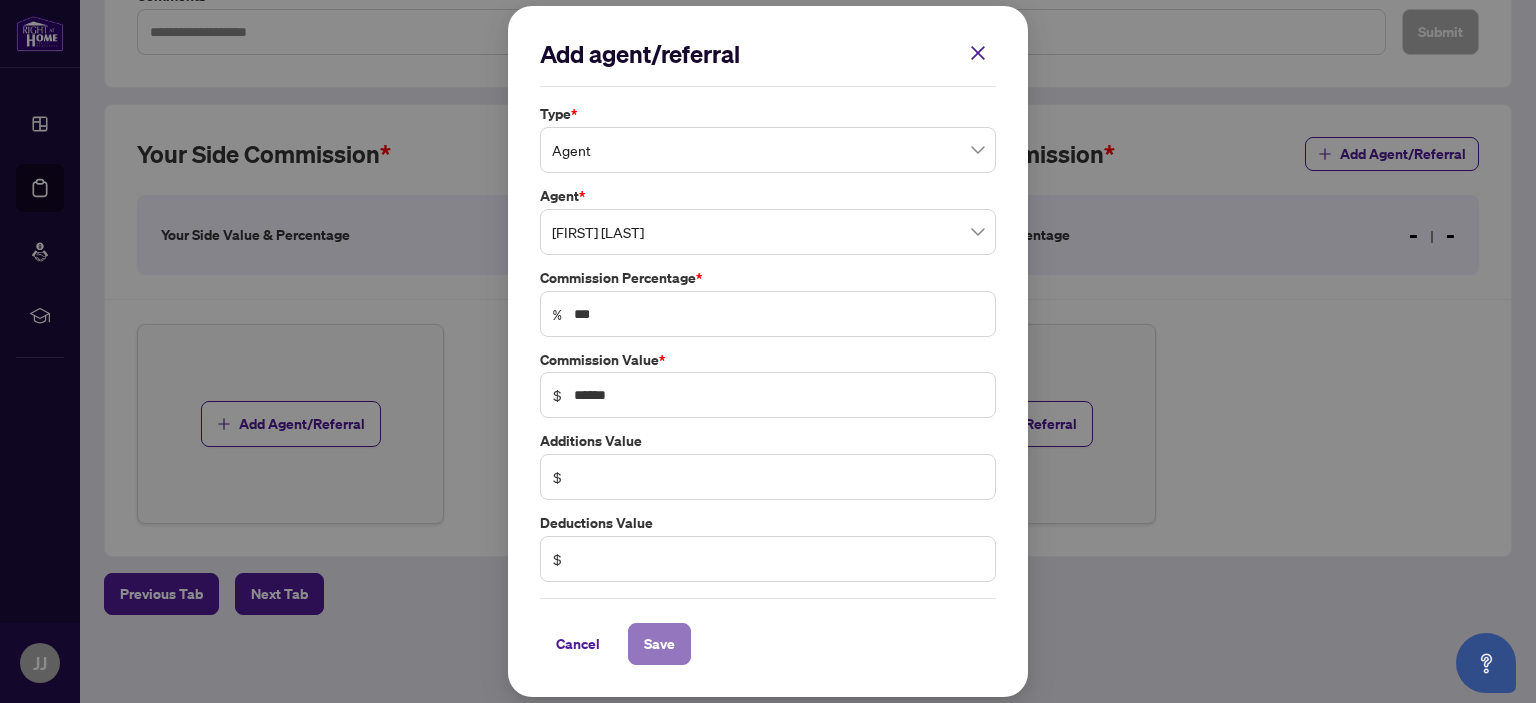 click on "Save" at bounding box center (659, 644) 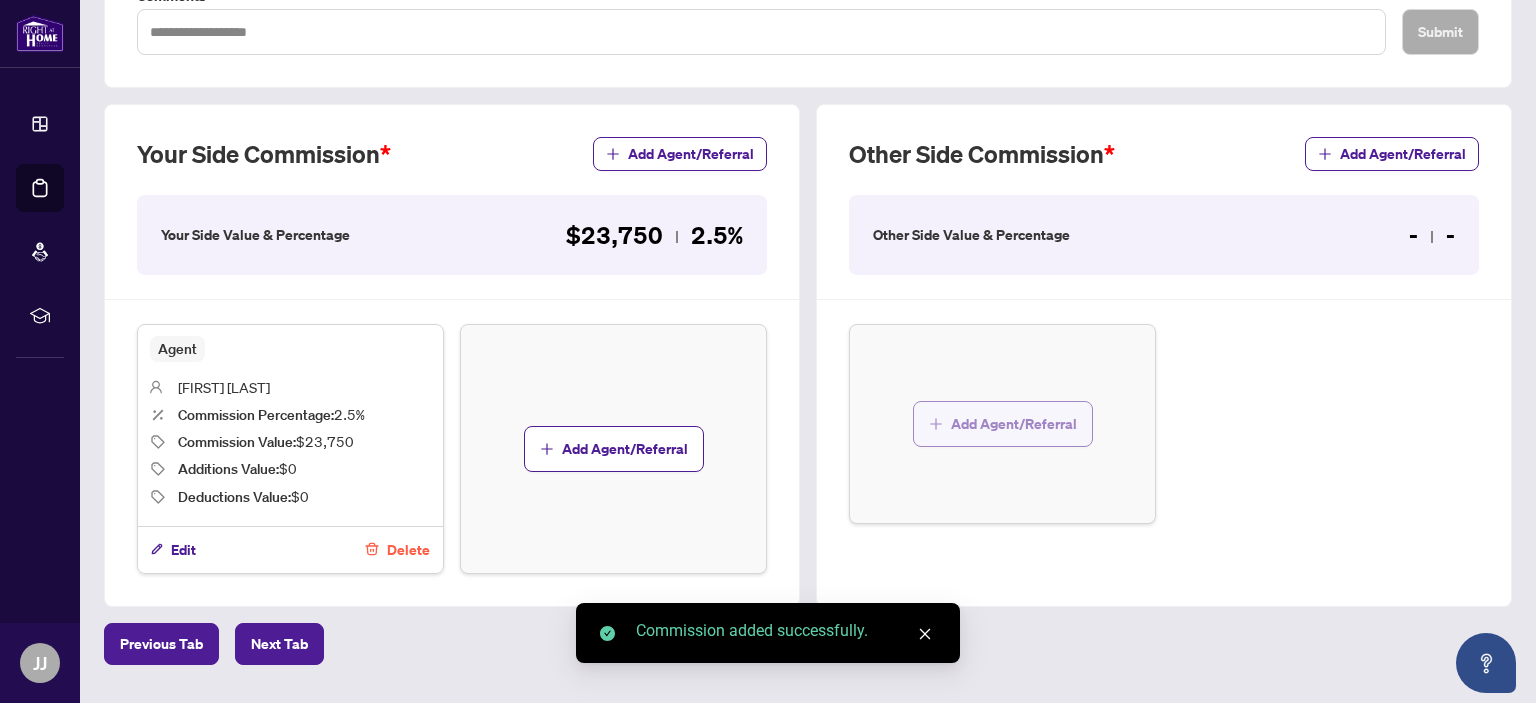 click on "Add Agent/Referral" at bounding box center [1014, 424] 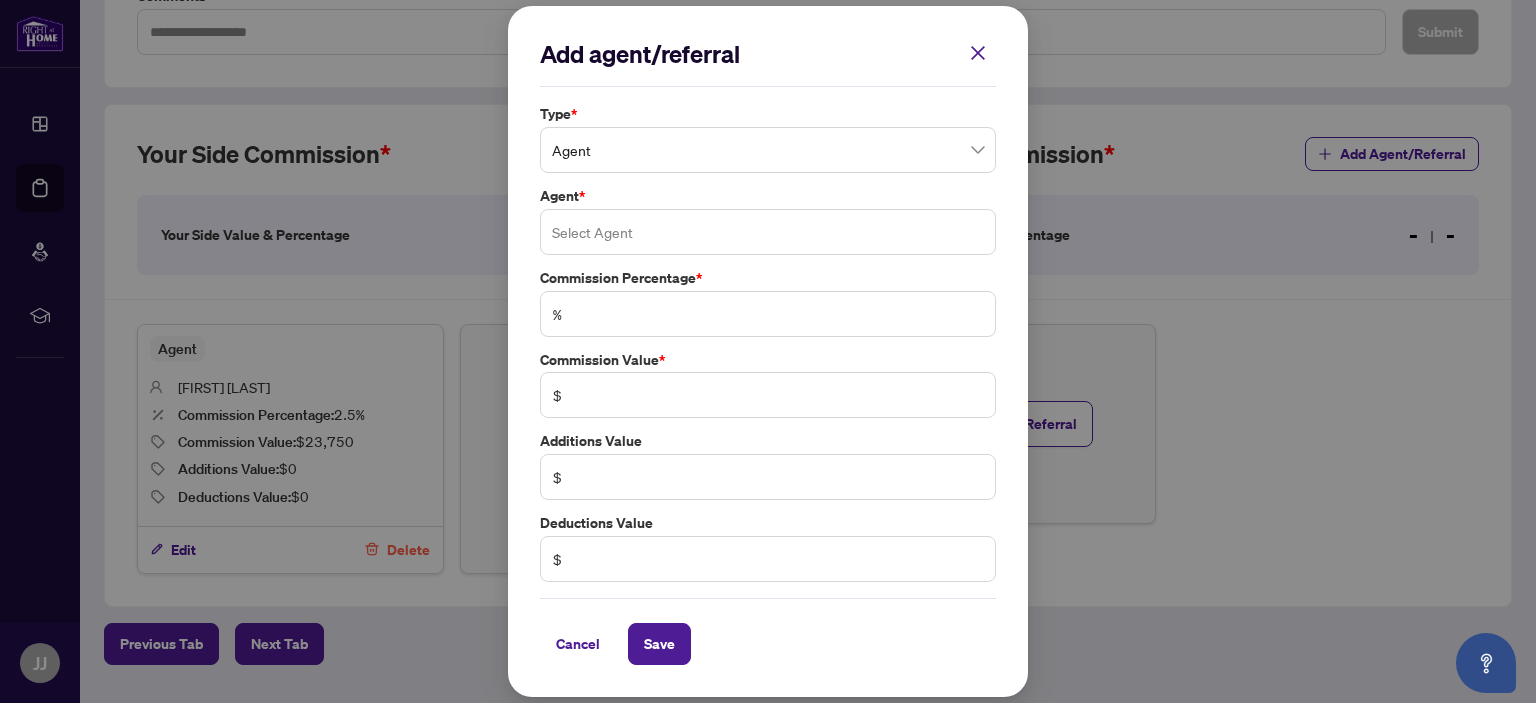 click at bounding box center (768, 232) 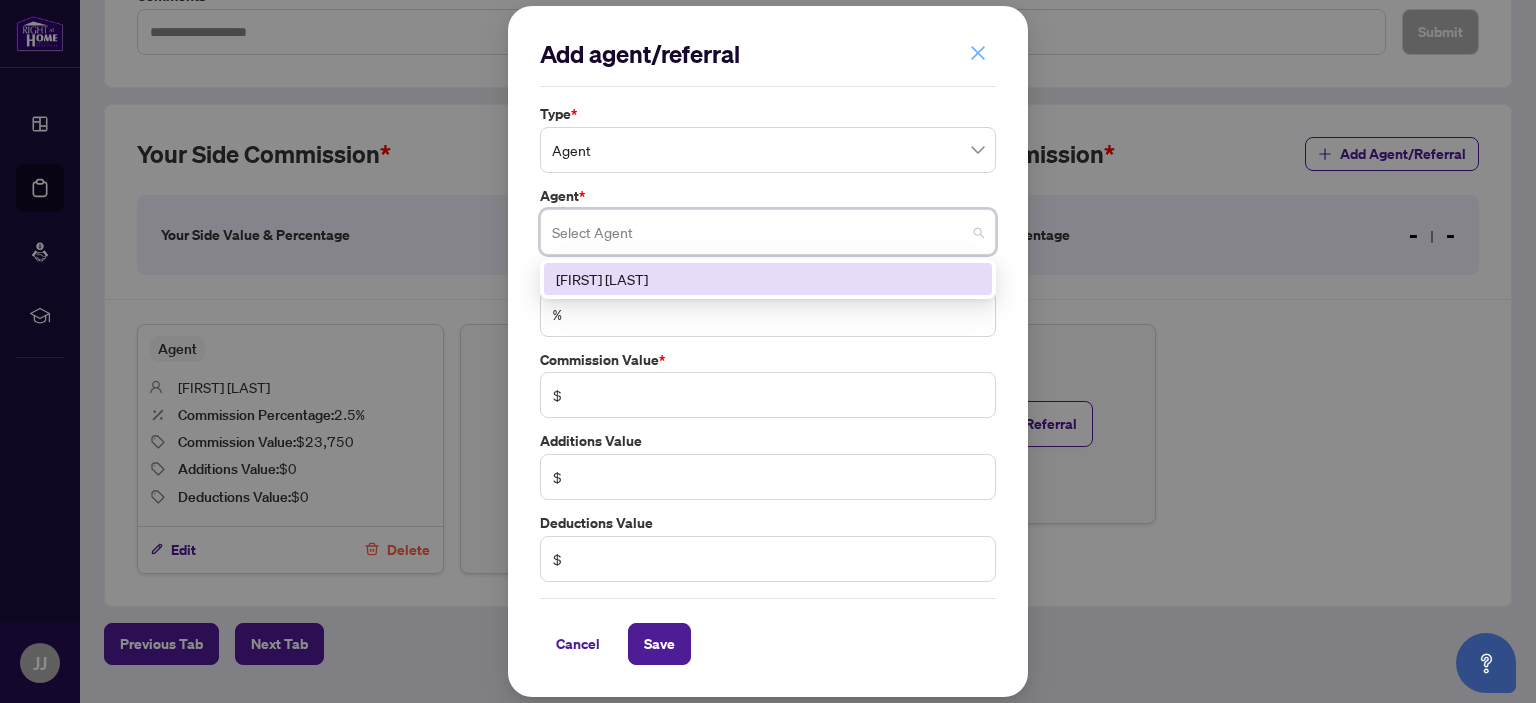 click at bounding box center [978, 53] 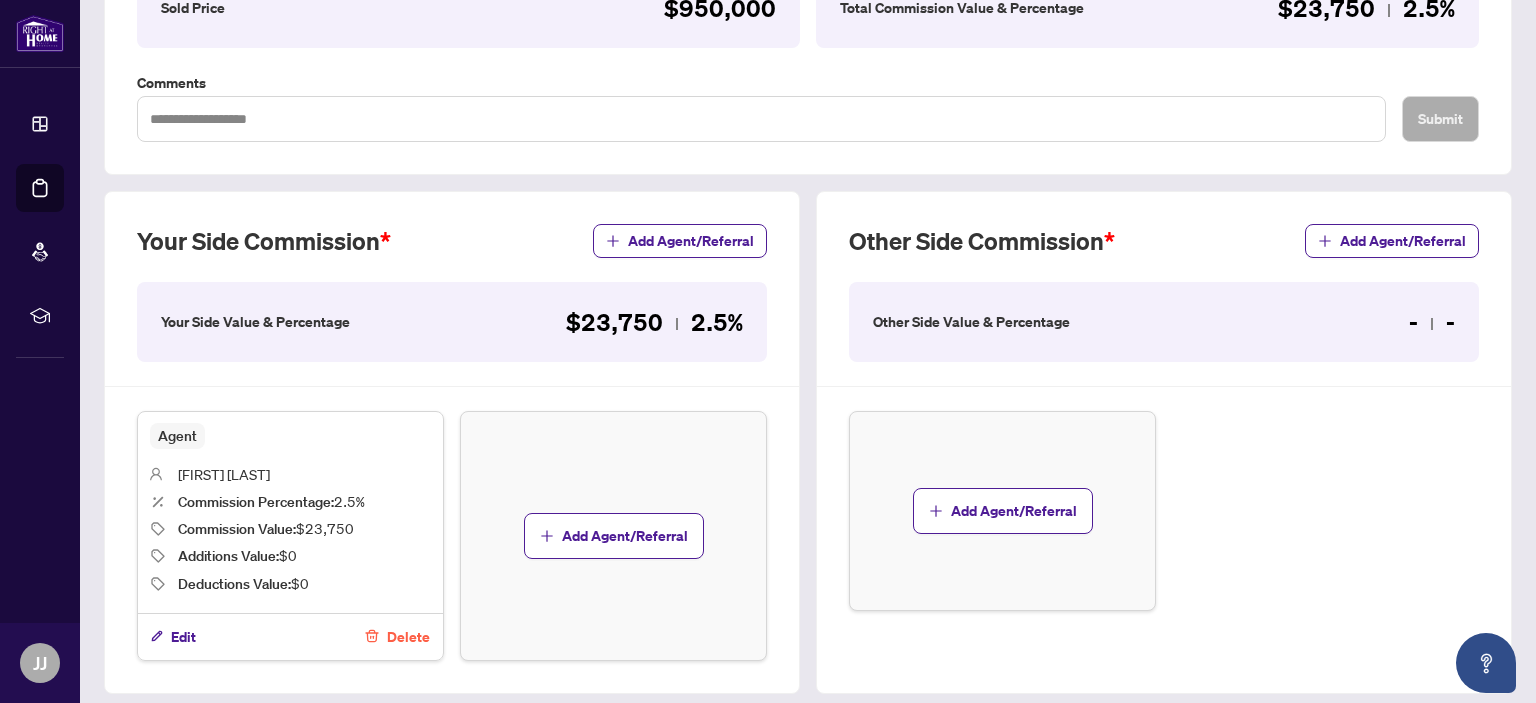 scroll, scrollTop: 400, scrollLeft: 0, axis: vertical 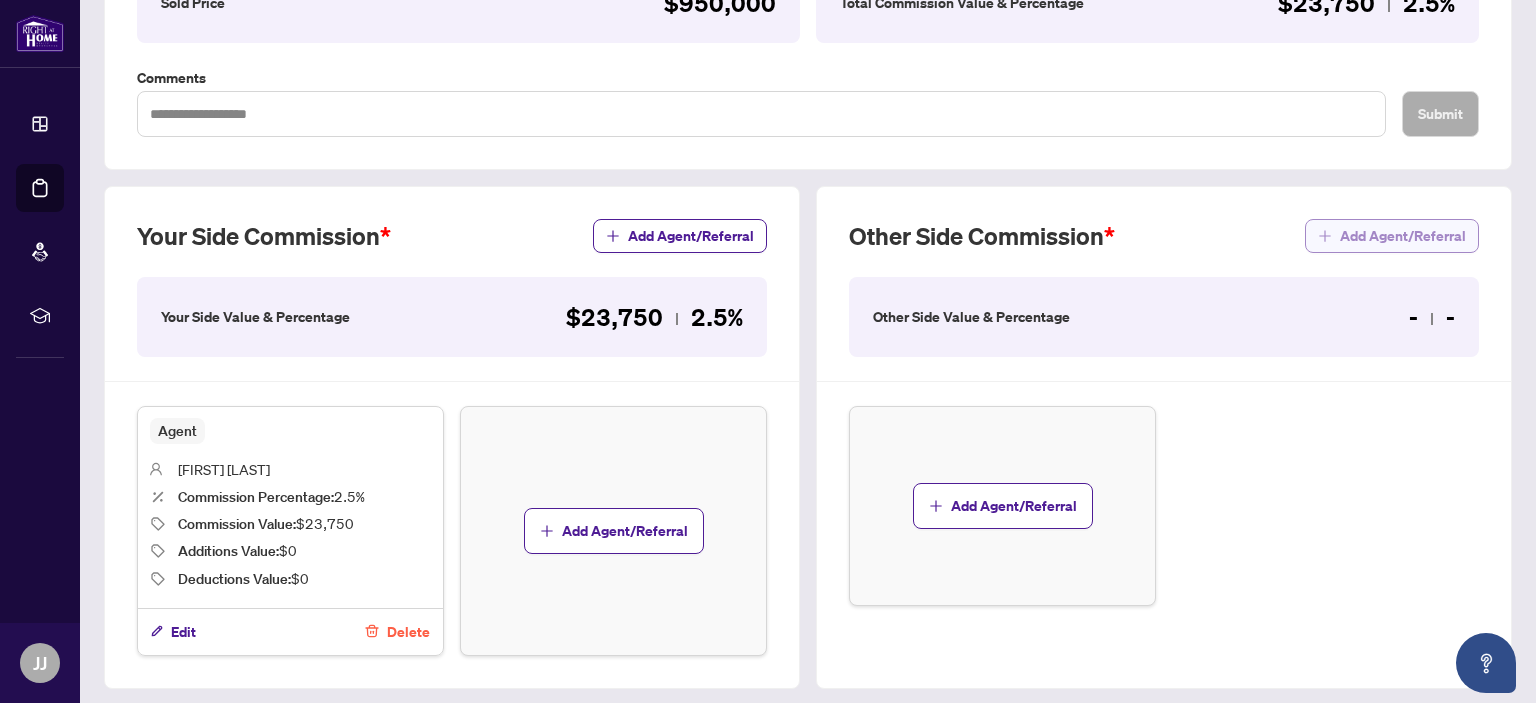 click on "Add Agent/Referral" at bounding box center (1403, 236) 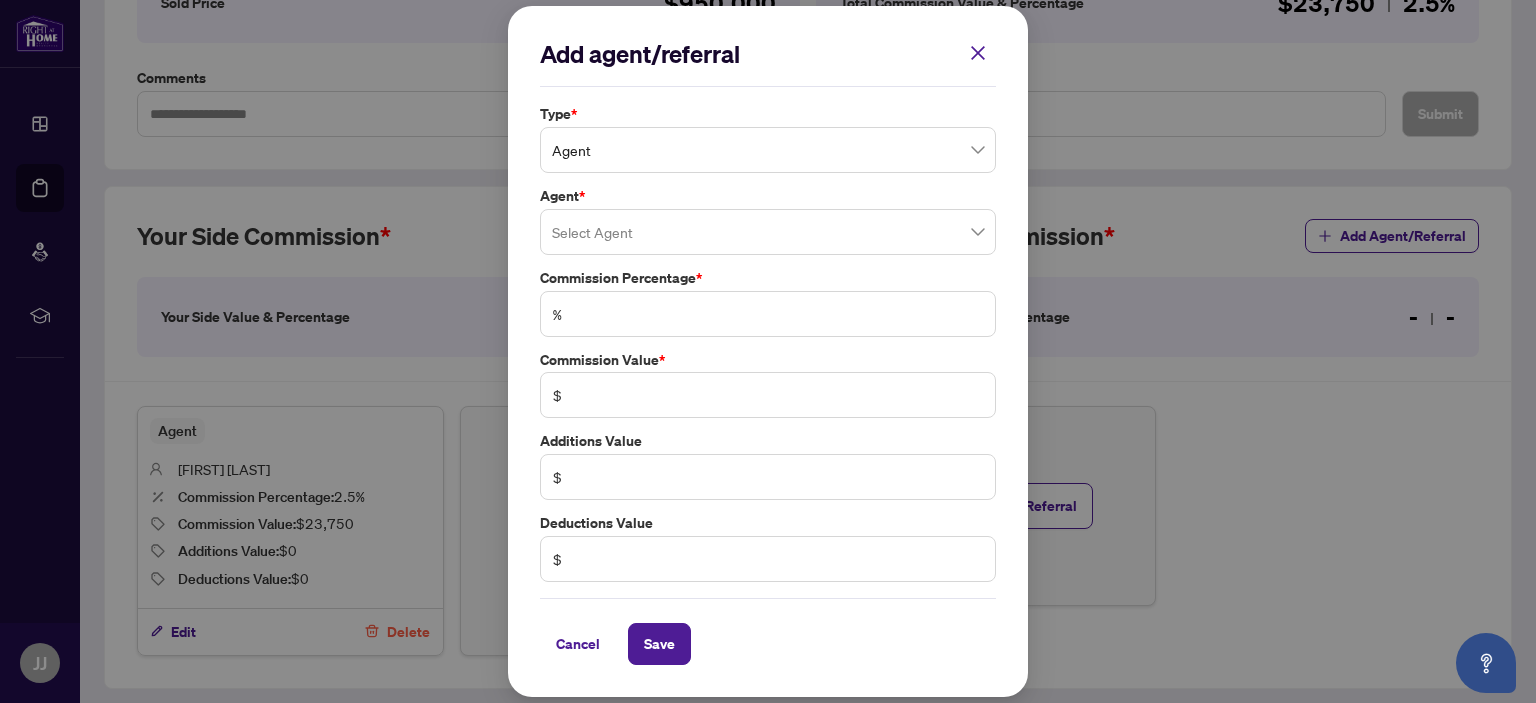 click at bounding box center [768, 232] 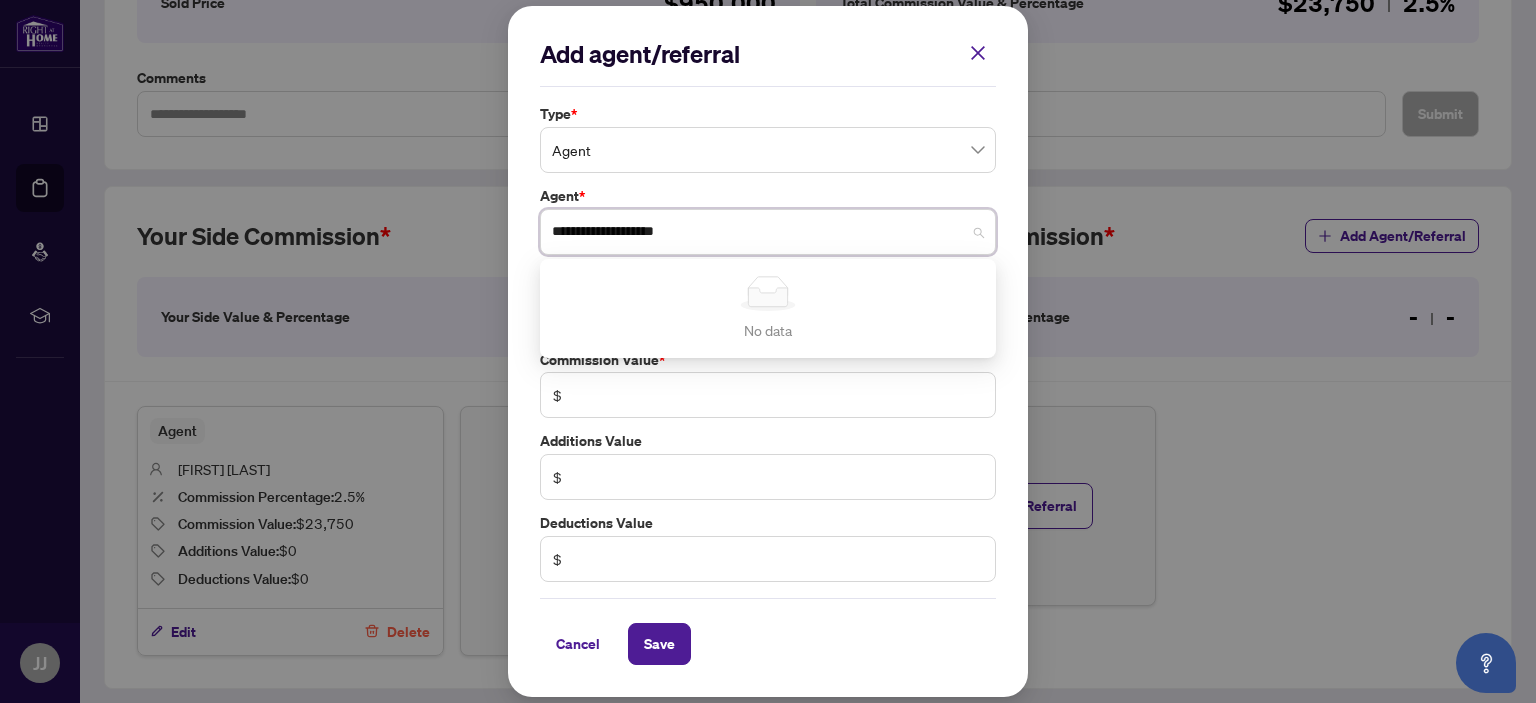 type on "**********" 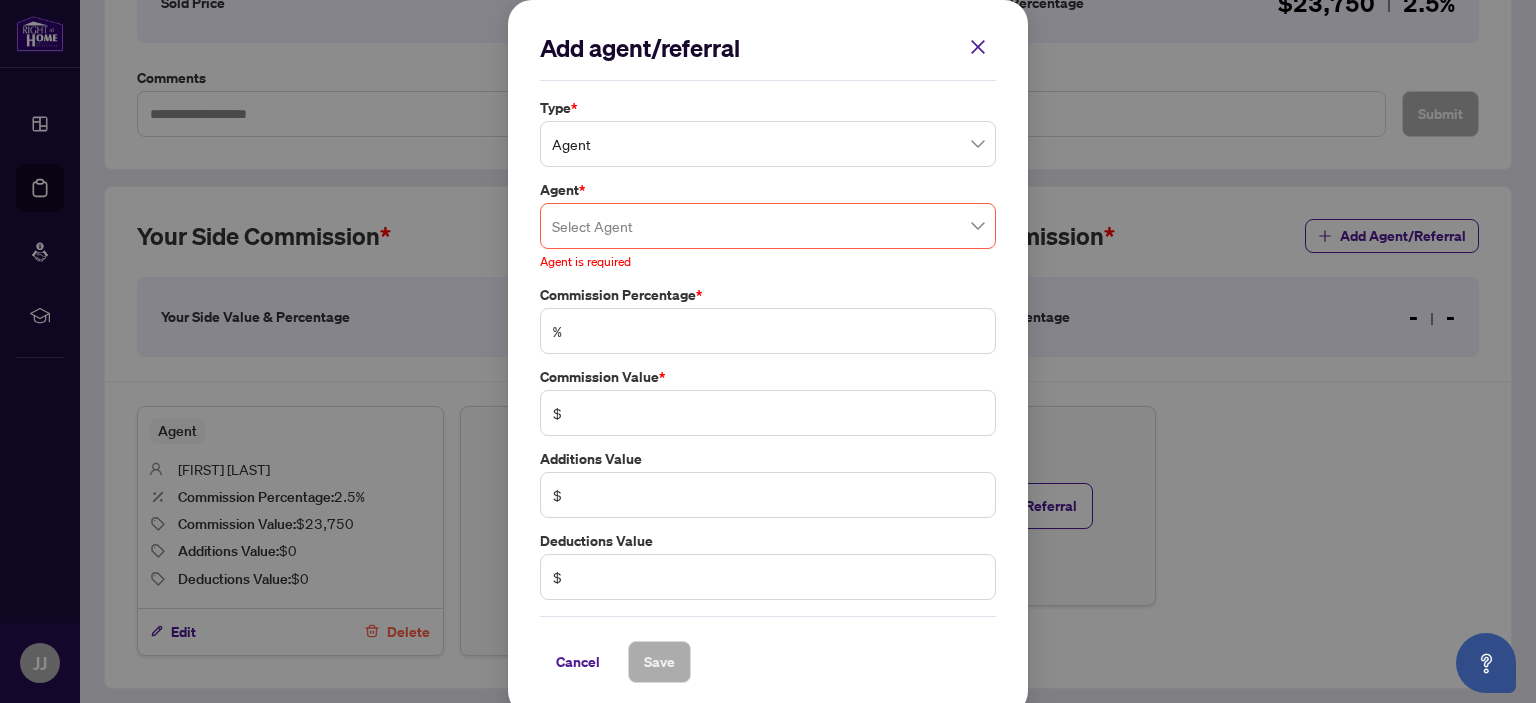 click on "Add agent/referral Type * Agent Agent * Select Agent Simple Empty No data Agent is required Commission Percentage * % Commission Value * $ Additions Value $ Deductions Value $ Cancel Save Cancel OK" at bounding box center [768, 357] 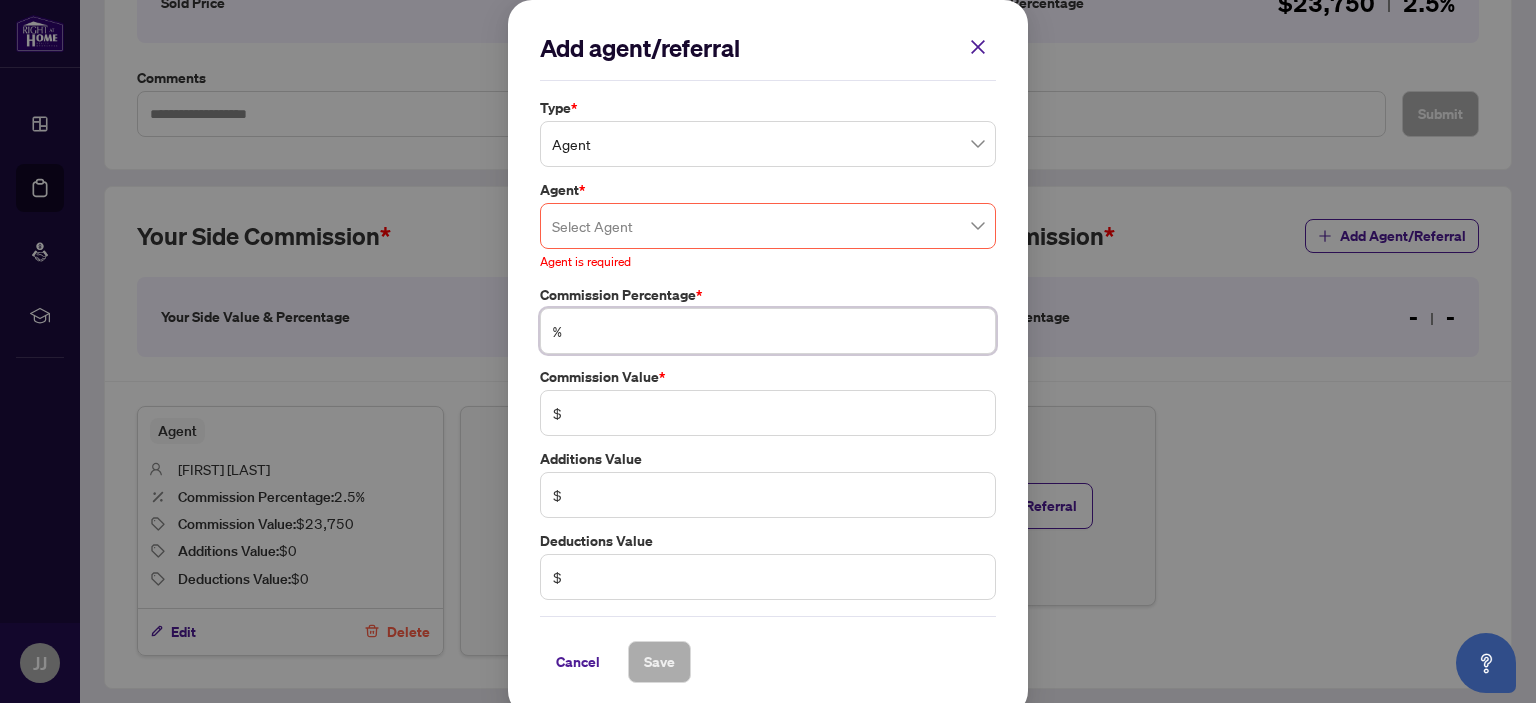 click at bounding box center [778, 331] 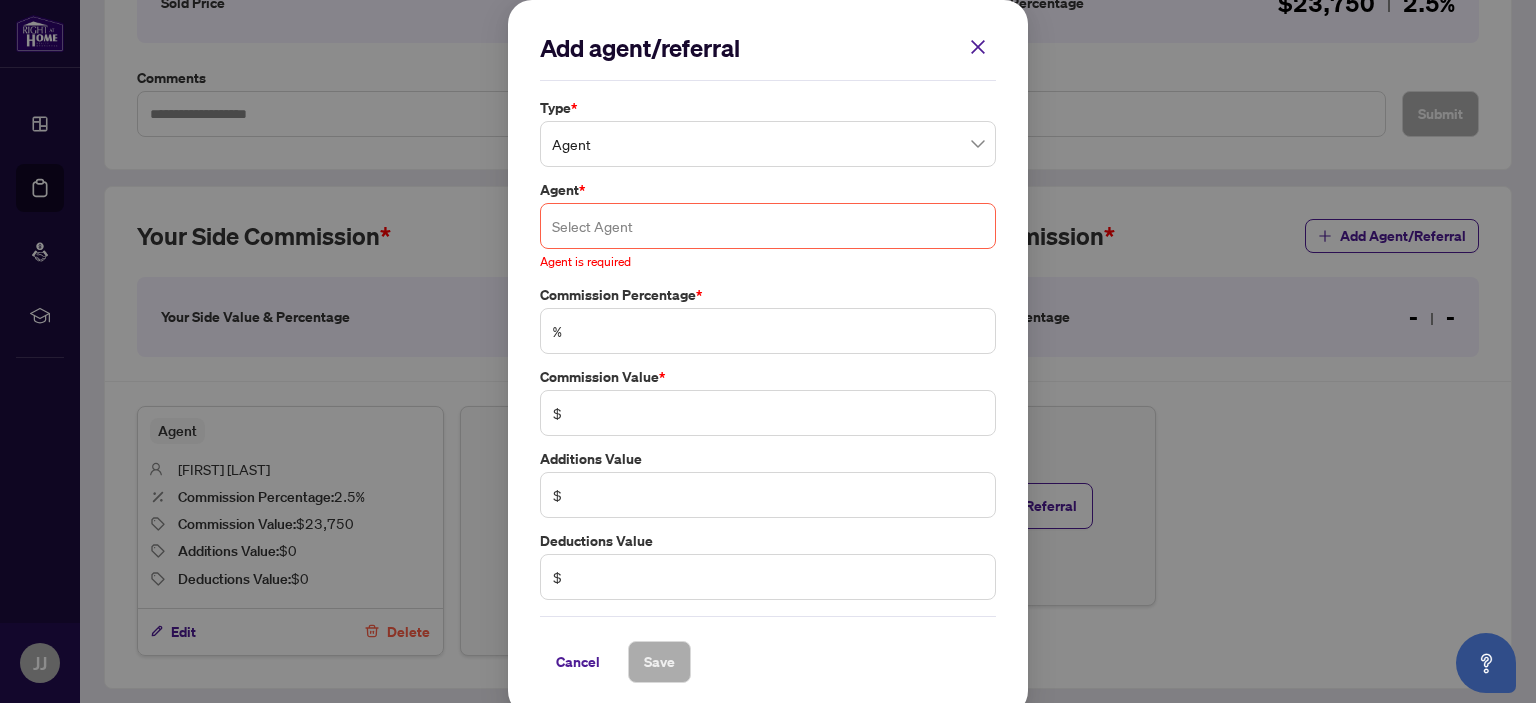 click at bounding box center (768, 226) 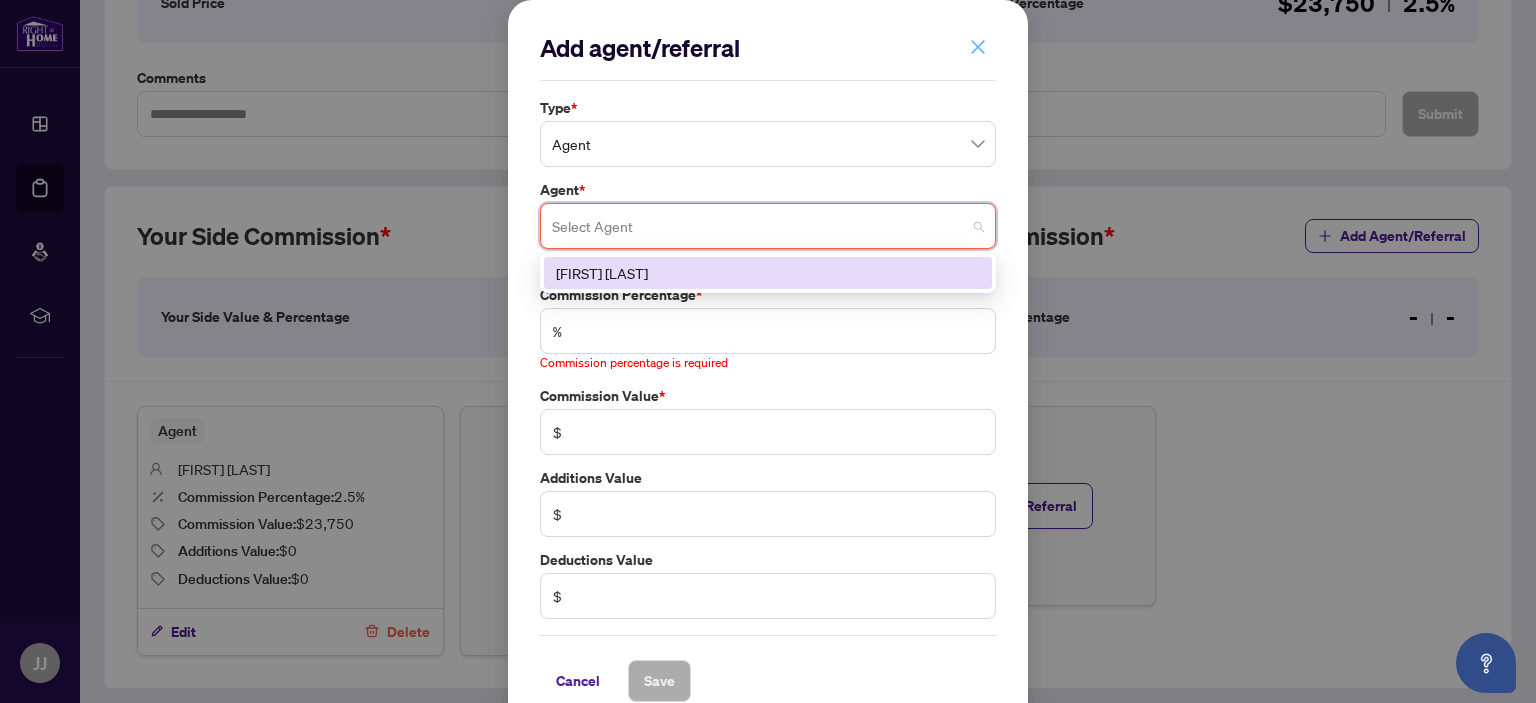 click 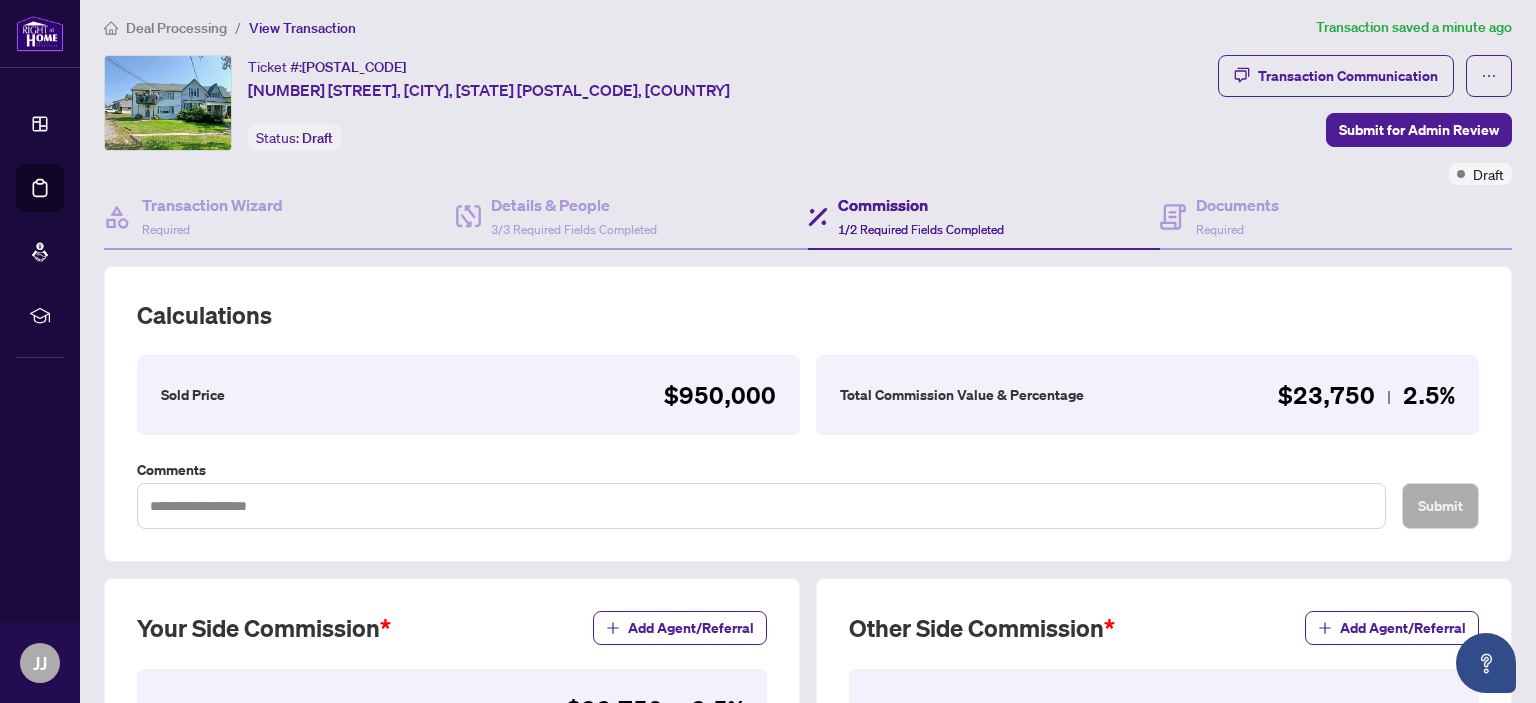scroll, scrollTop: 0, scrollLeft: 0, axis: both 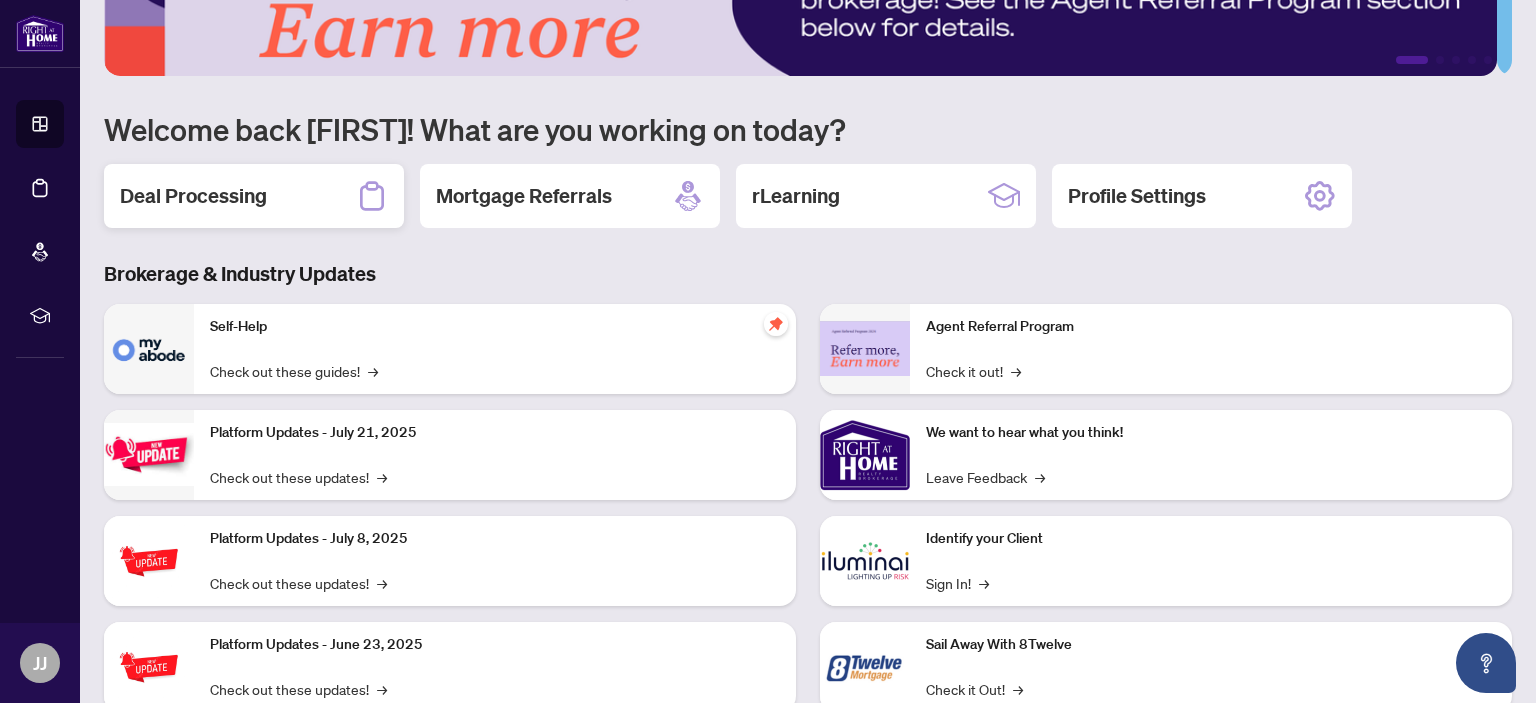 click on "Deal Processing" at bounding box center [193, 196] 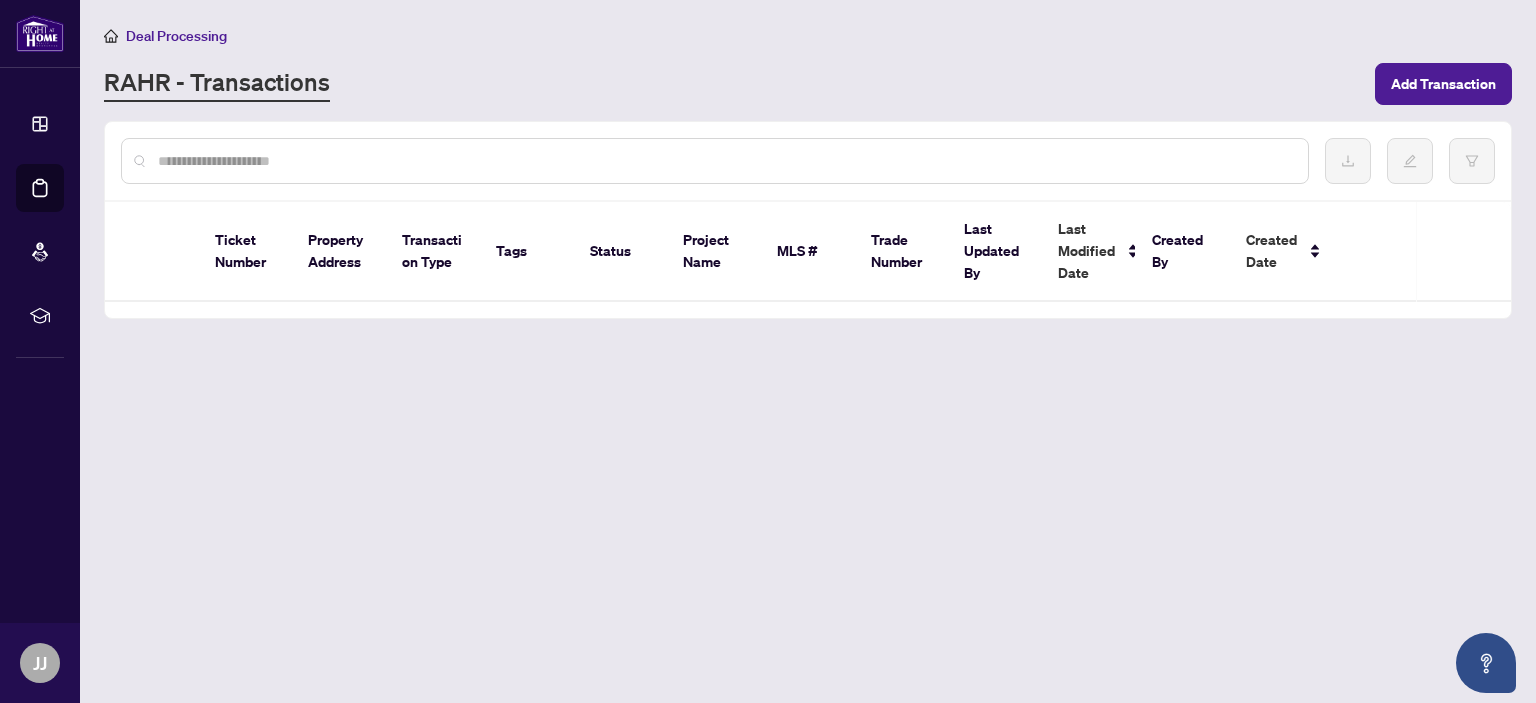 scroll, scrollTop: 0, scrollLeft: 0, axis: both 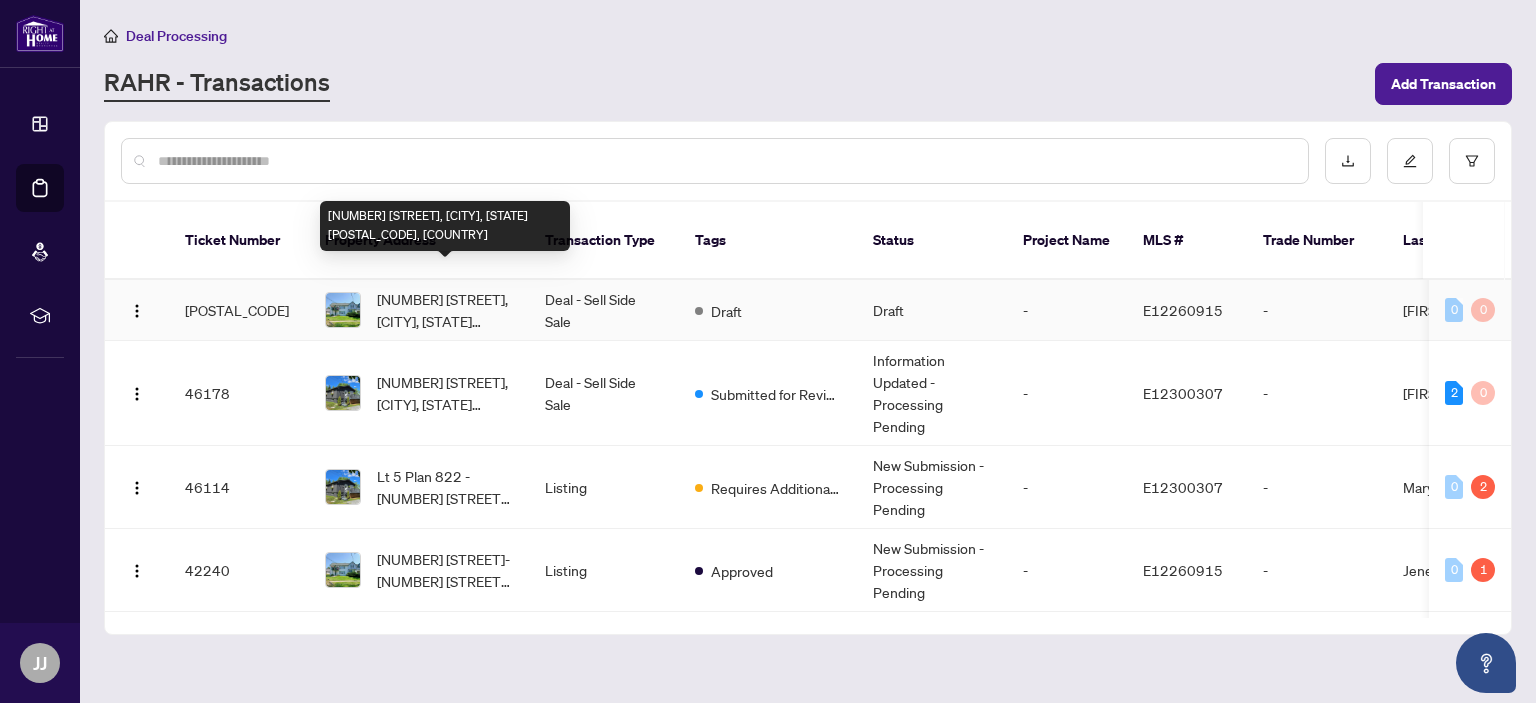 click on "[NUMBER] [STREET], [CITY], [STATE] [POSTAL_CODE], [COUNTRY]" at bounding box center (445, 310) 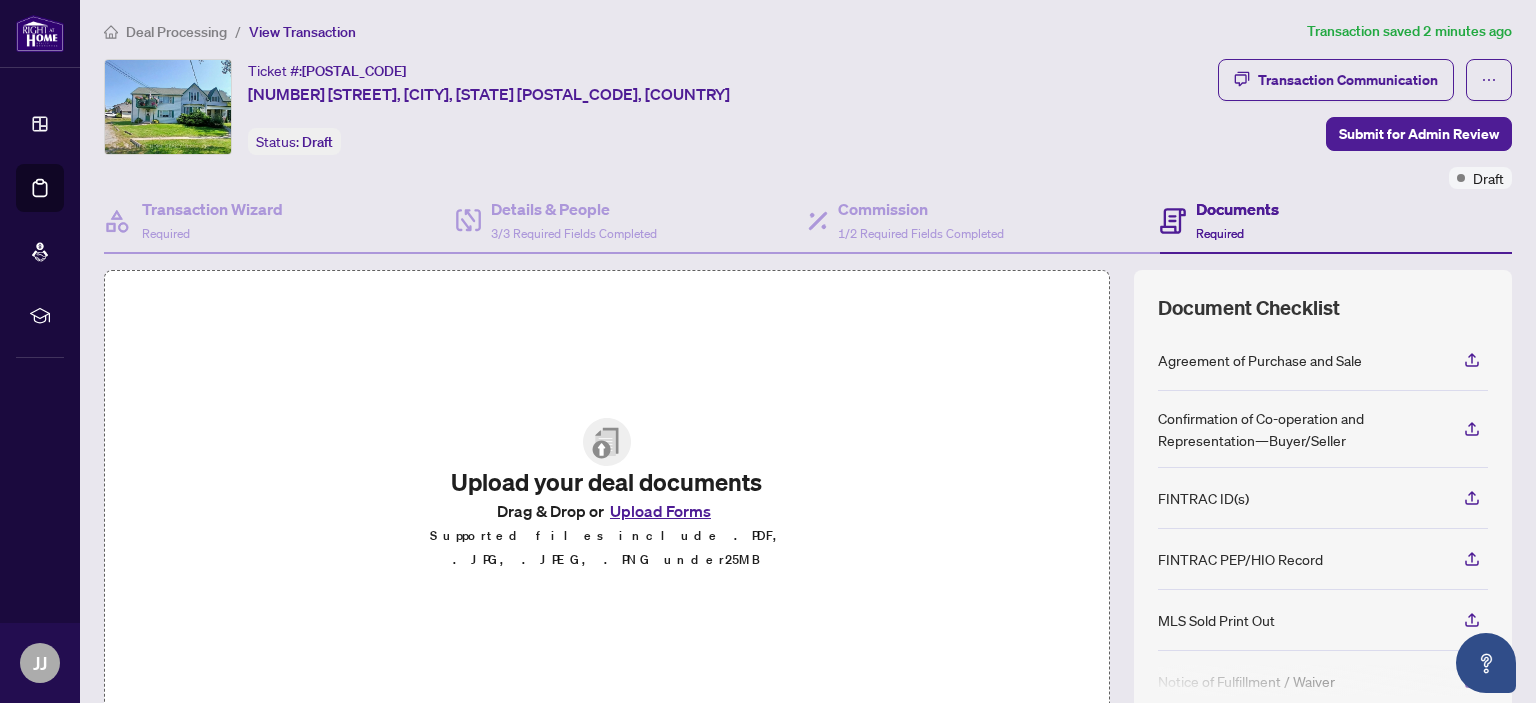 scroll, scrollTop: 0, scrollLeft: 0, axis: both 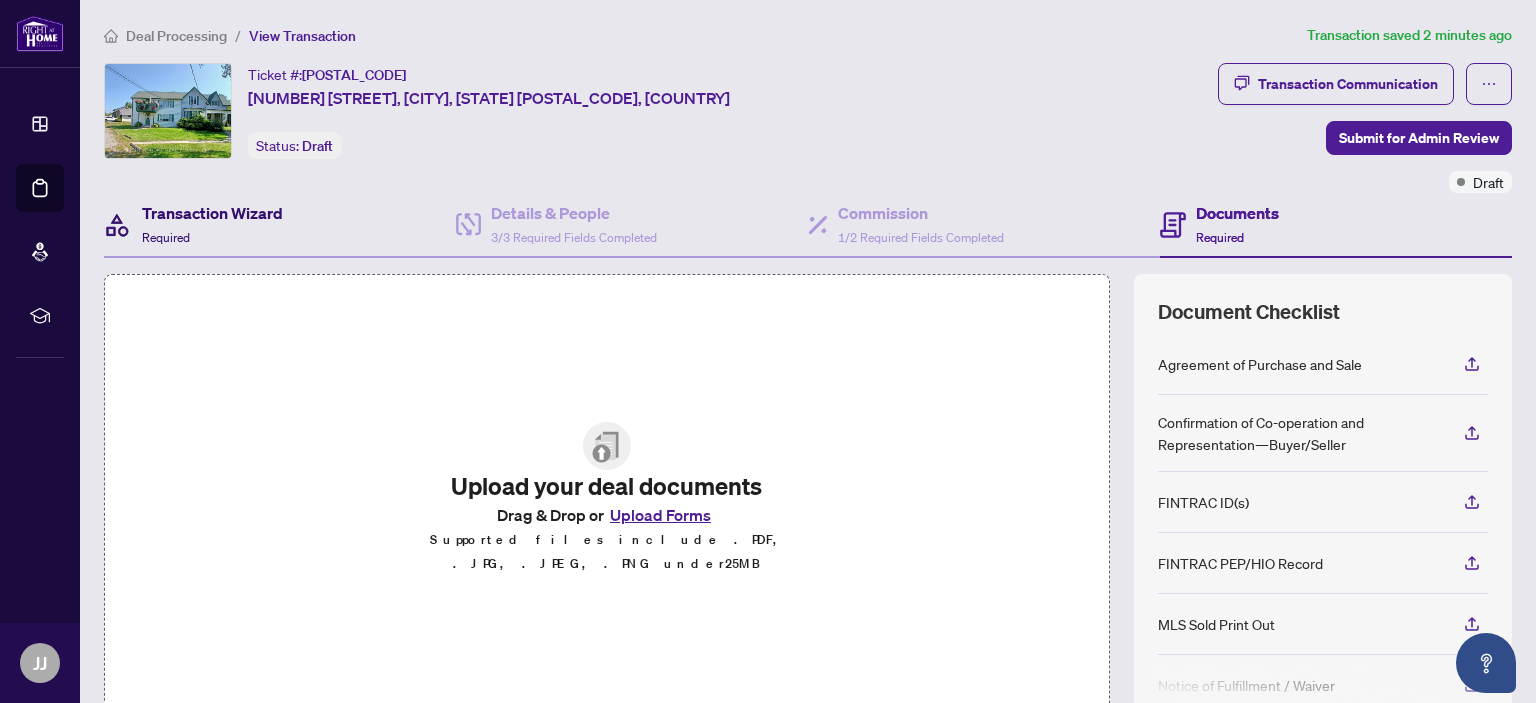 click on "Transaction Wizard" at bounding box center [212, 213] 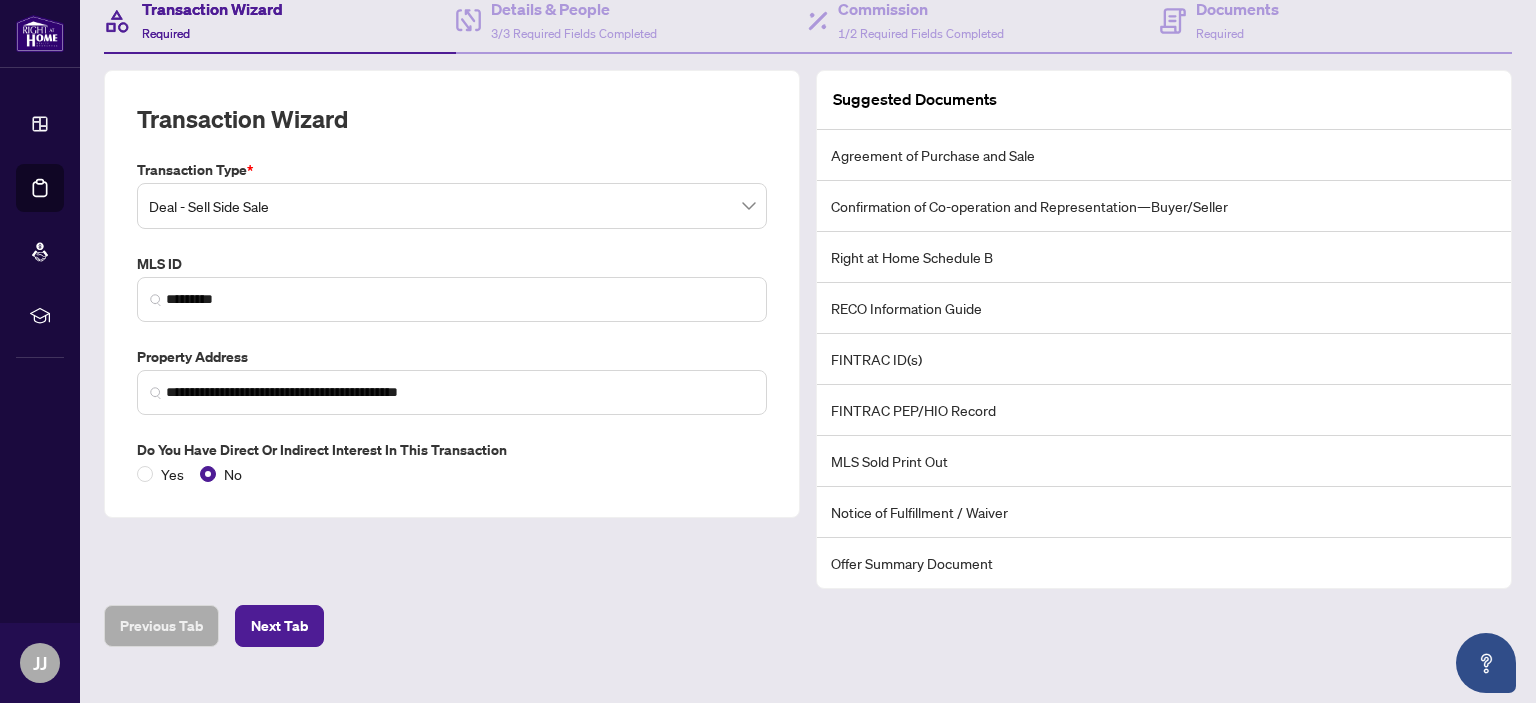 scroll, scrollTop: 235, scrollLeft: 0, axis: vertical 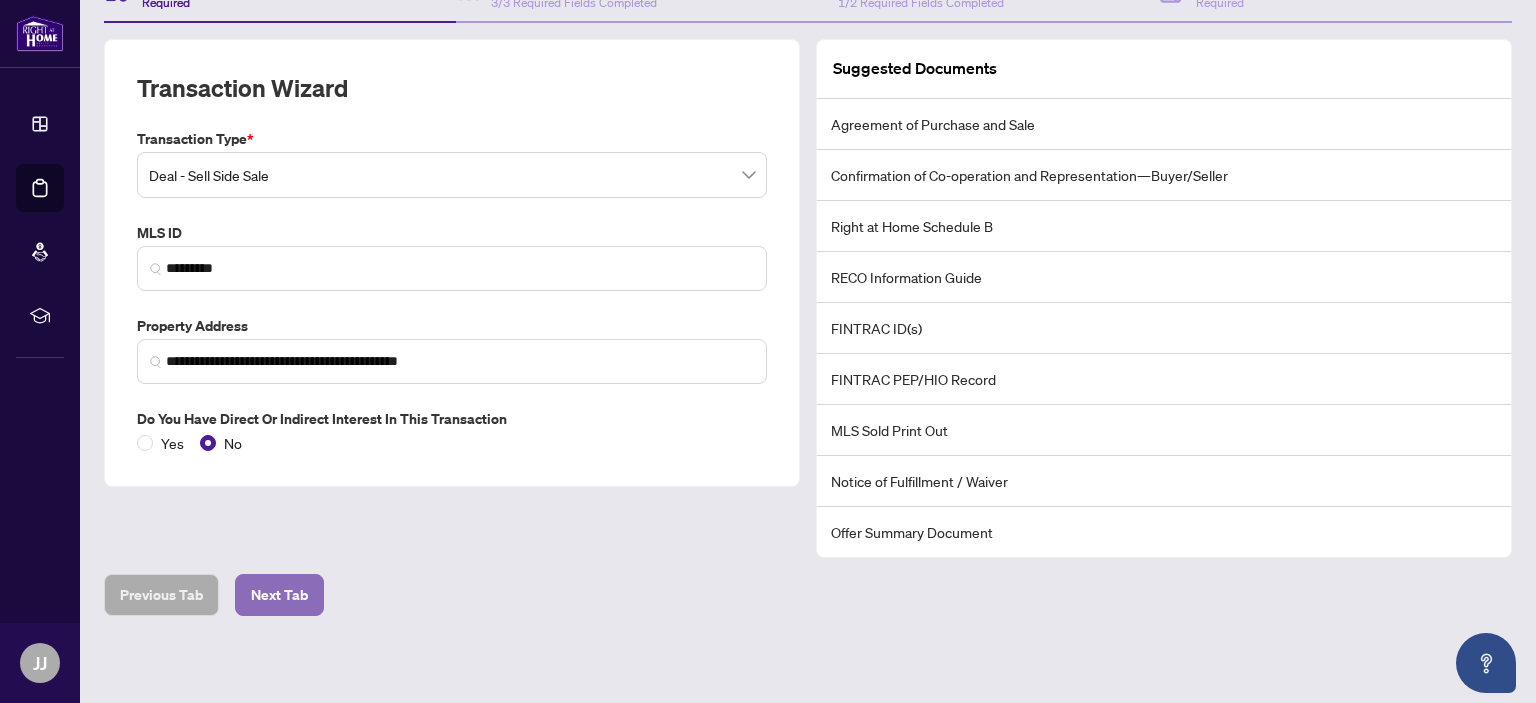 click on "Next Tab" at bounding box center [279, 595] 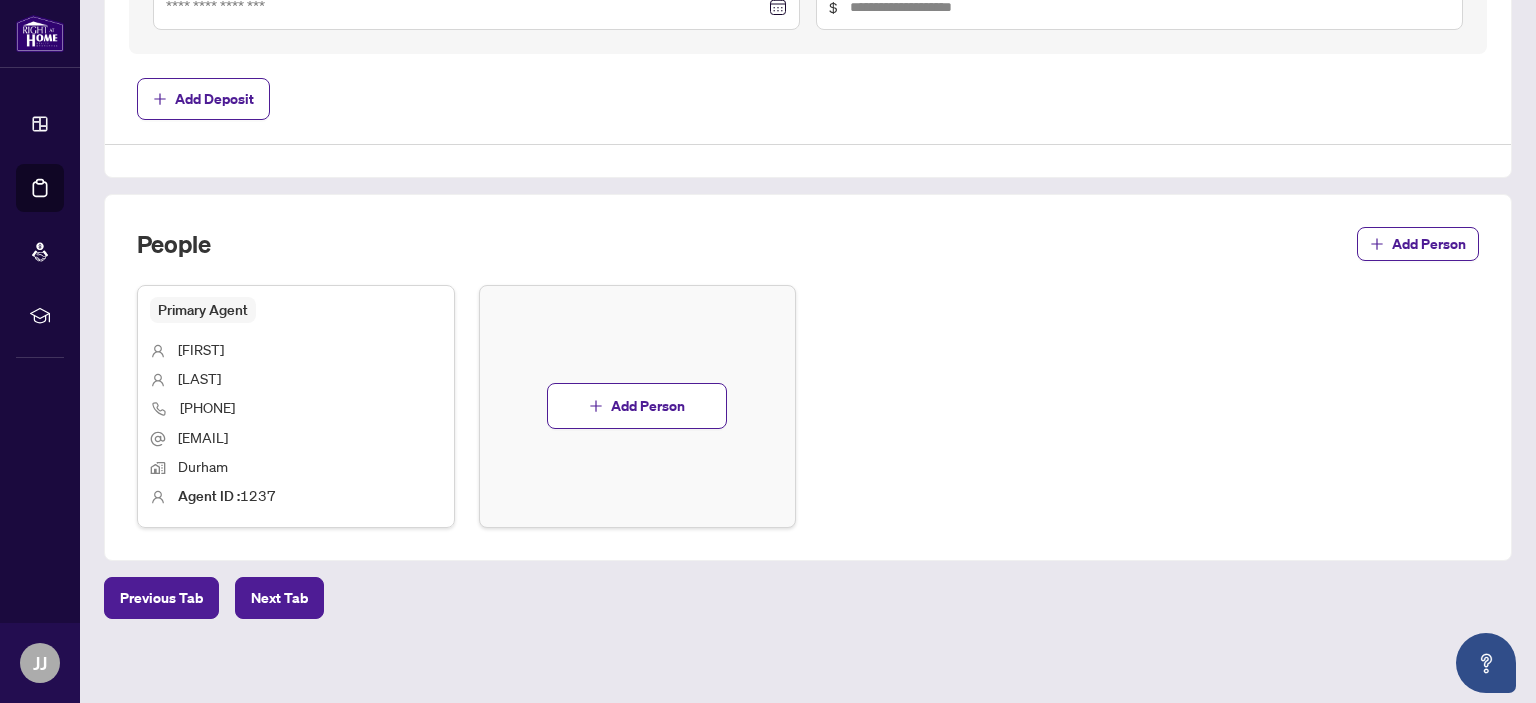 scroll, scrollTop: 1091, scrollLeft: 0, axis: vertical 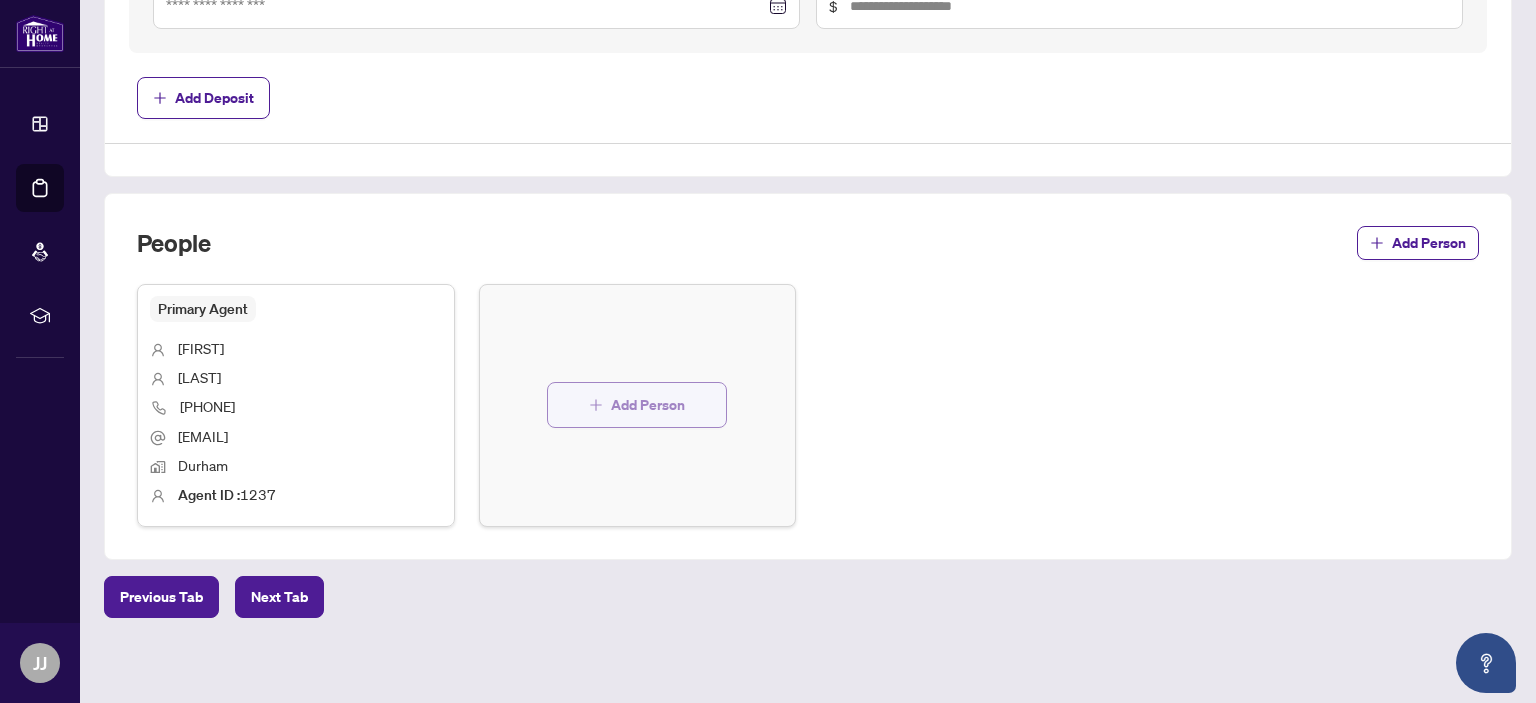 click 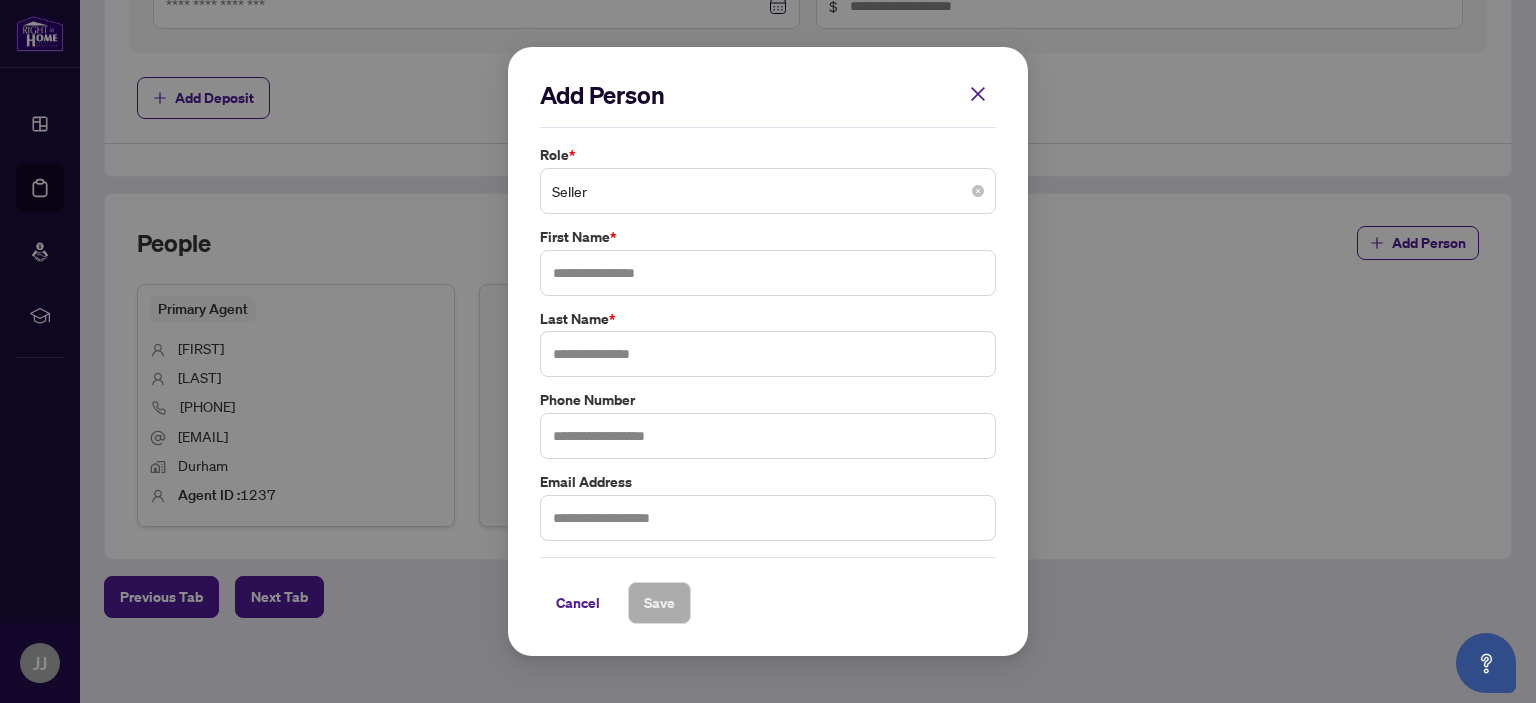 click on "Seller" at bounding box center (768, 191) 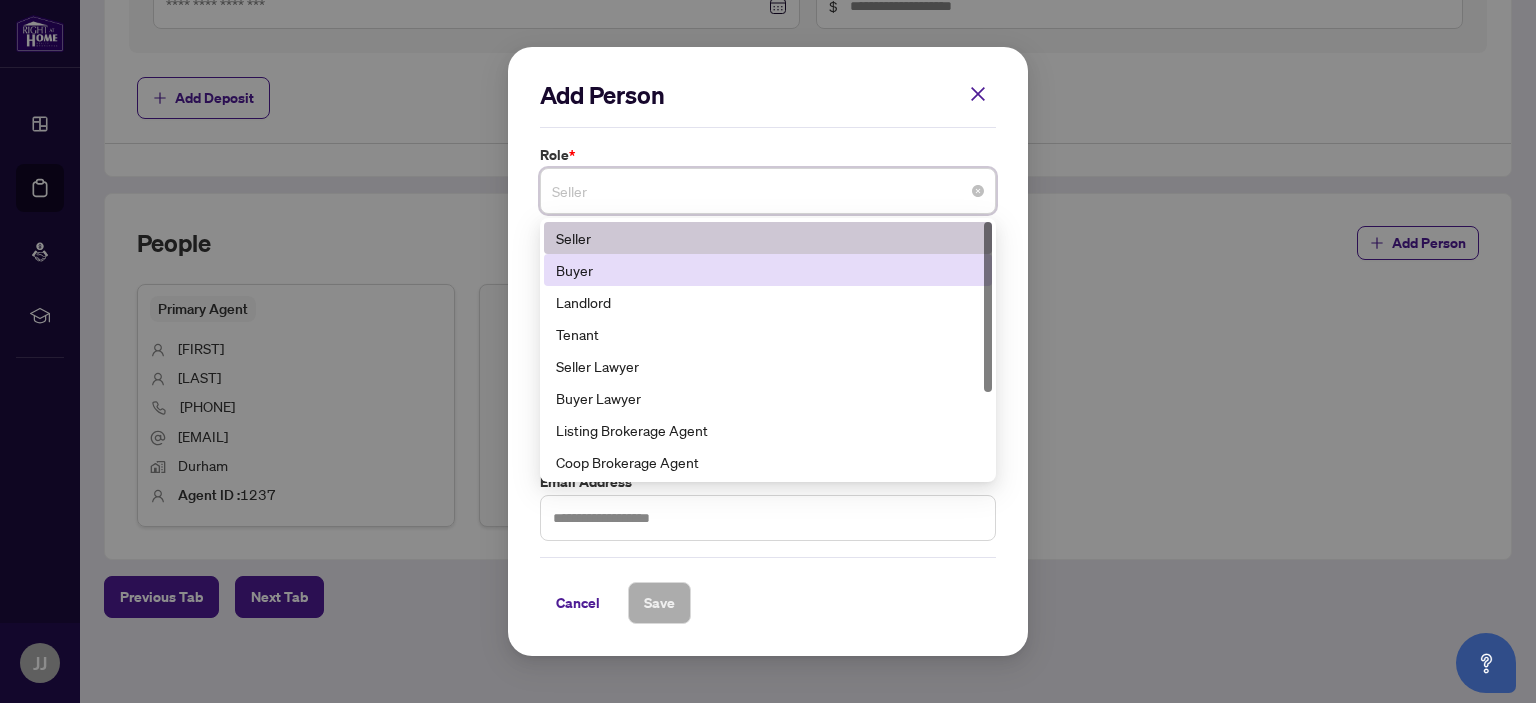click on "Buyer" at bounding box center (768, 270) 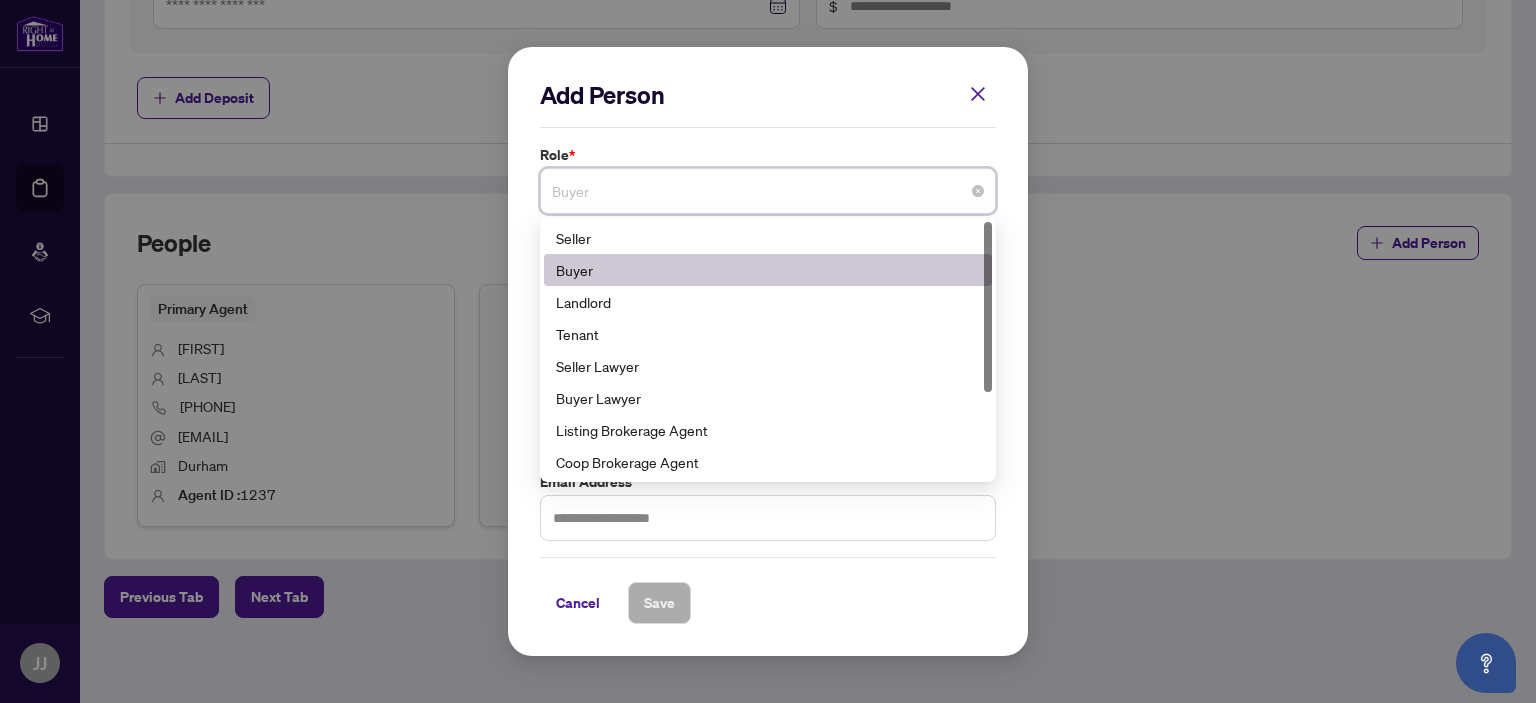 click on "Buyer" at bounding box center [768, 191] 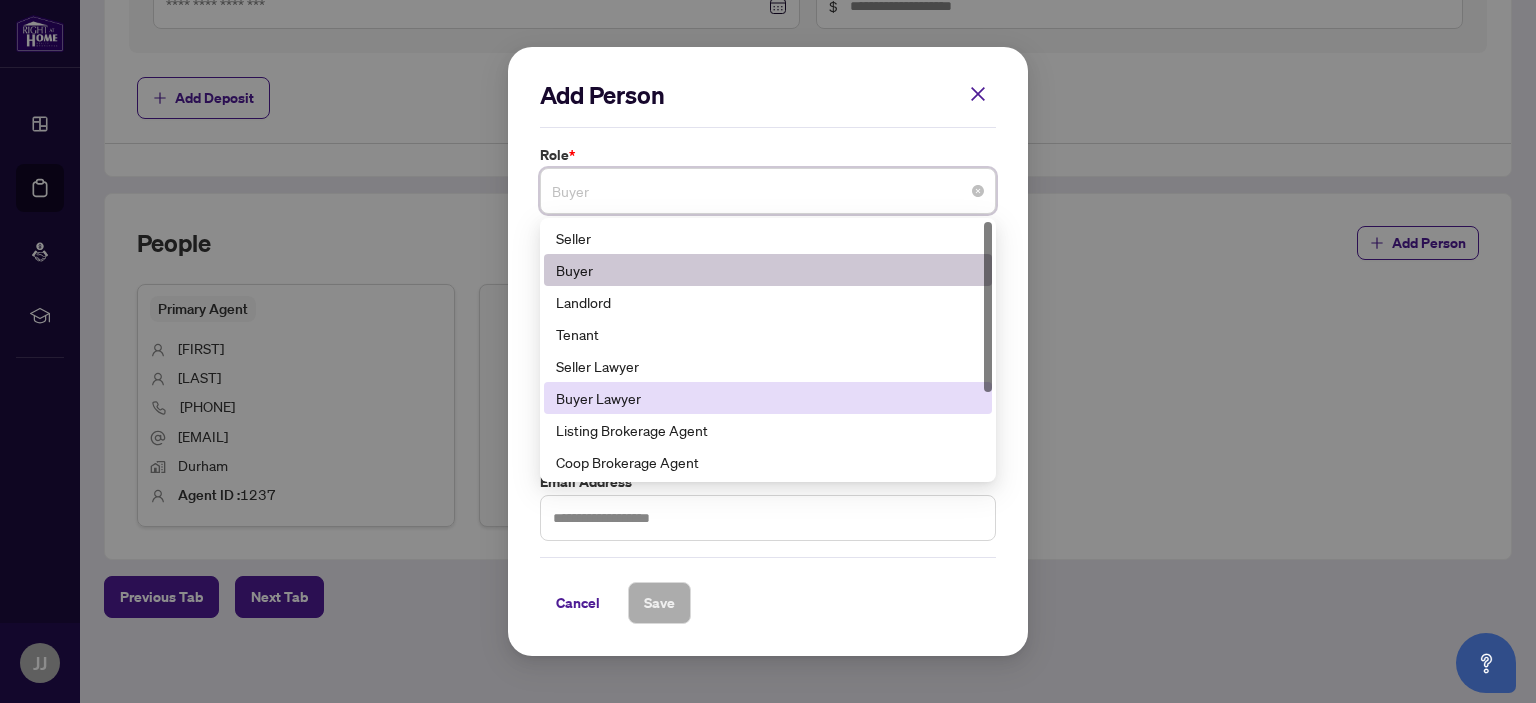 scroll, scrollTop: 100, scrollLeft: 0, axis: vertical 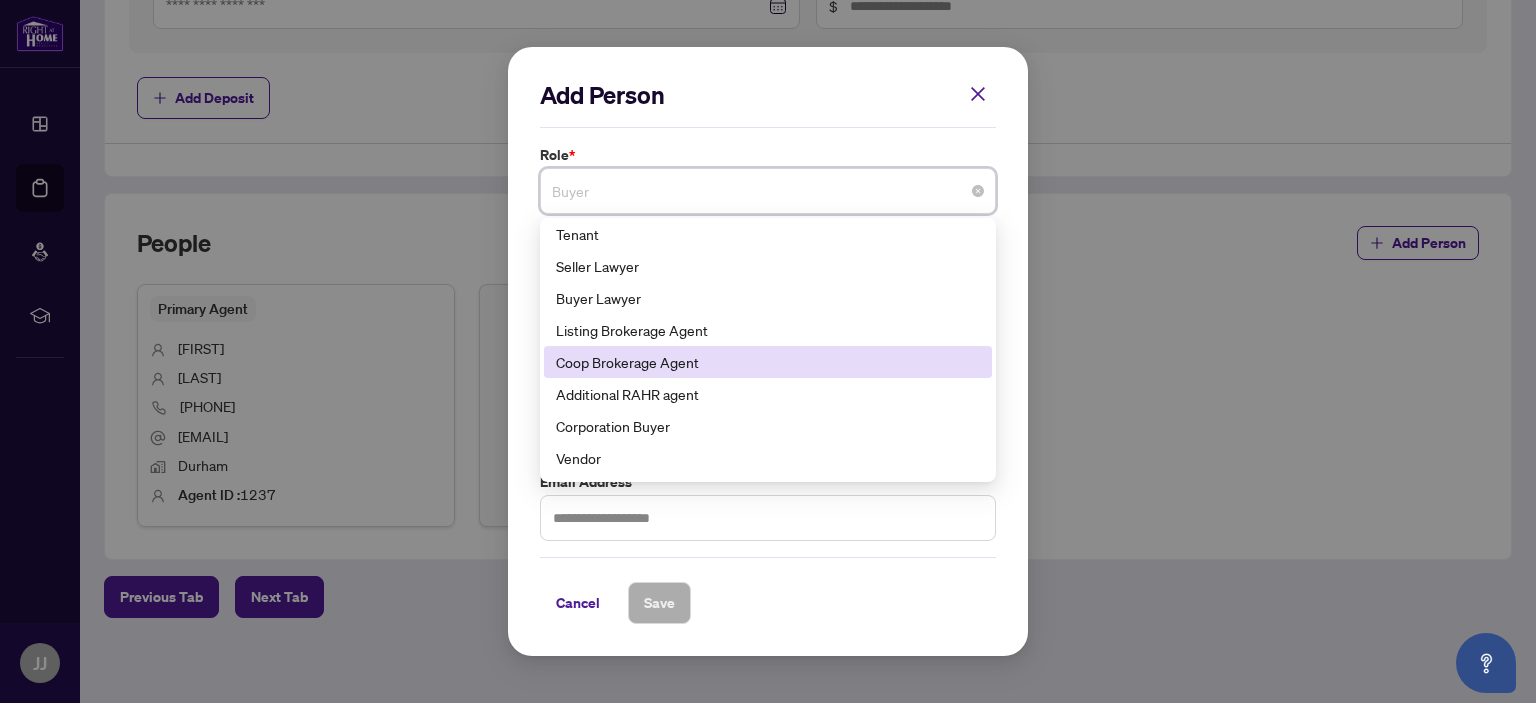 click on "Coop Brokerage Agent" at bounding box center [768, 362] 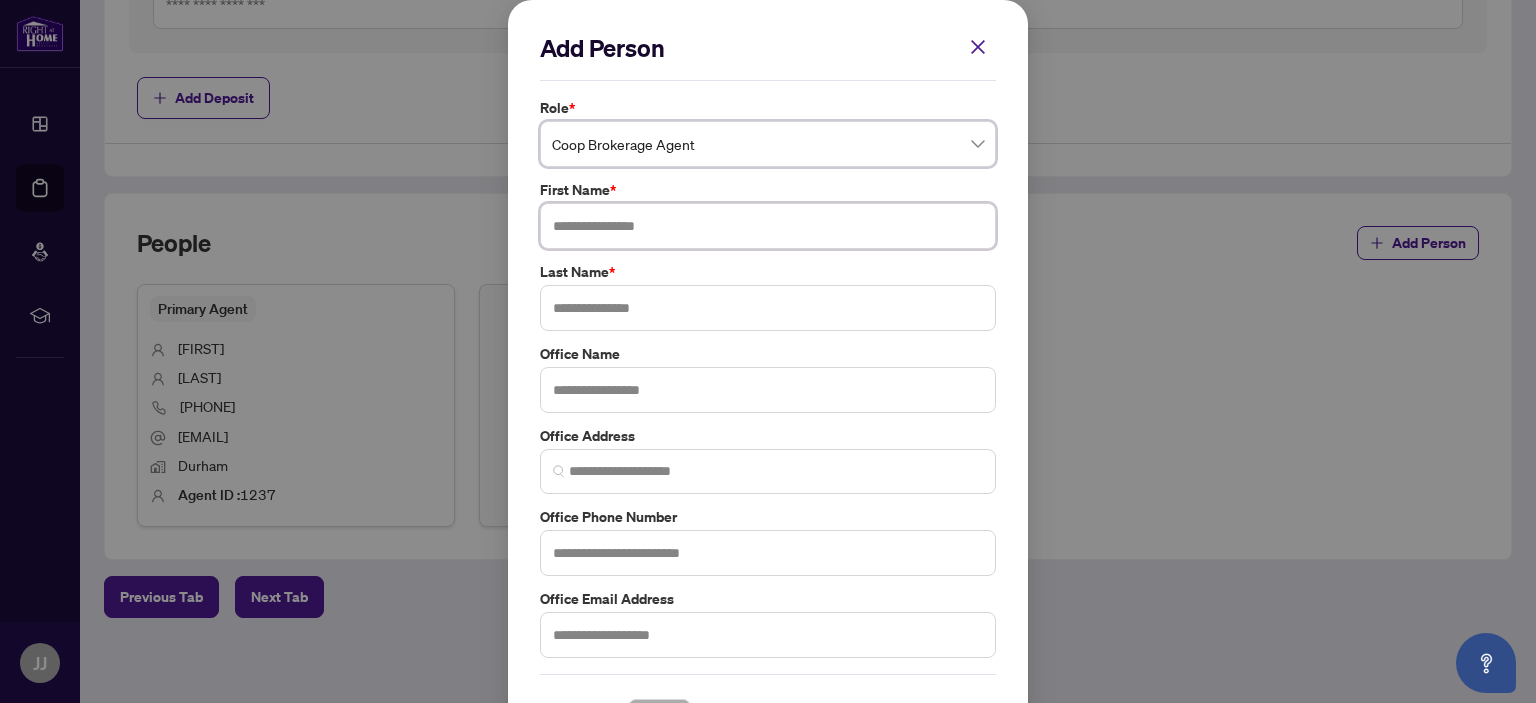 click at bounding box center [768, 226] 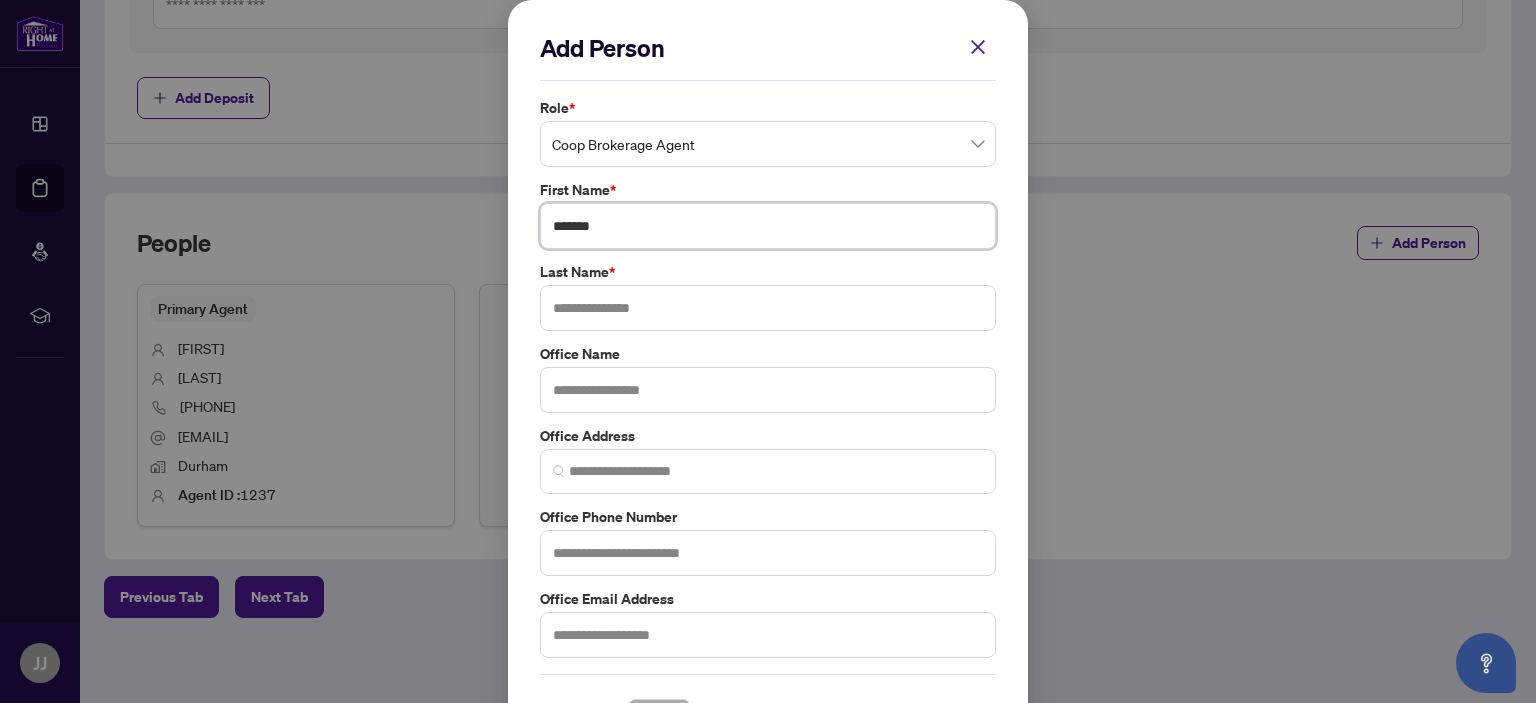type on "*******" 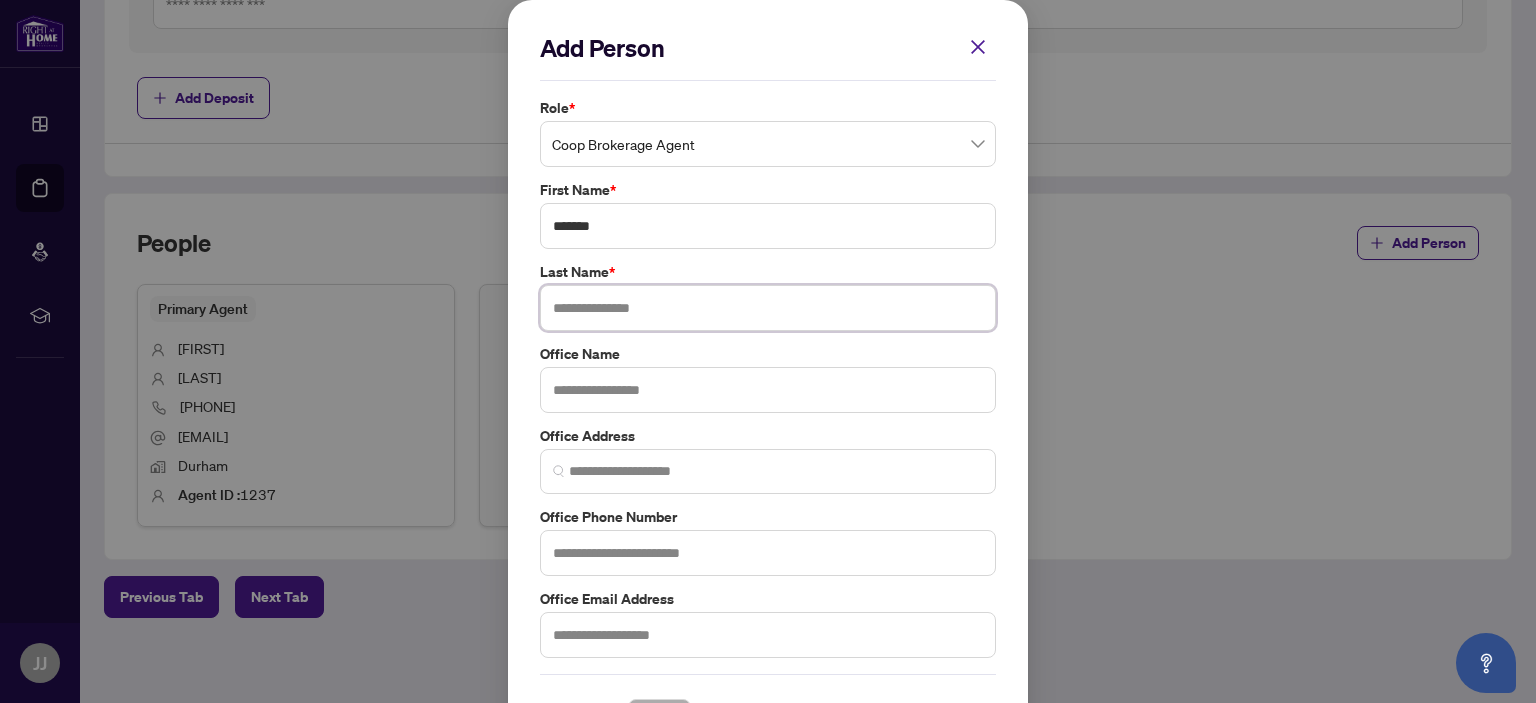 click at bounding box center [768, 308] 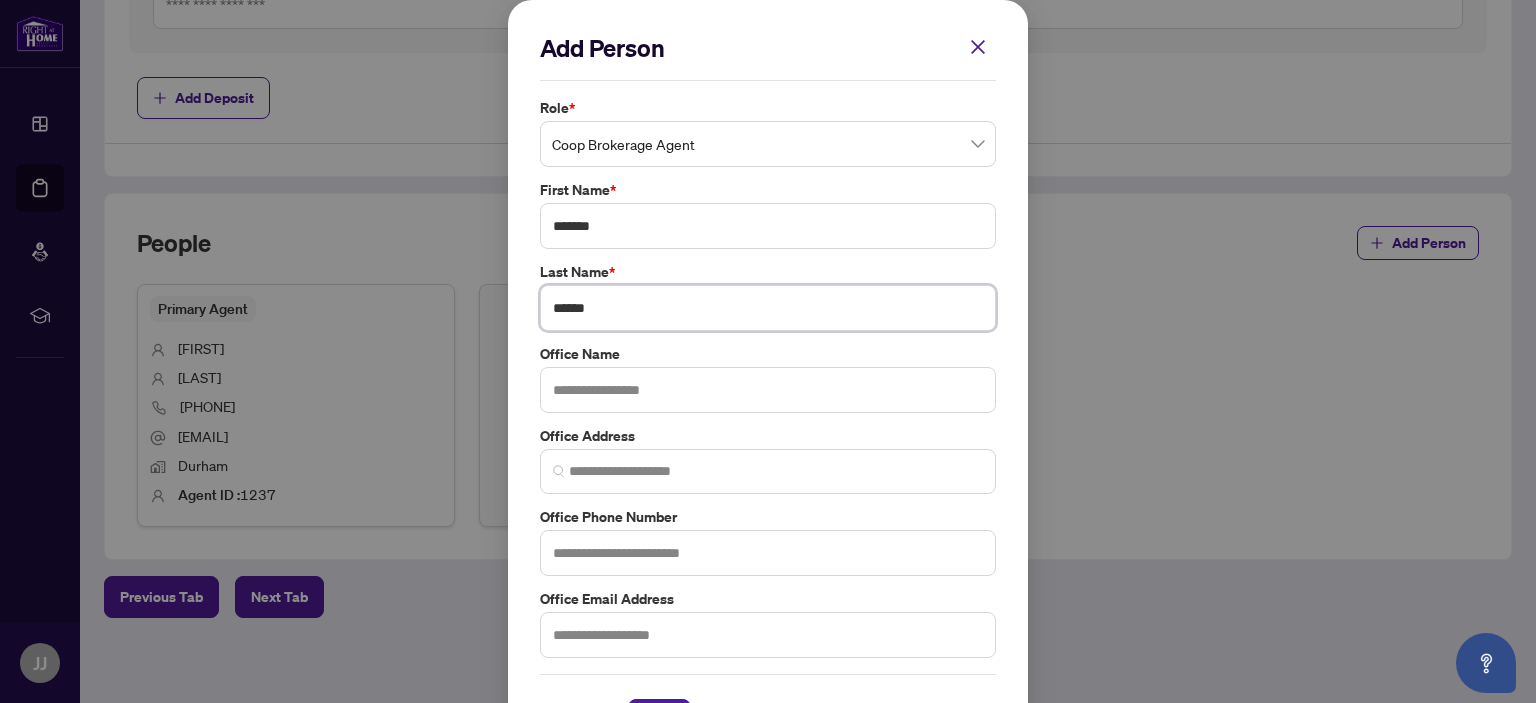 type on "******" 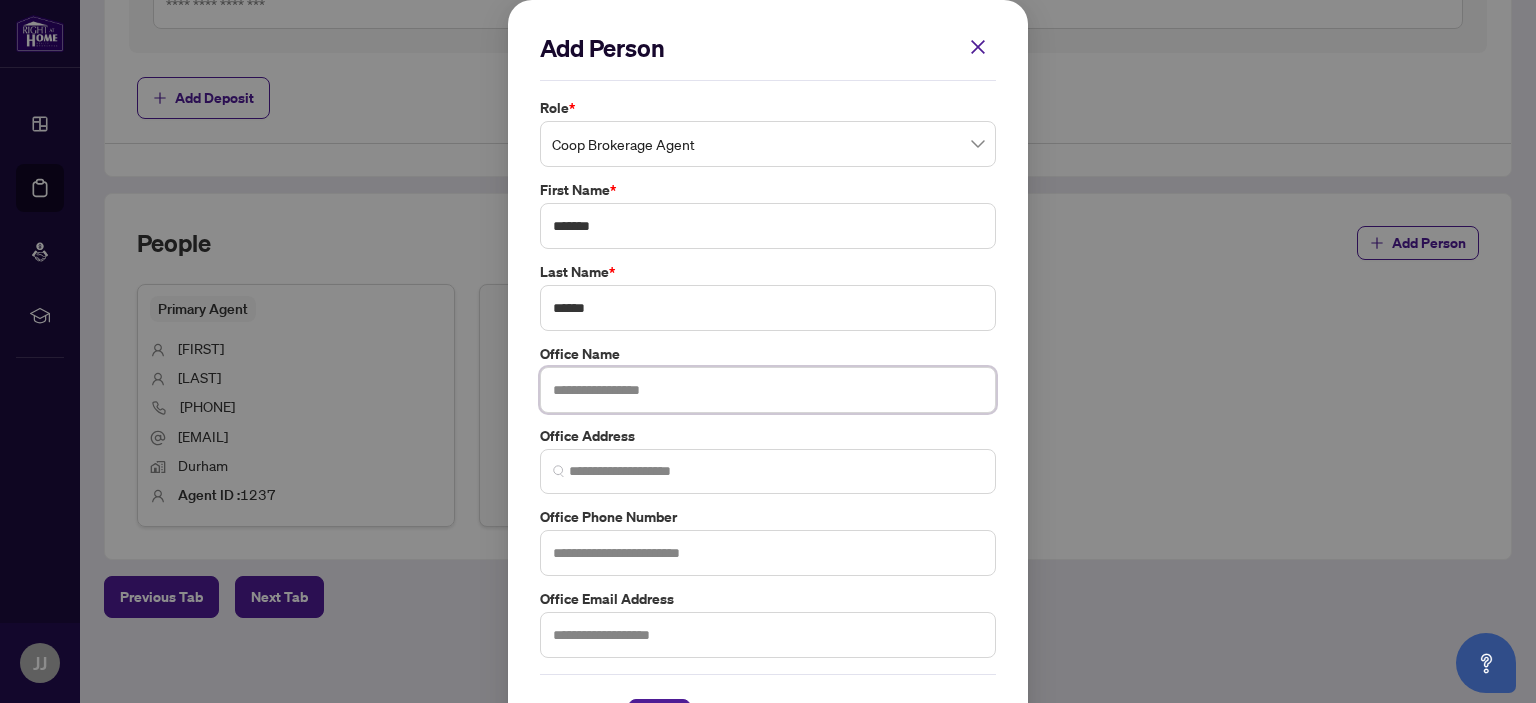 click at bounding box center [768, 390] 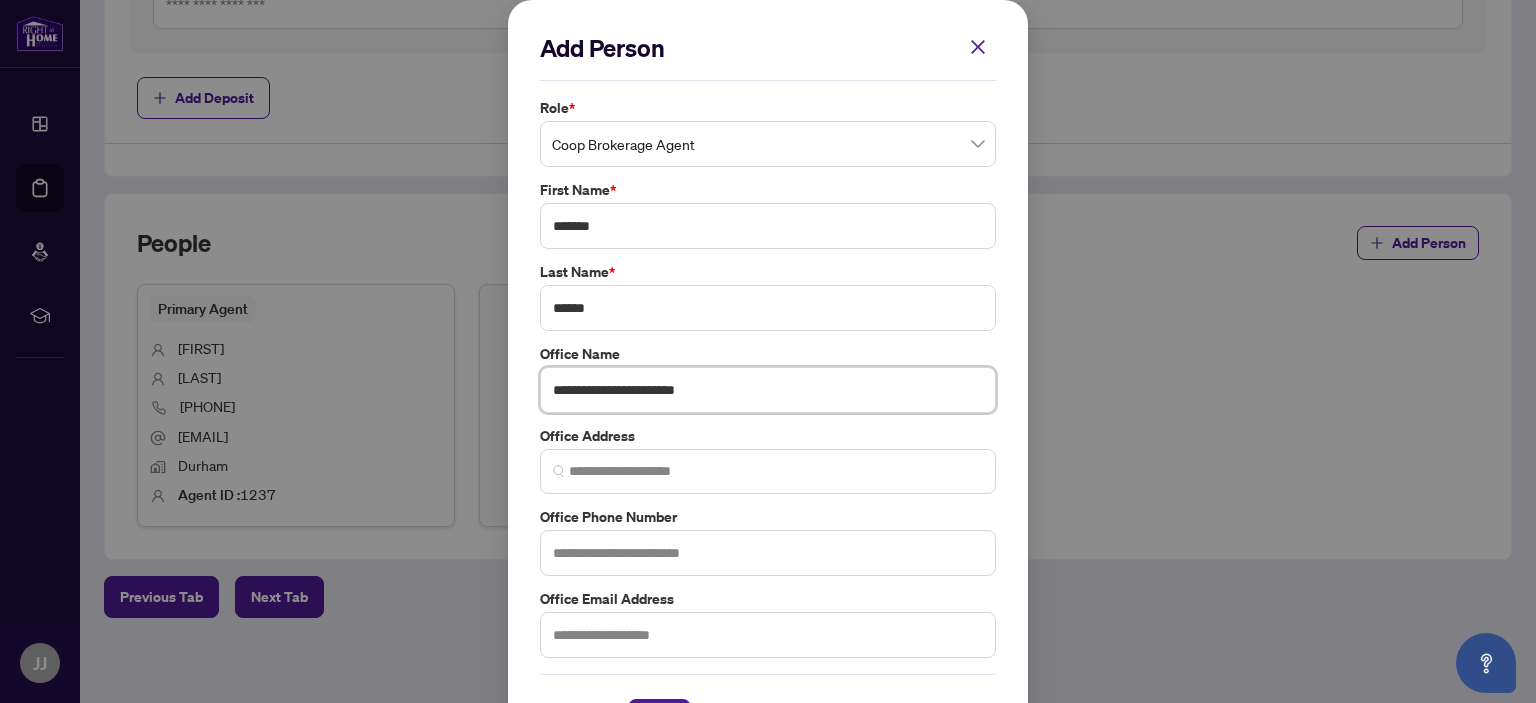 type on "**********" 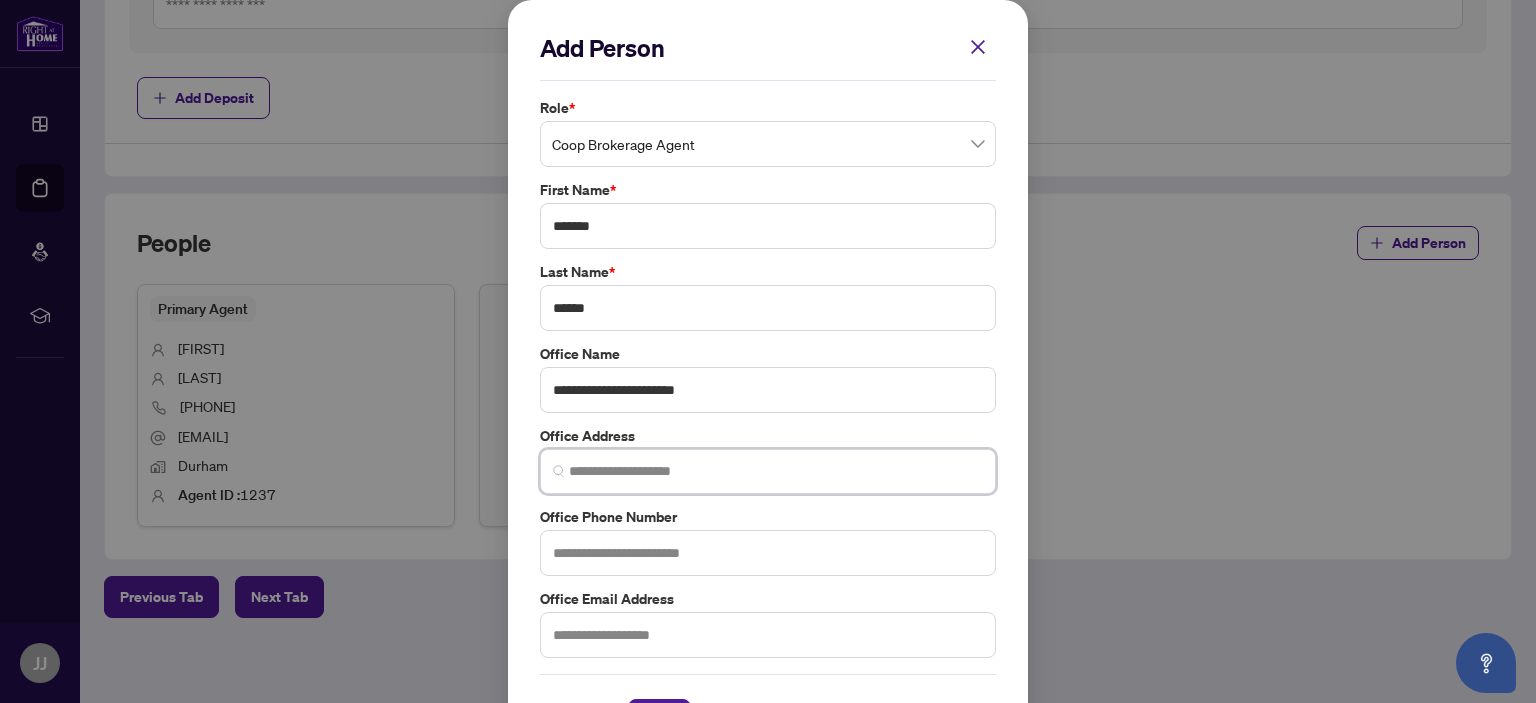 click at bounding box center [776, 471] 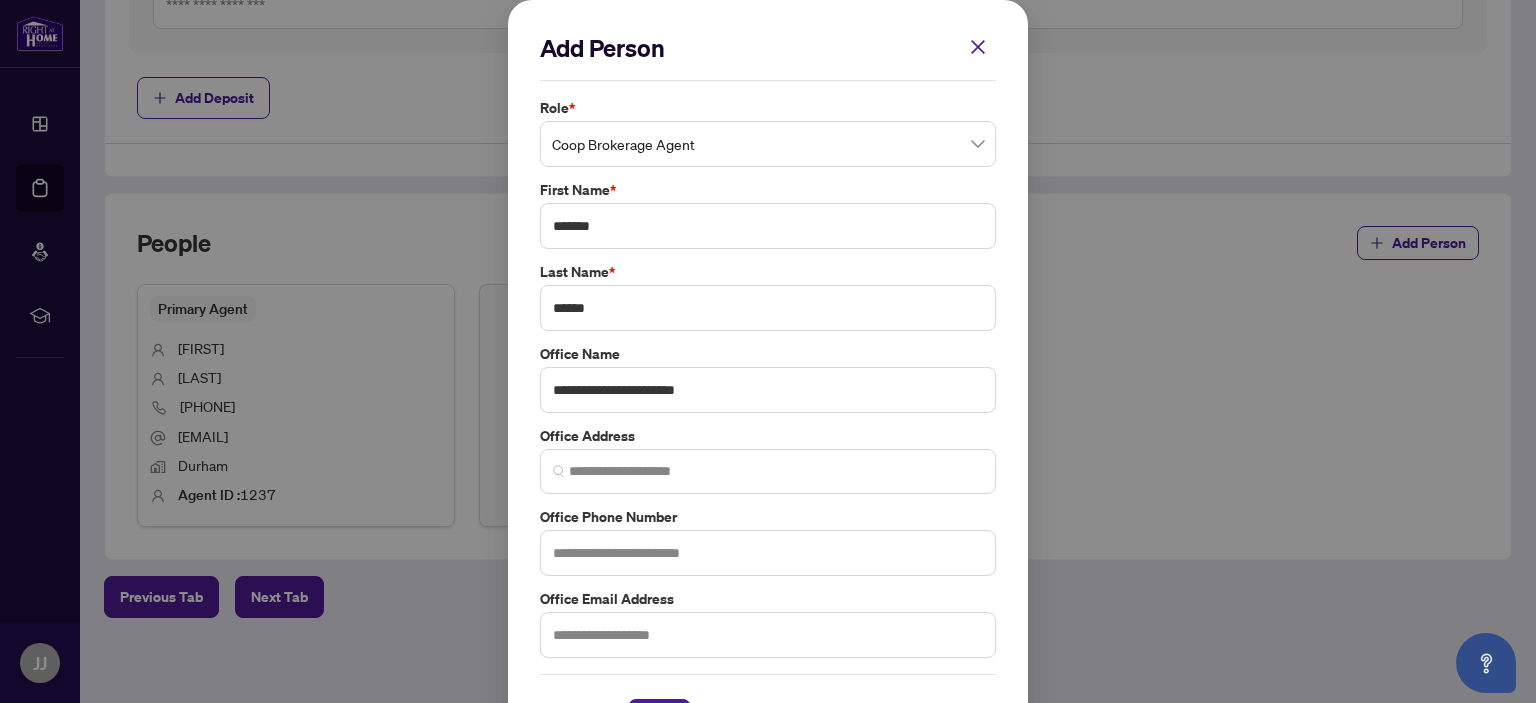click on "**********" at bounding box center [768, 386] 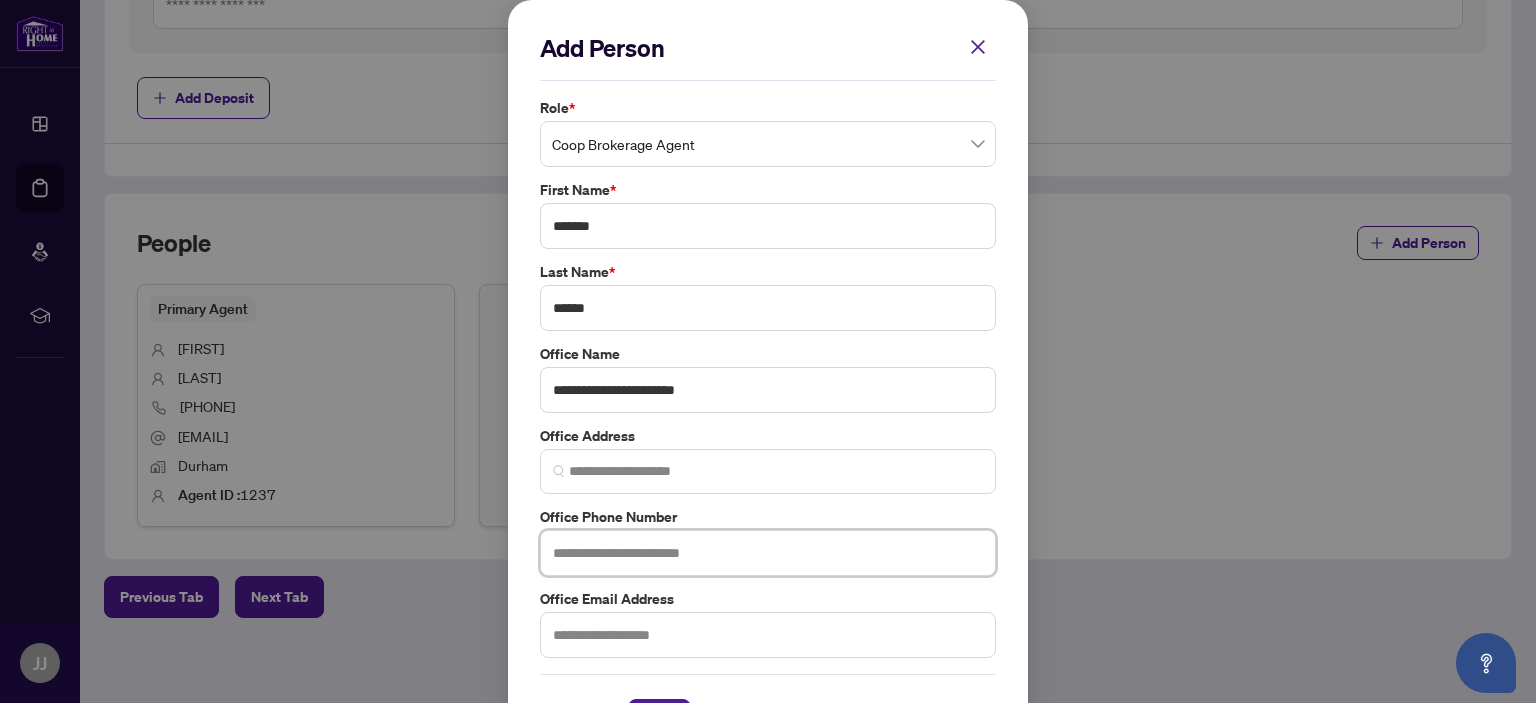 click at bounding box center [768, 553] 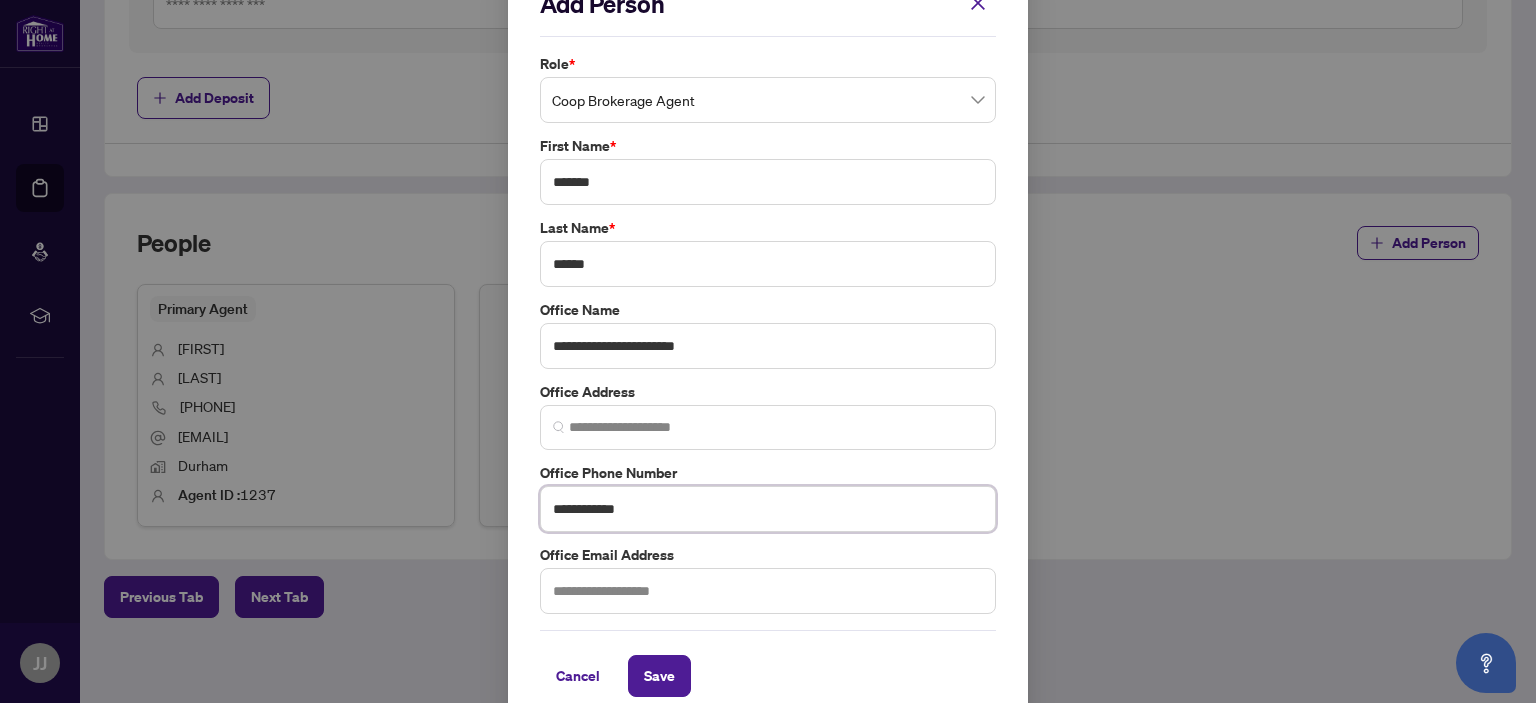 scroll, scrollTop: 66, scrollLeft: 0, axis: vertical 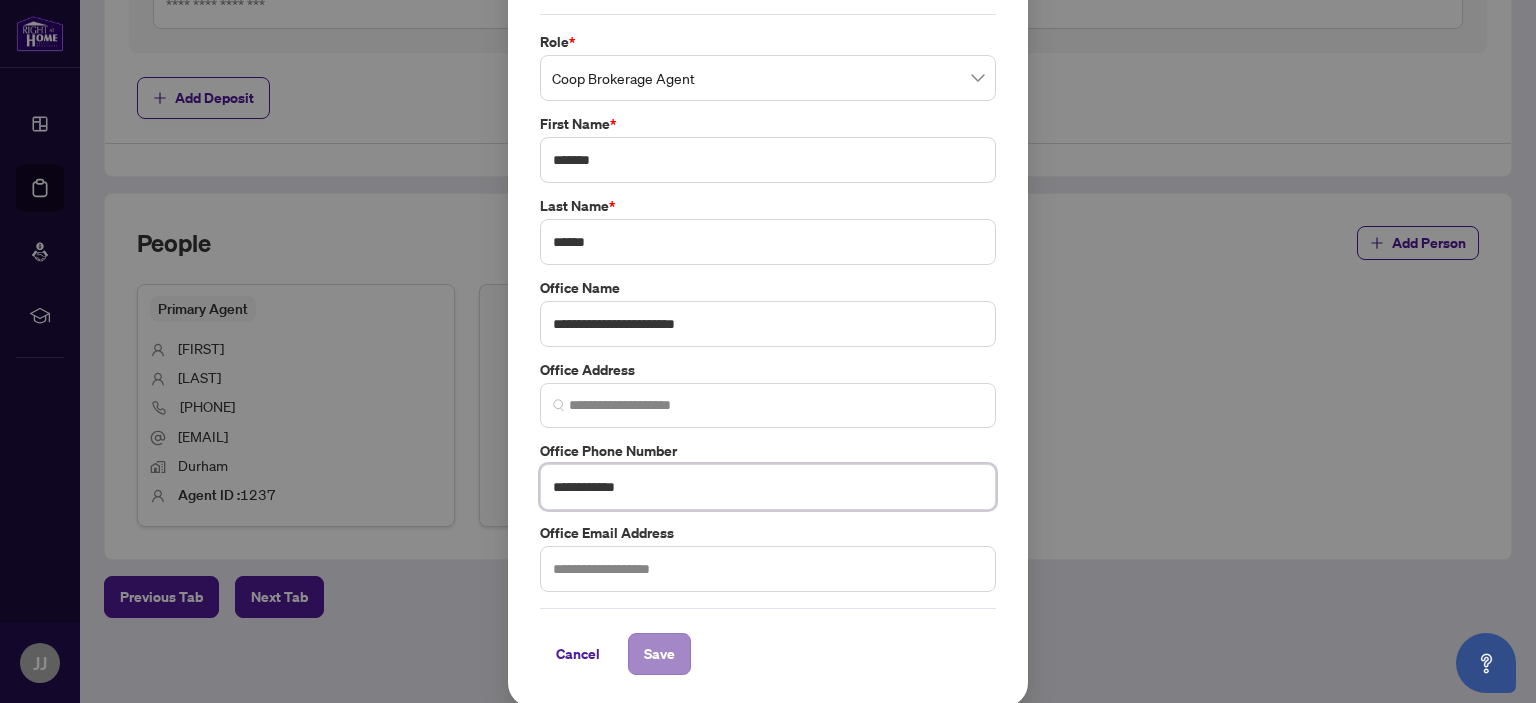 type on "**********" 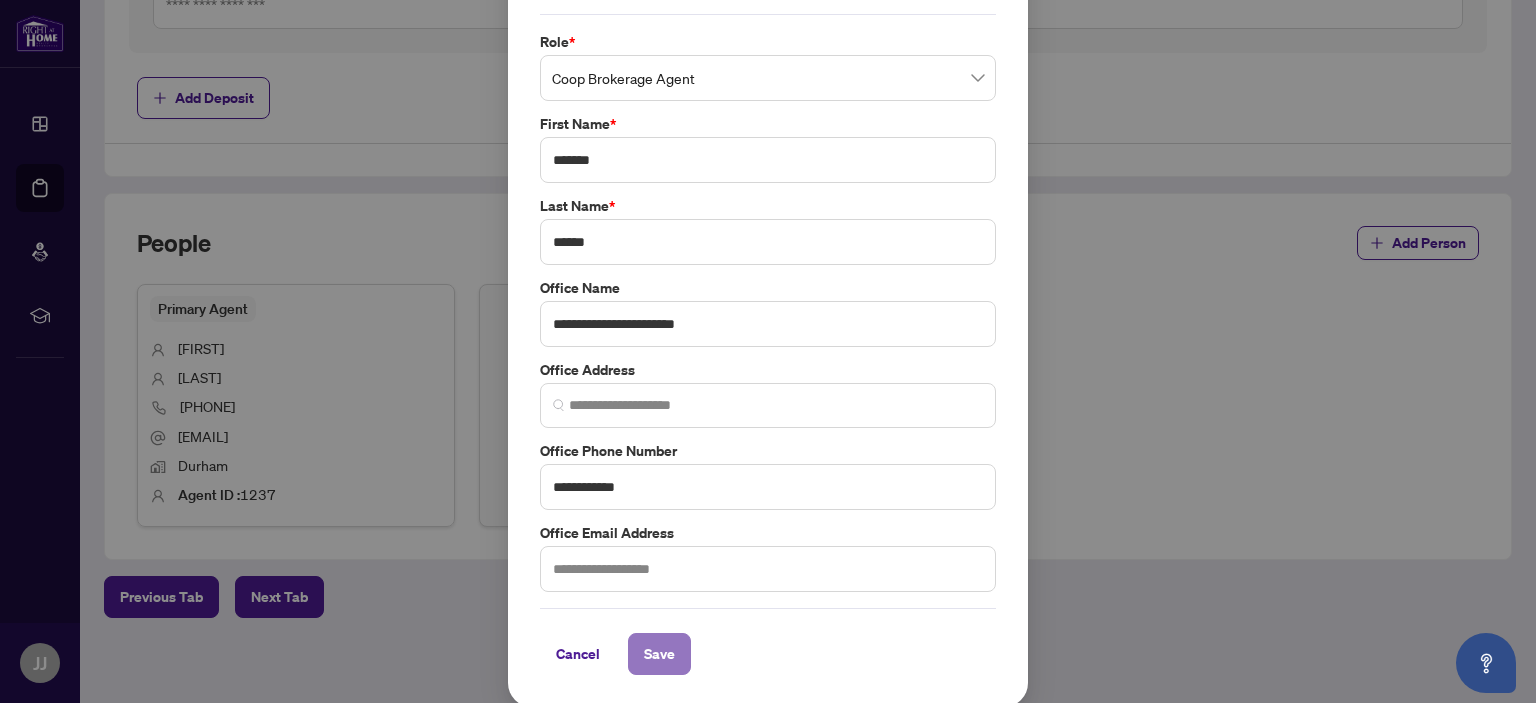 click on "Save" at bounding box center (659, 654) 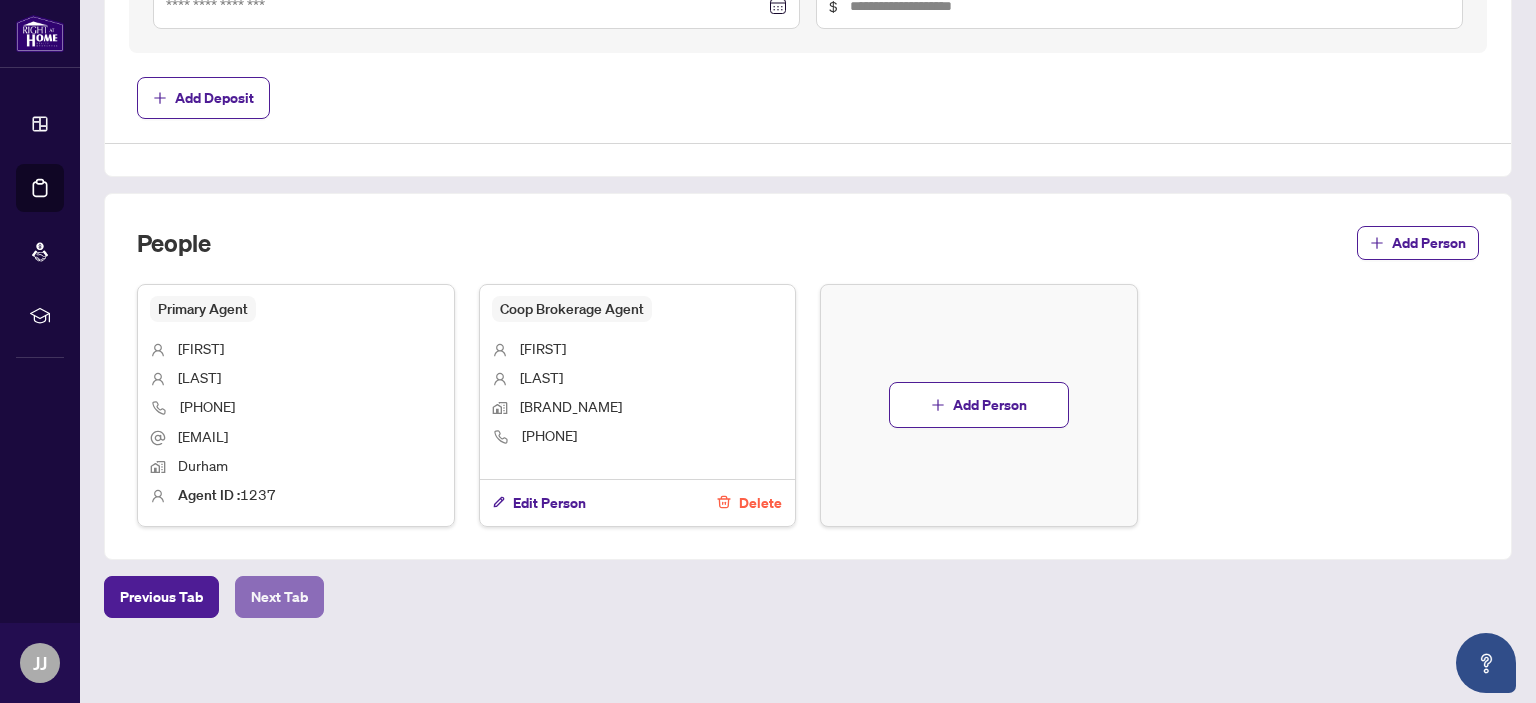 click on "Next Tab" at bounding box center (279, 597) 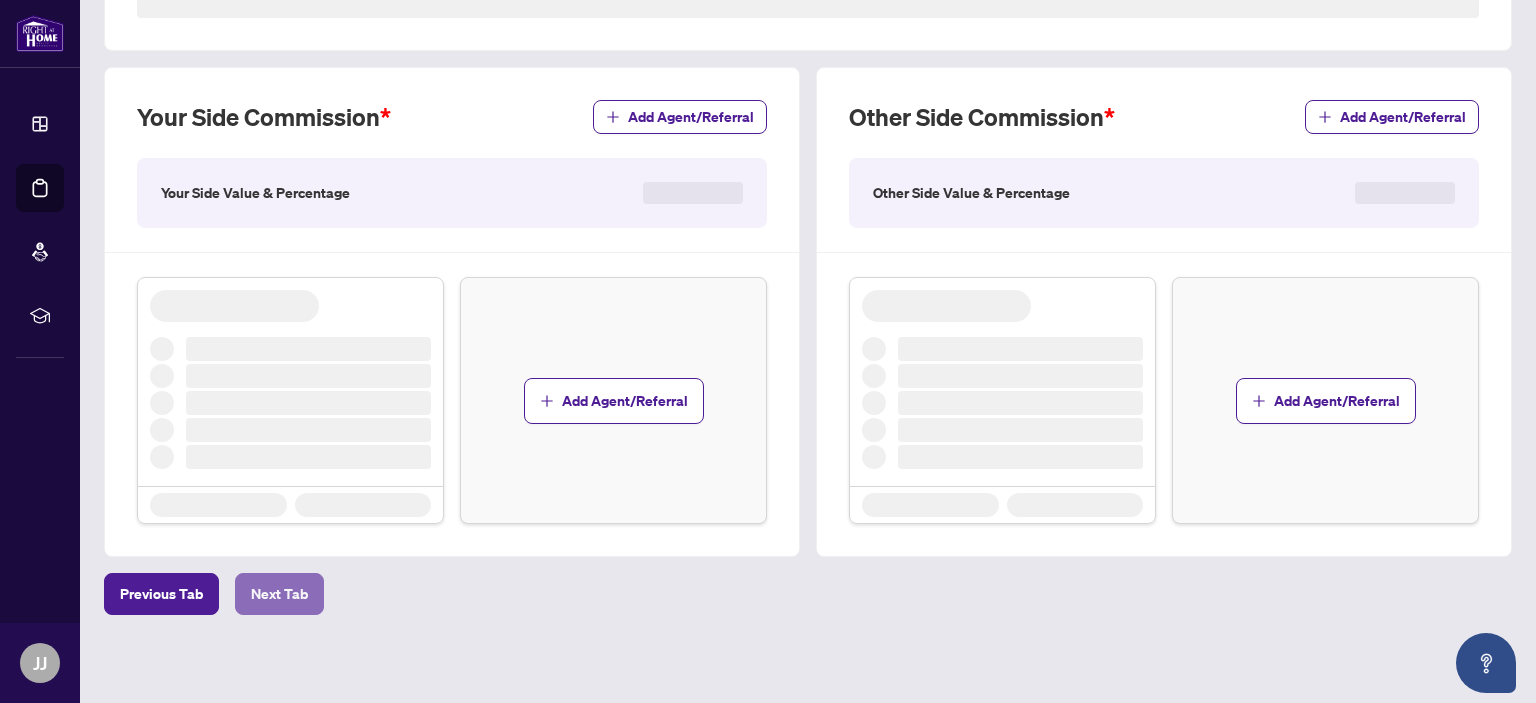 scroll, scrollTop: 527, scrollLeft: 0, axis: vertical 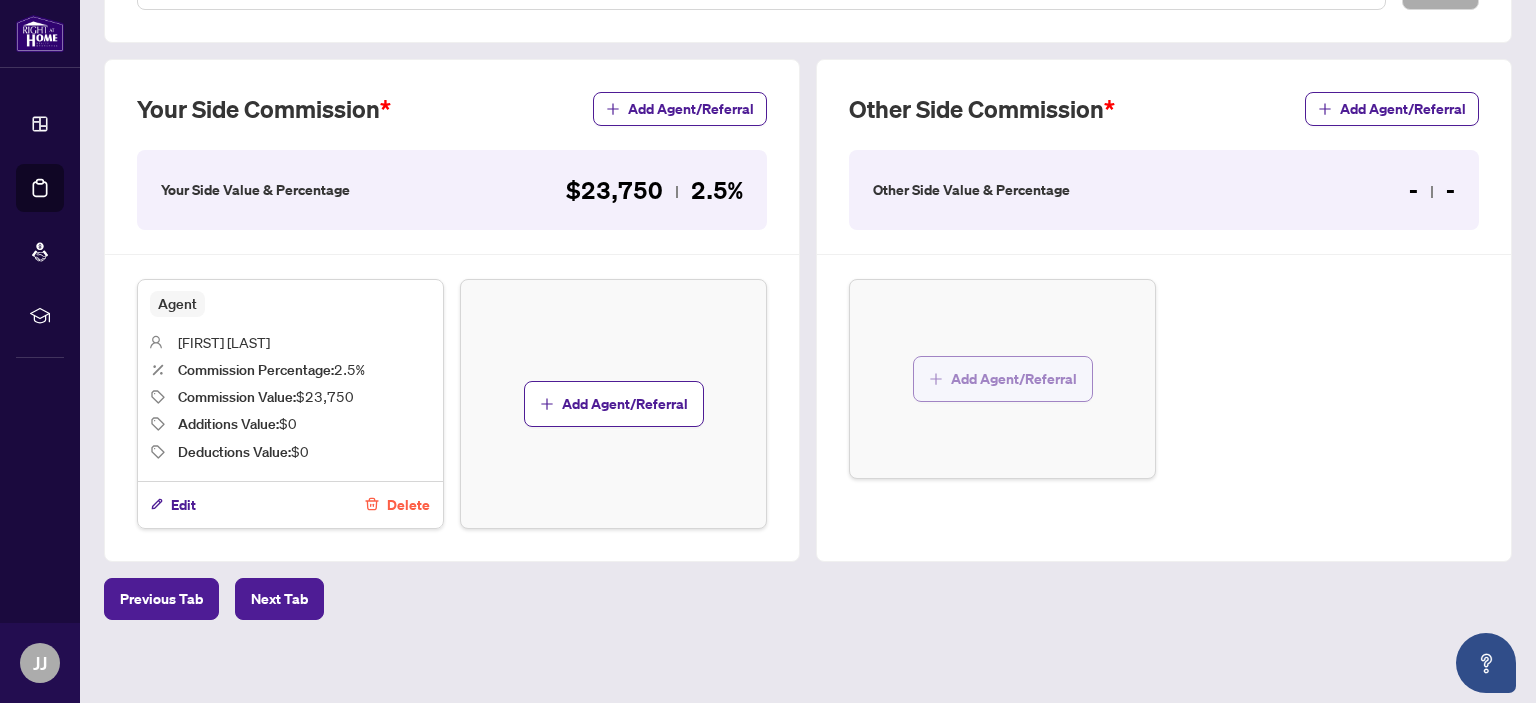 click on "Add Agent/Referral" at bounding box center (1014, 379) 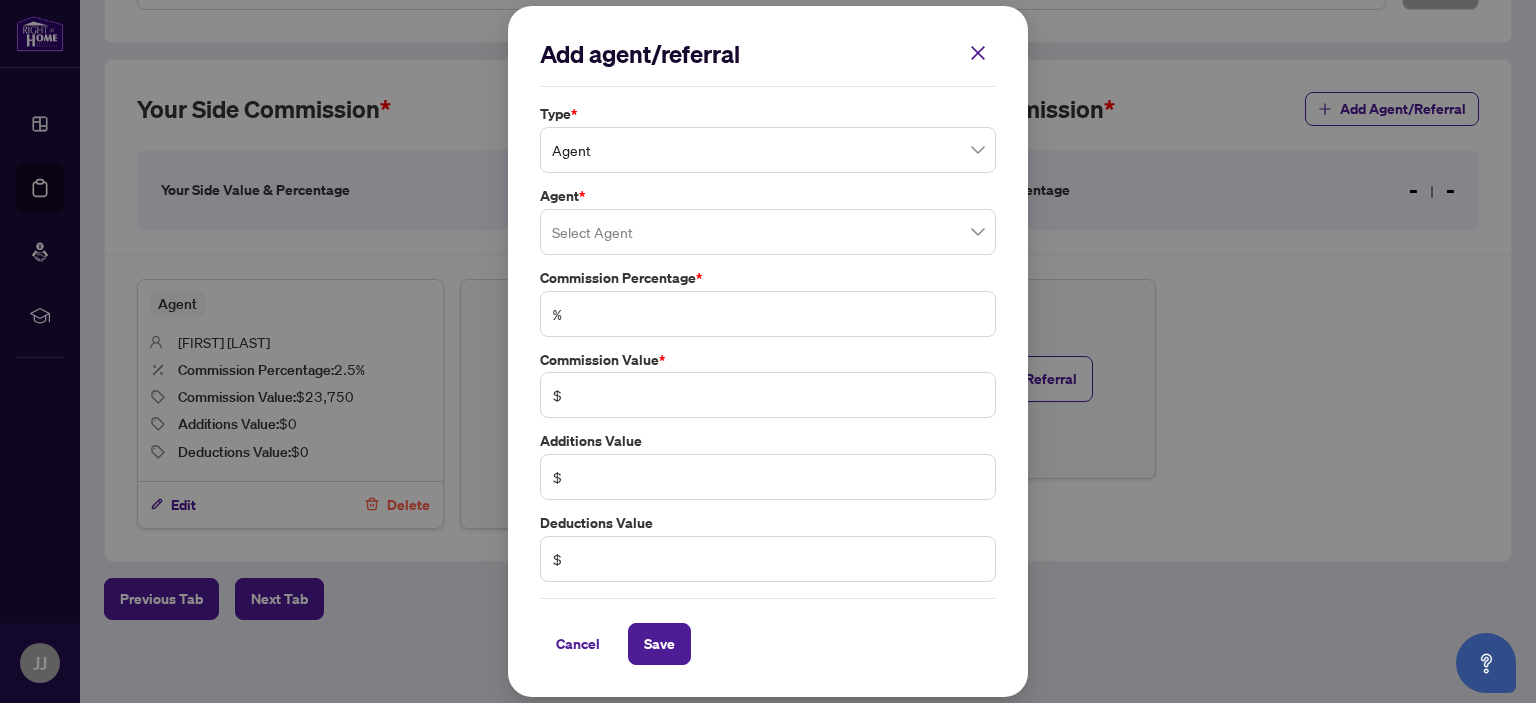 click at bounding box center [768, 232] 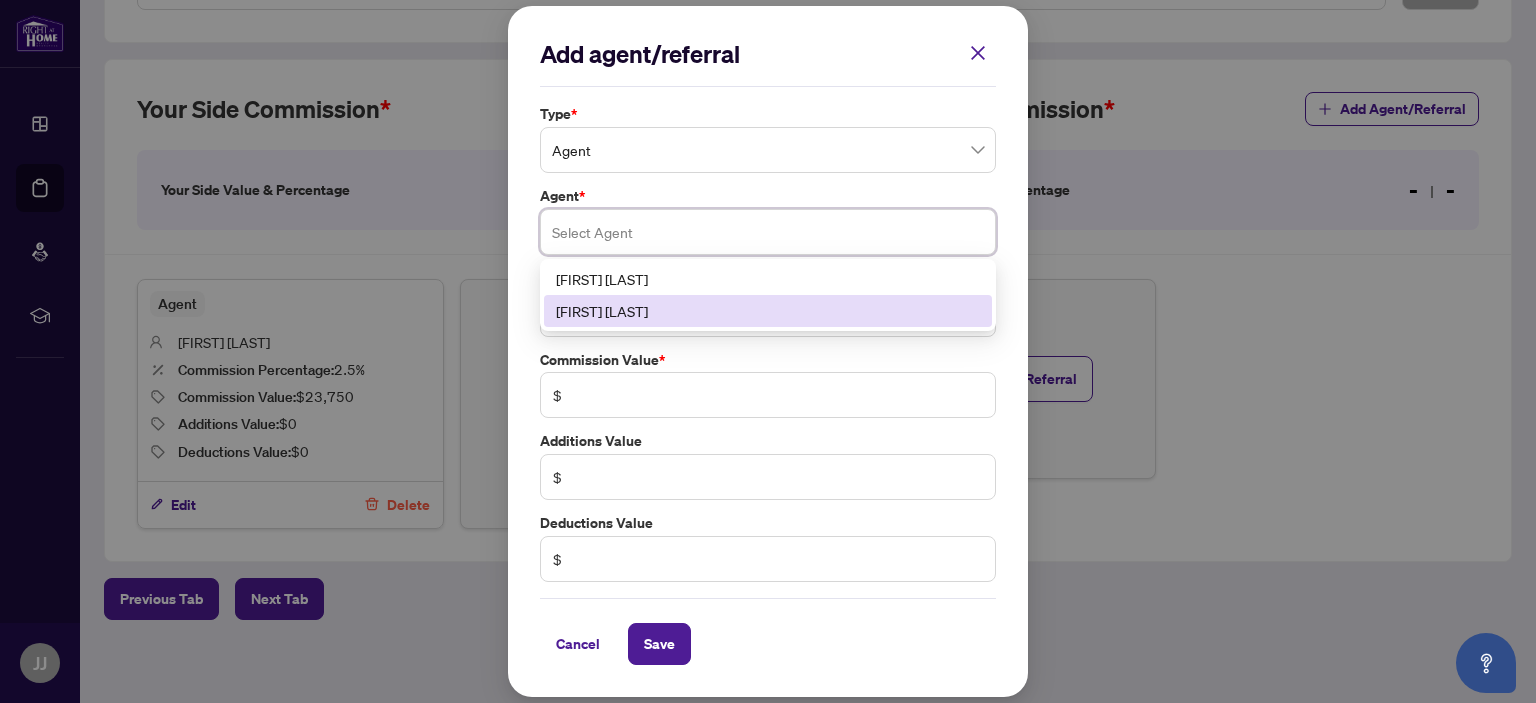 click on "[FIRST] [LAST]" at bounding box center (768, 311) 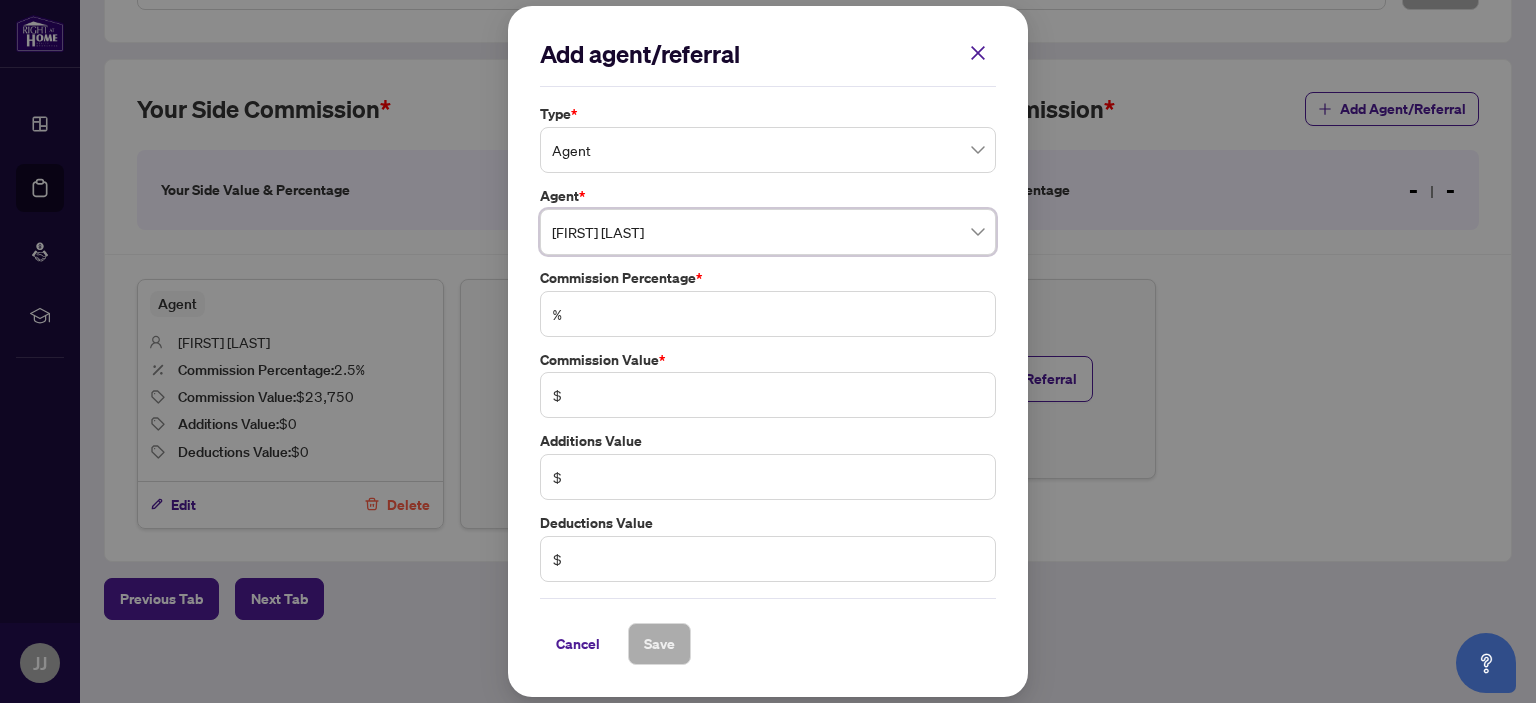 click on "%" at bounding box center [768, 314] 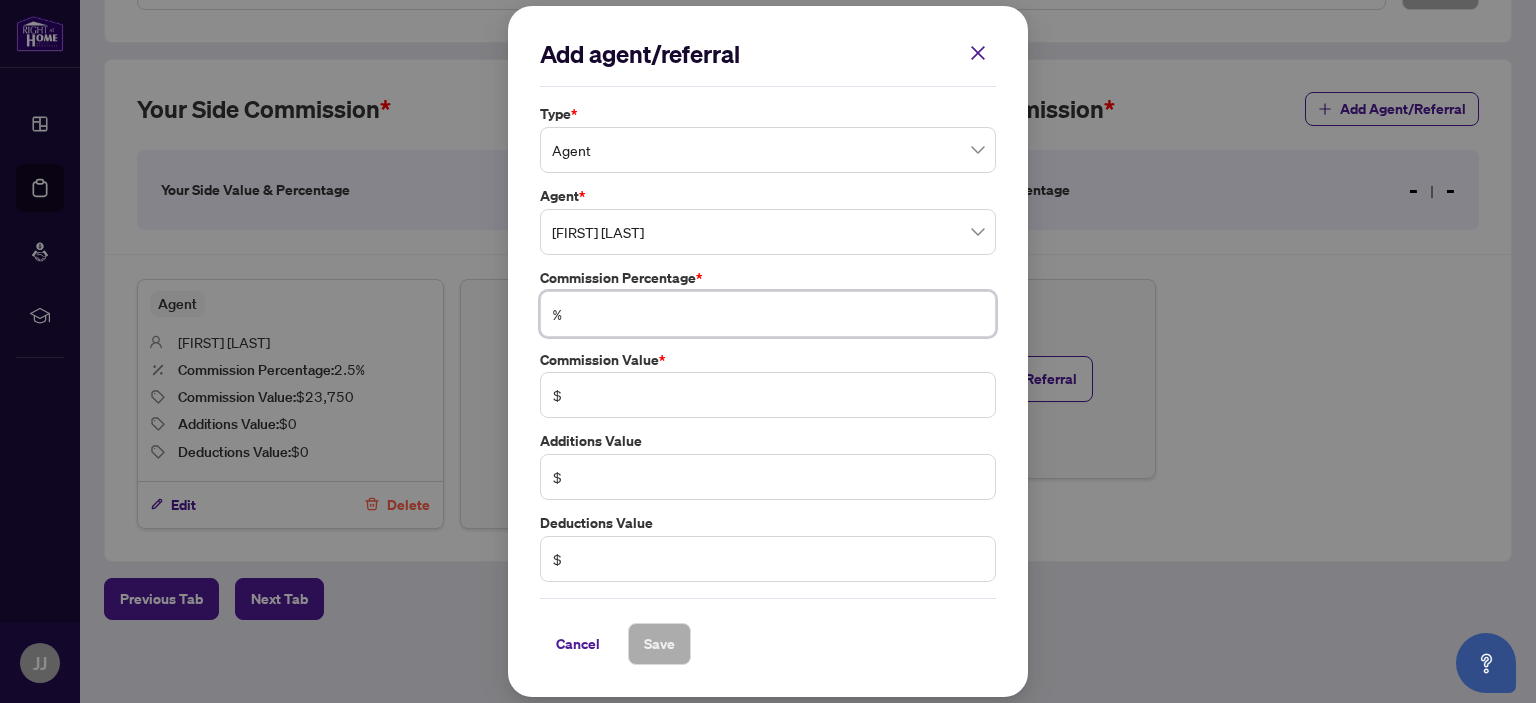 type on "*" 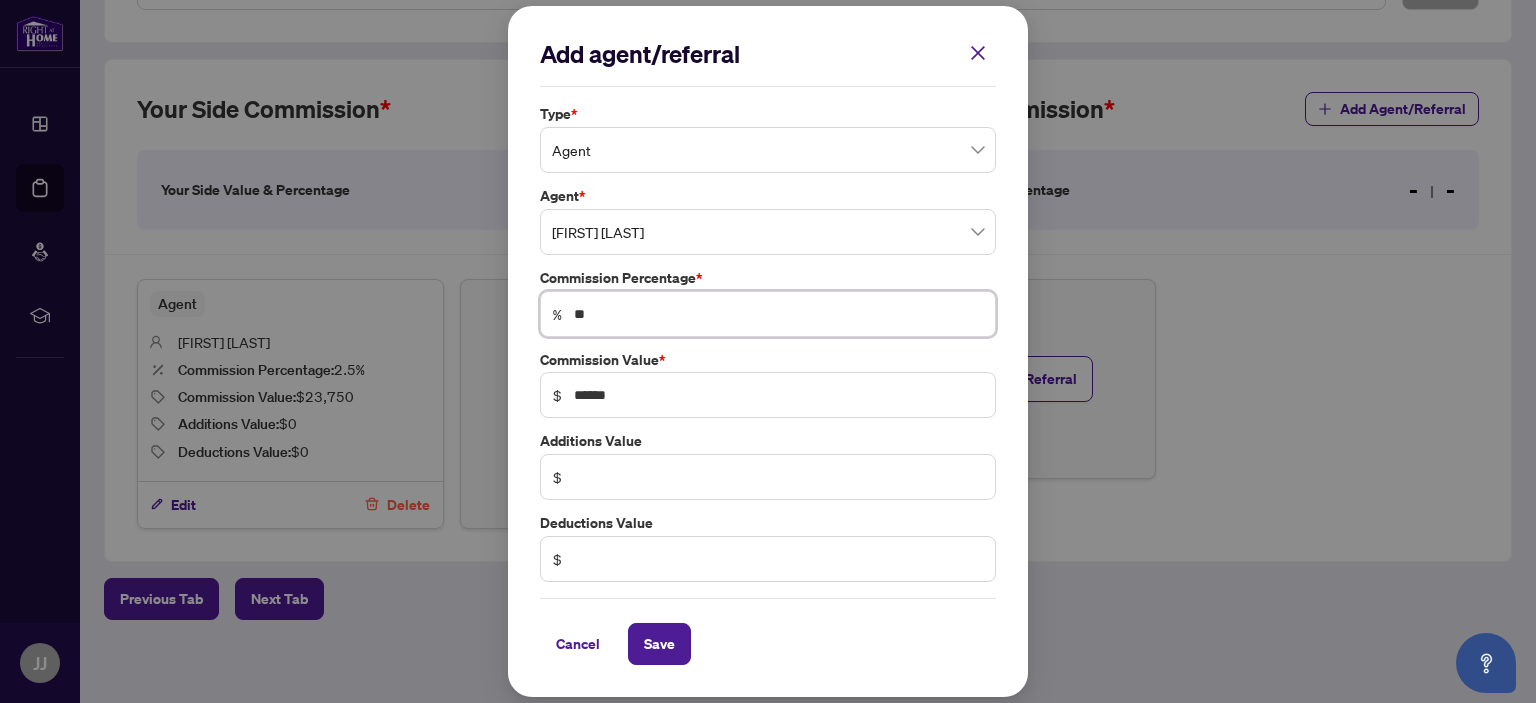 type on "***" 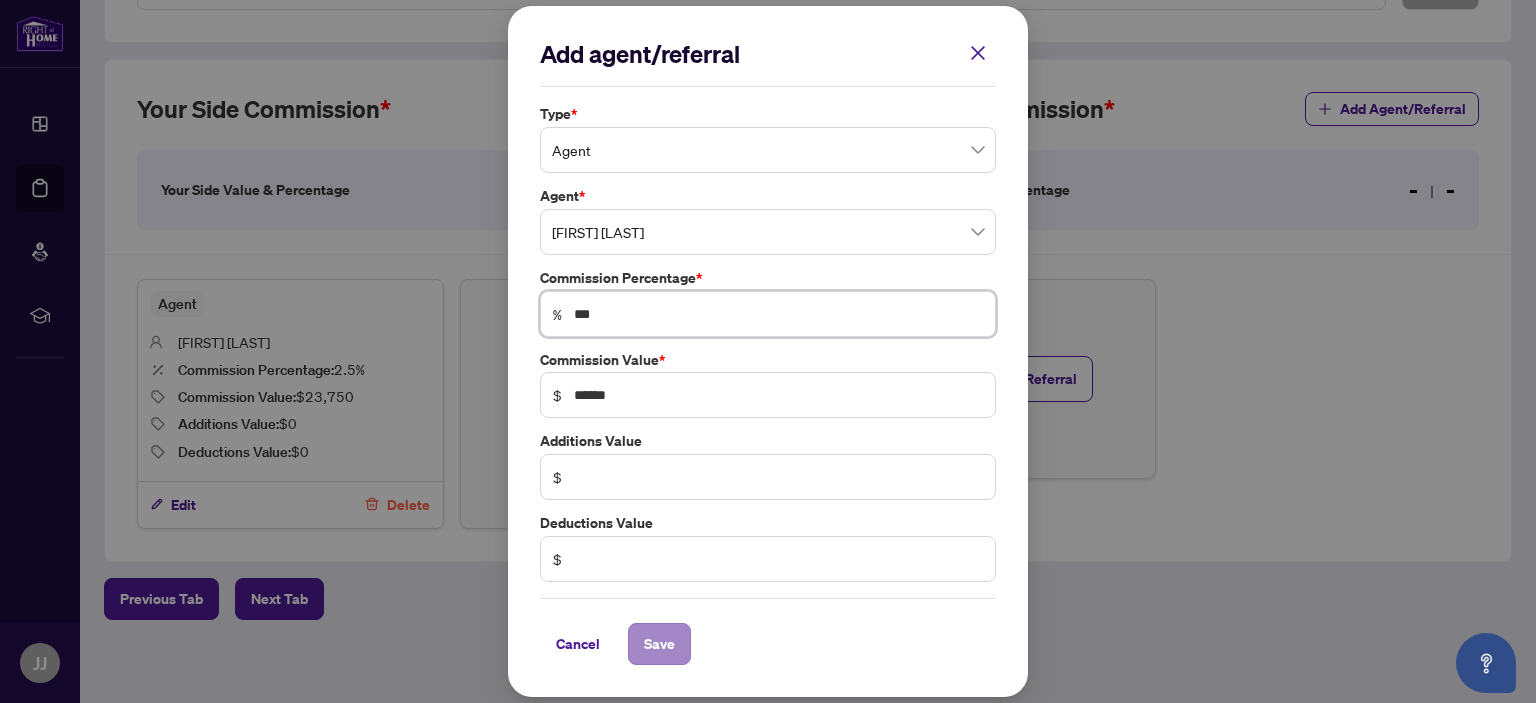 type on "***" 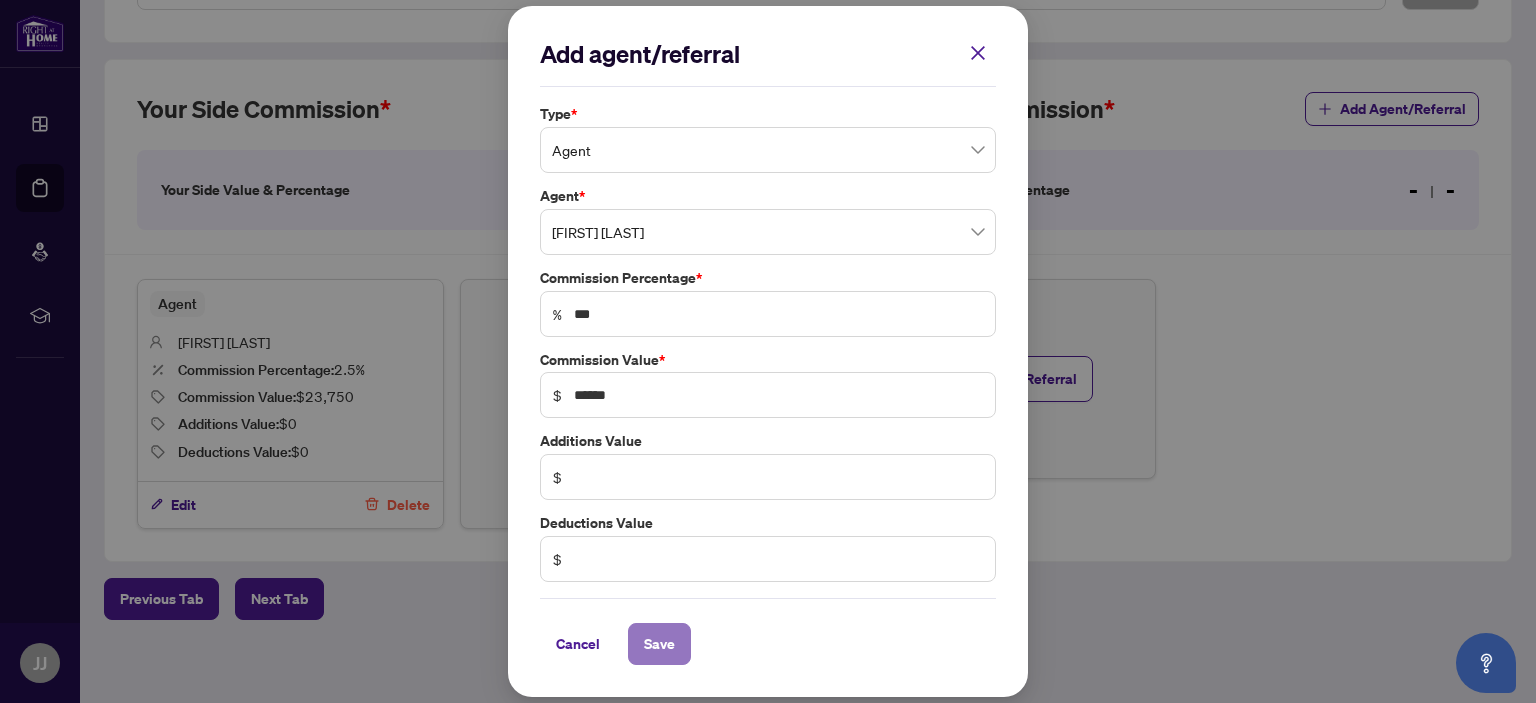 click on "Save" at bounding box center [659, 644] 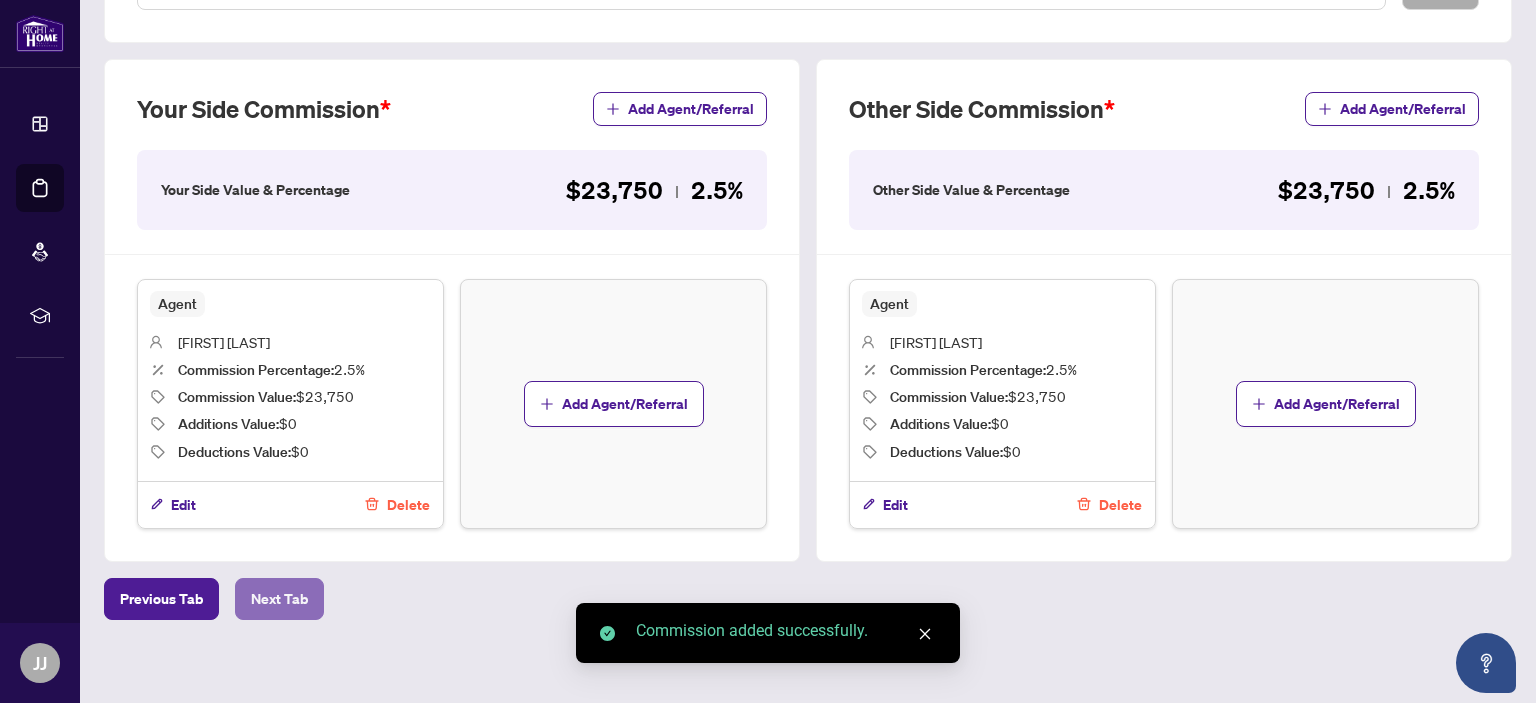 click on "Next Tab" at bounding box center (279, 599) 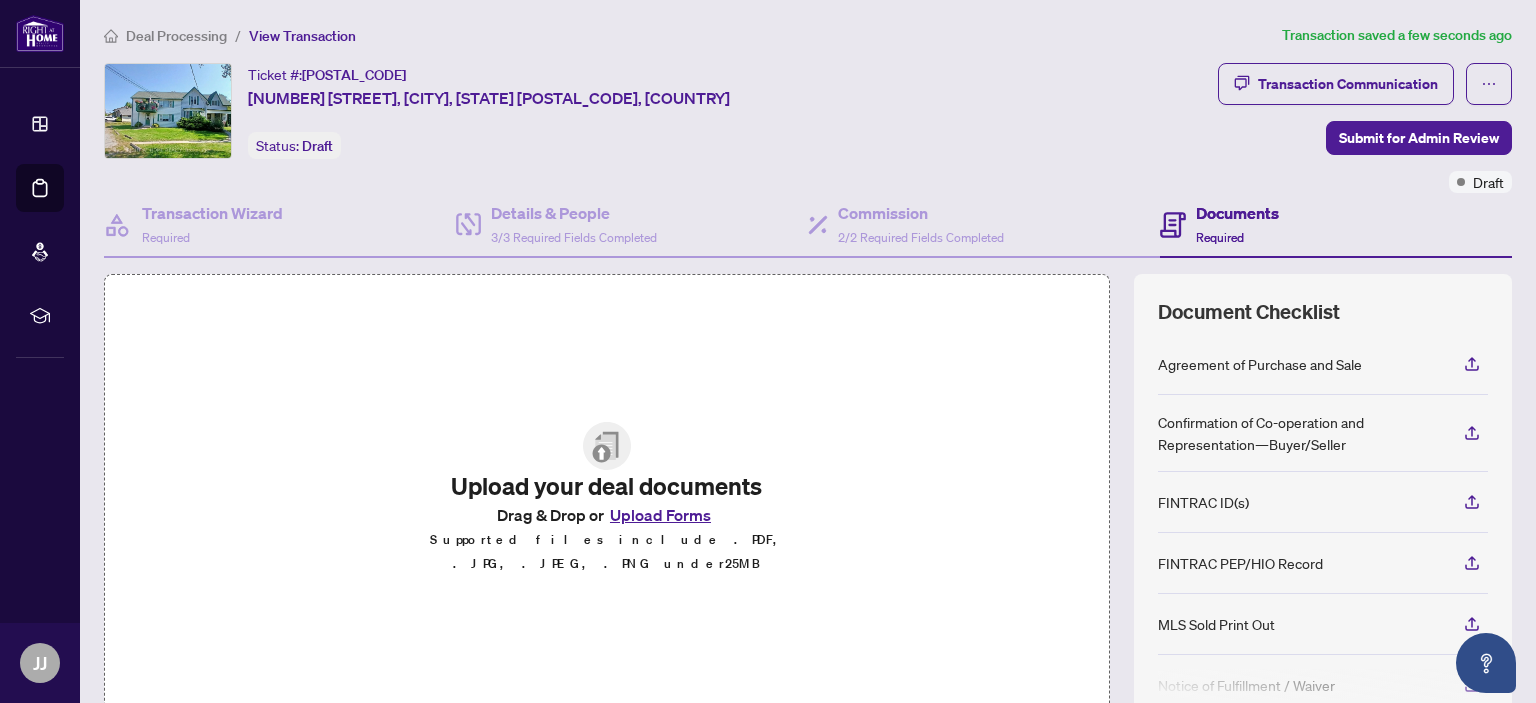scroll, scrollTop: 100, scrollLeft: 0, axis: vertical 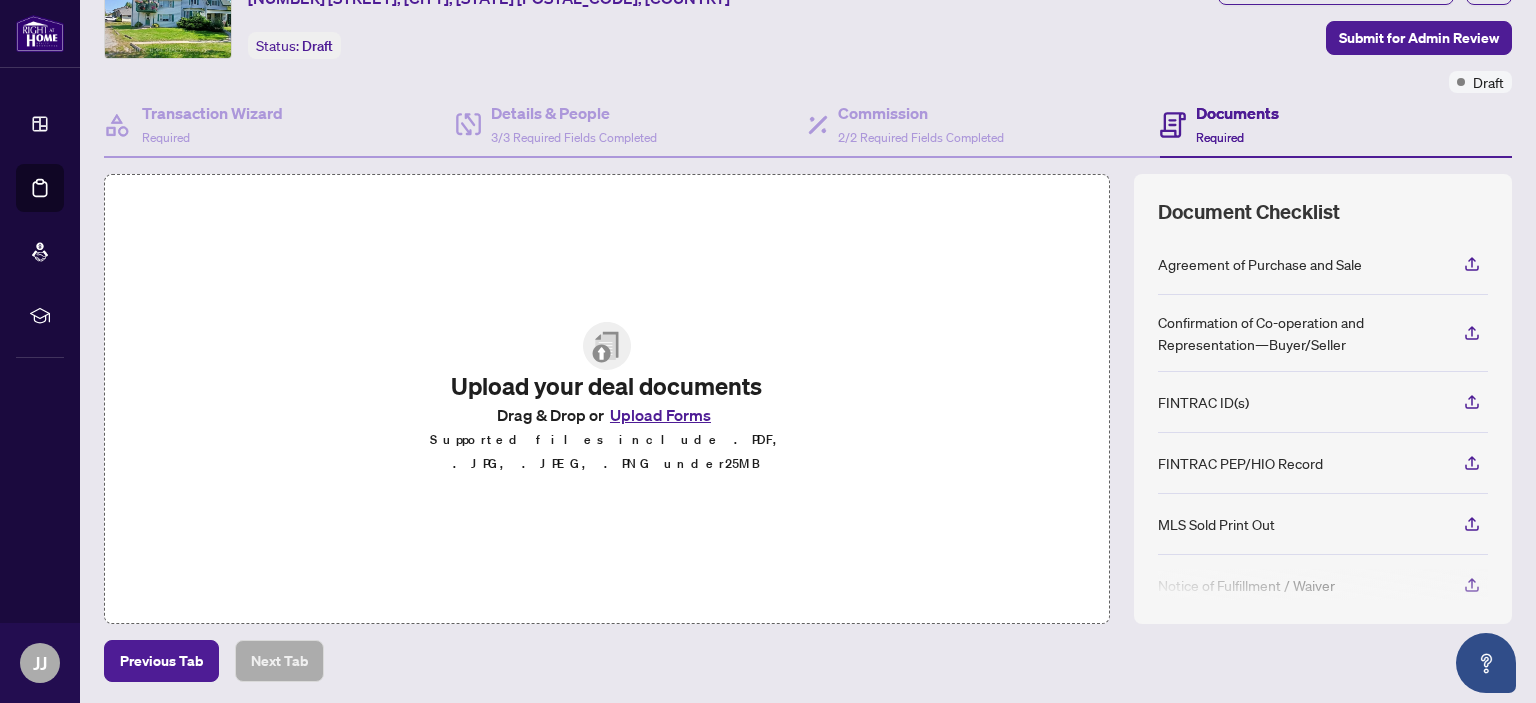 click on "Upload Forms" at bounding box center (660, 415) 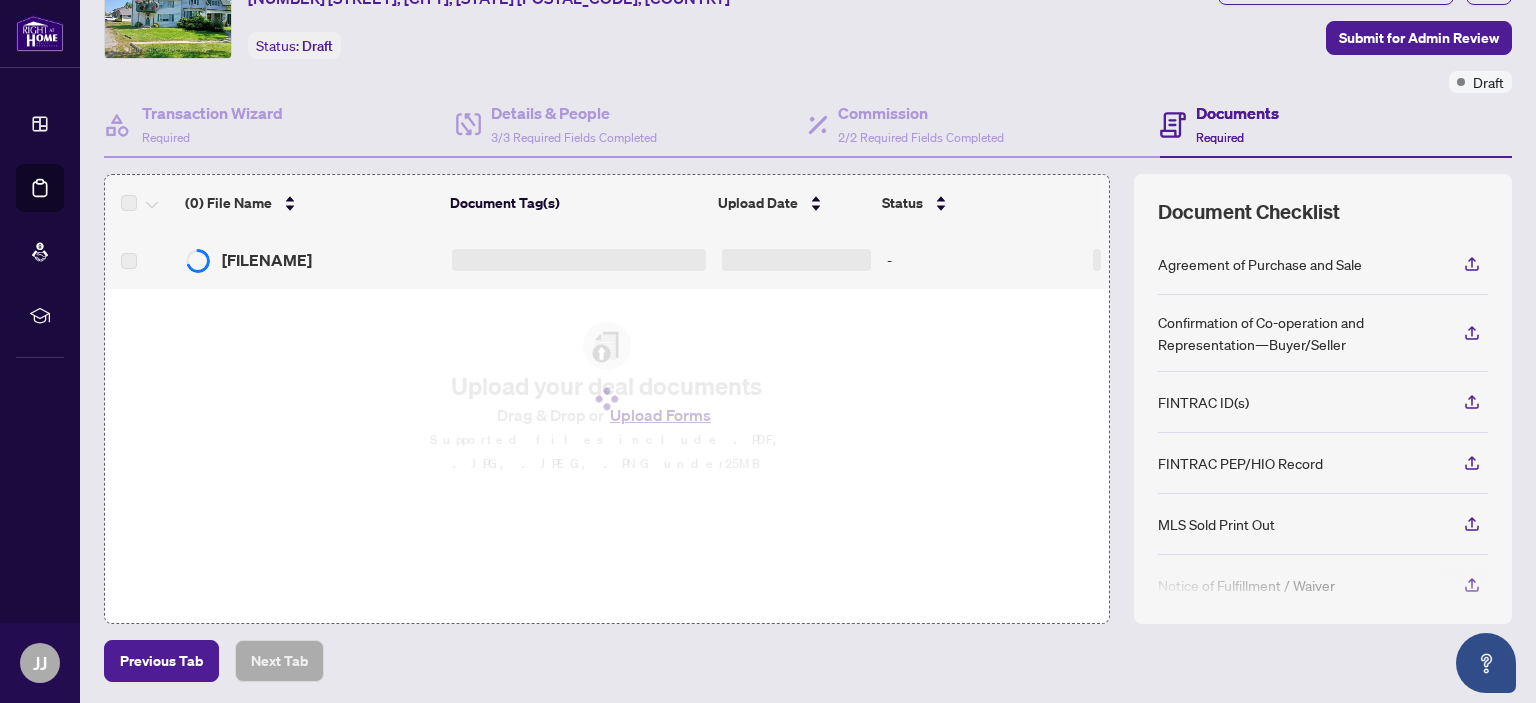 scroll, scrollTop: 169, scrollLeft: 0, axis: vertical 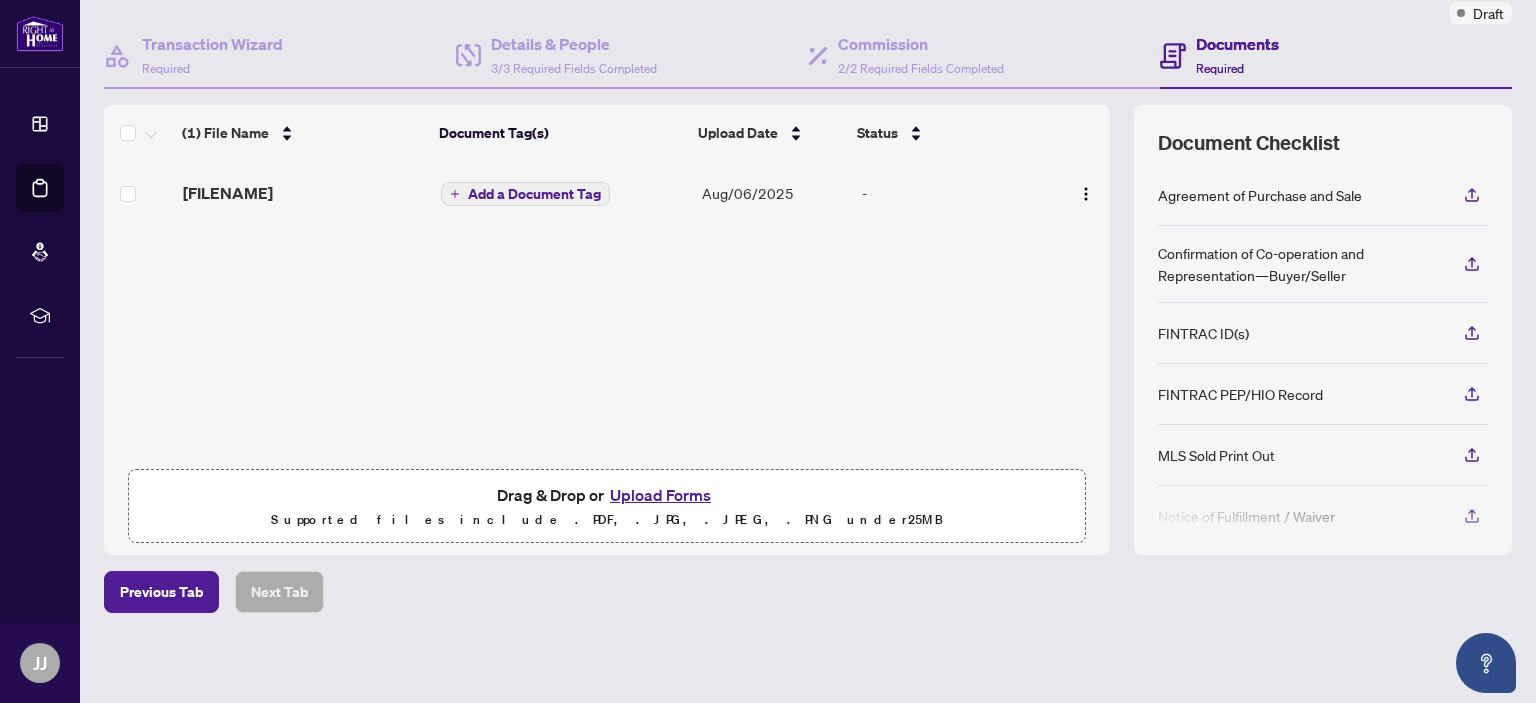 click on "Add a Document Tag" at bounding box center [534, 194] 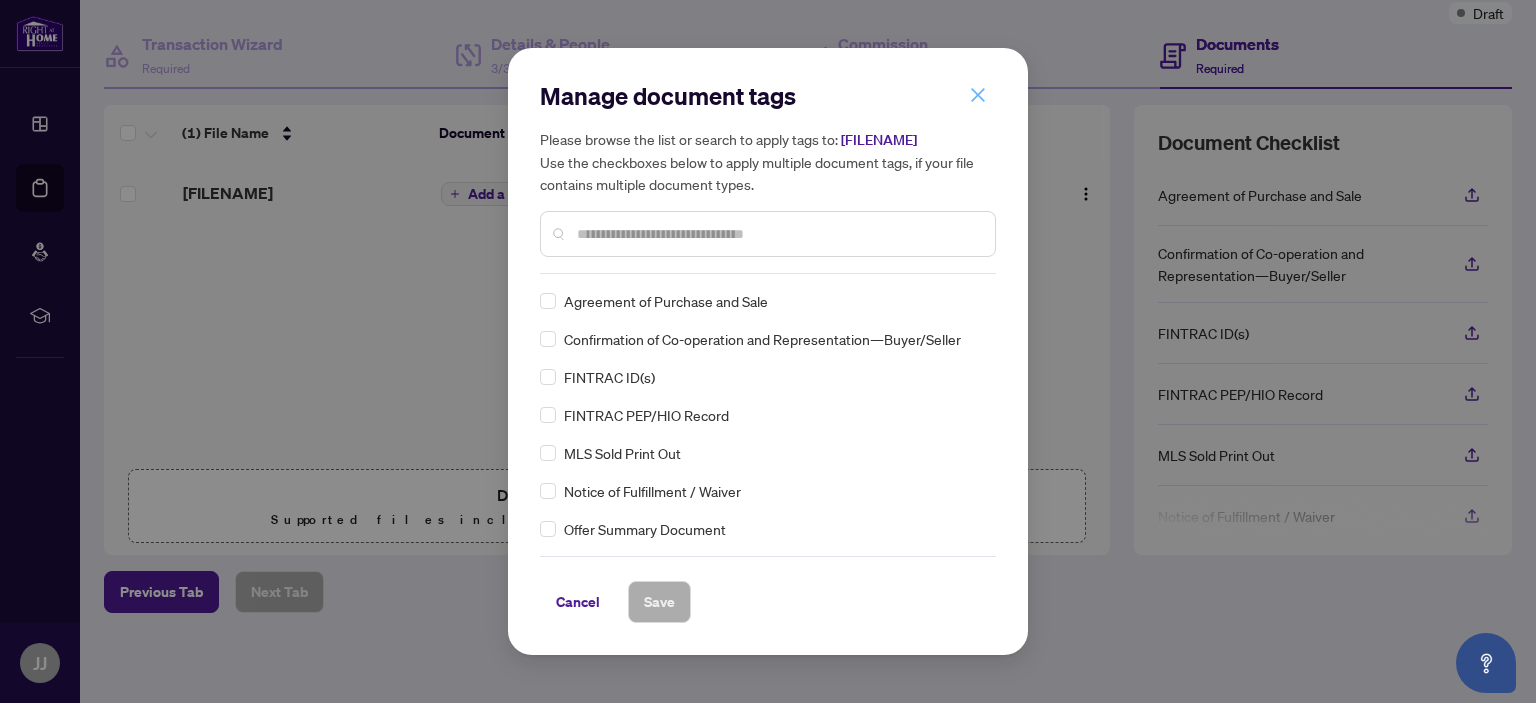 click 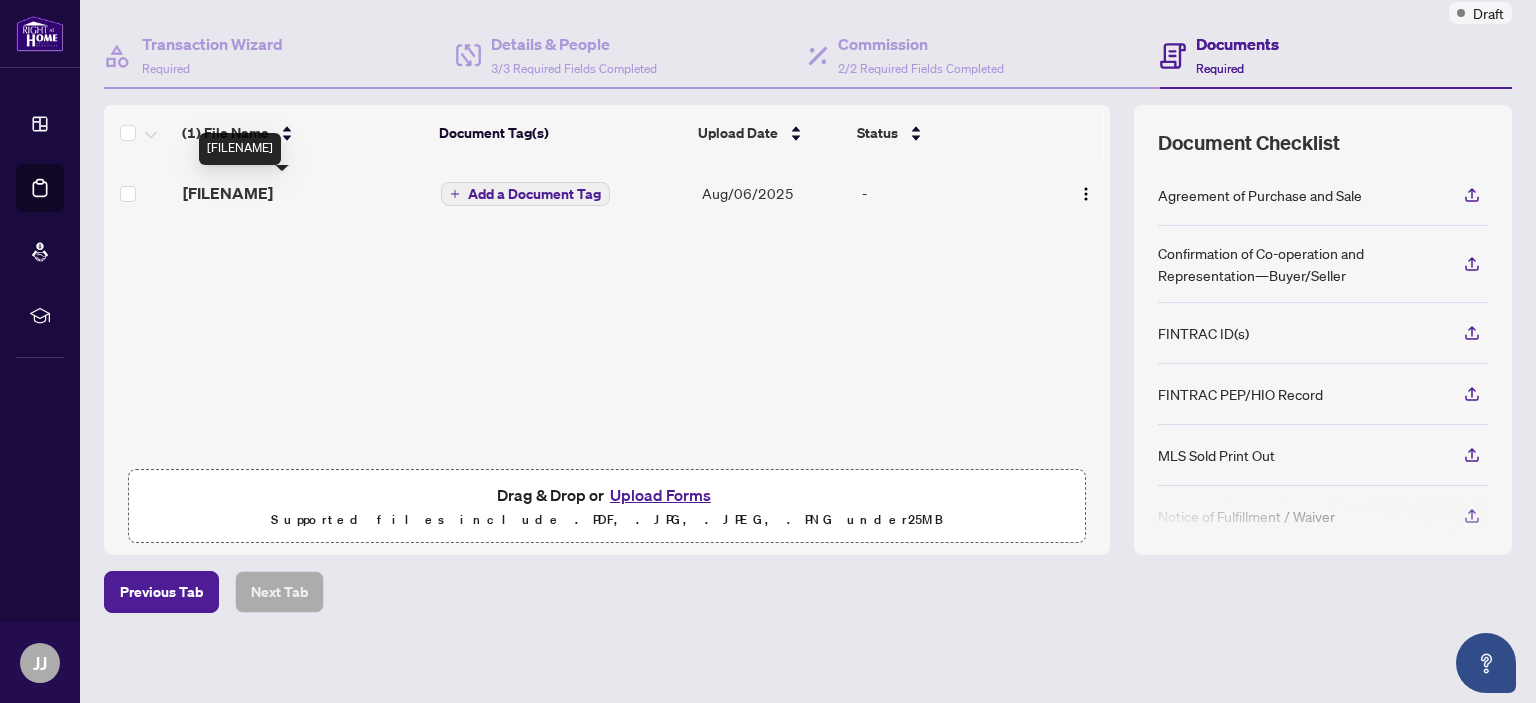 click on "[FILENAME]" at bounding box center [228, 193] 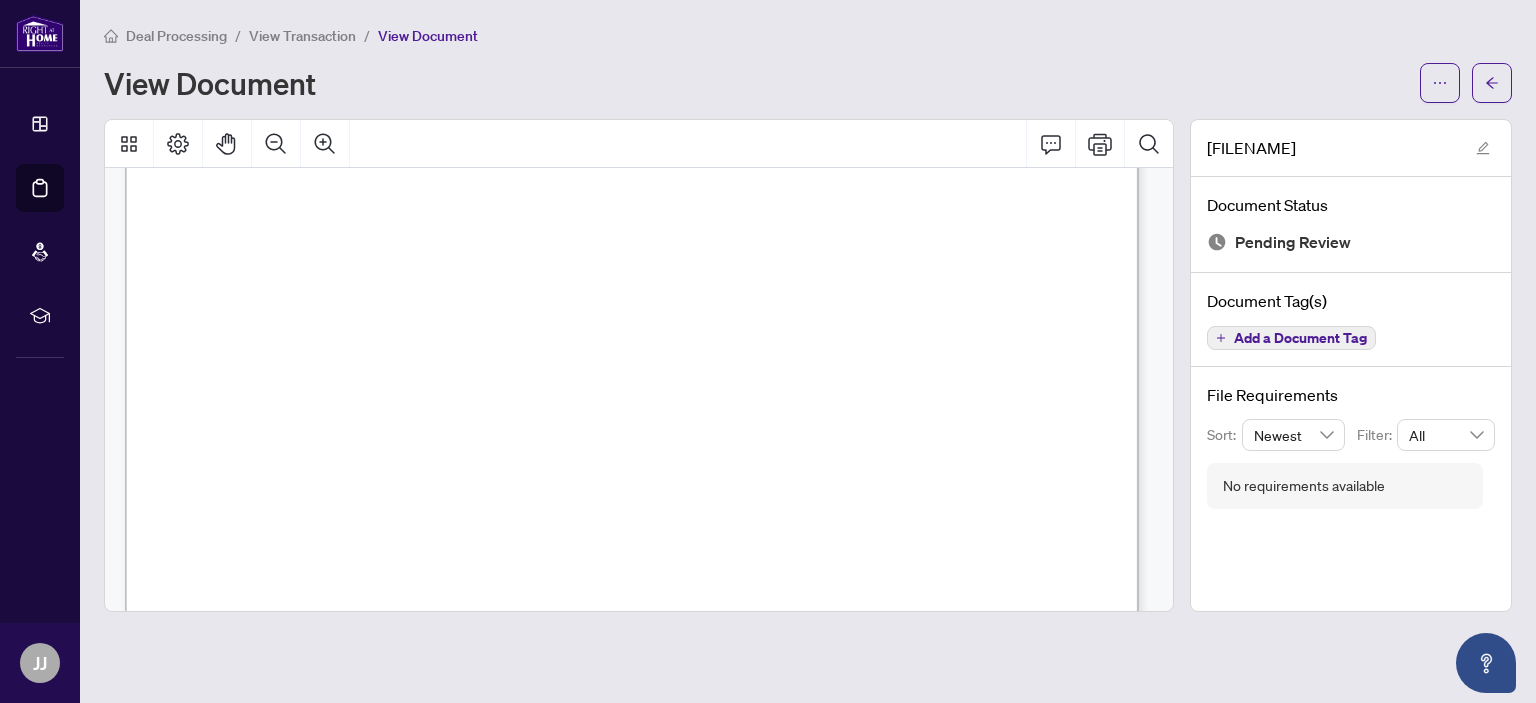 scroll, scrollTop: 0, scrollLeft: 0, axis: both 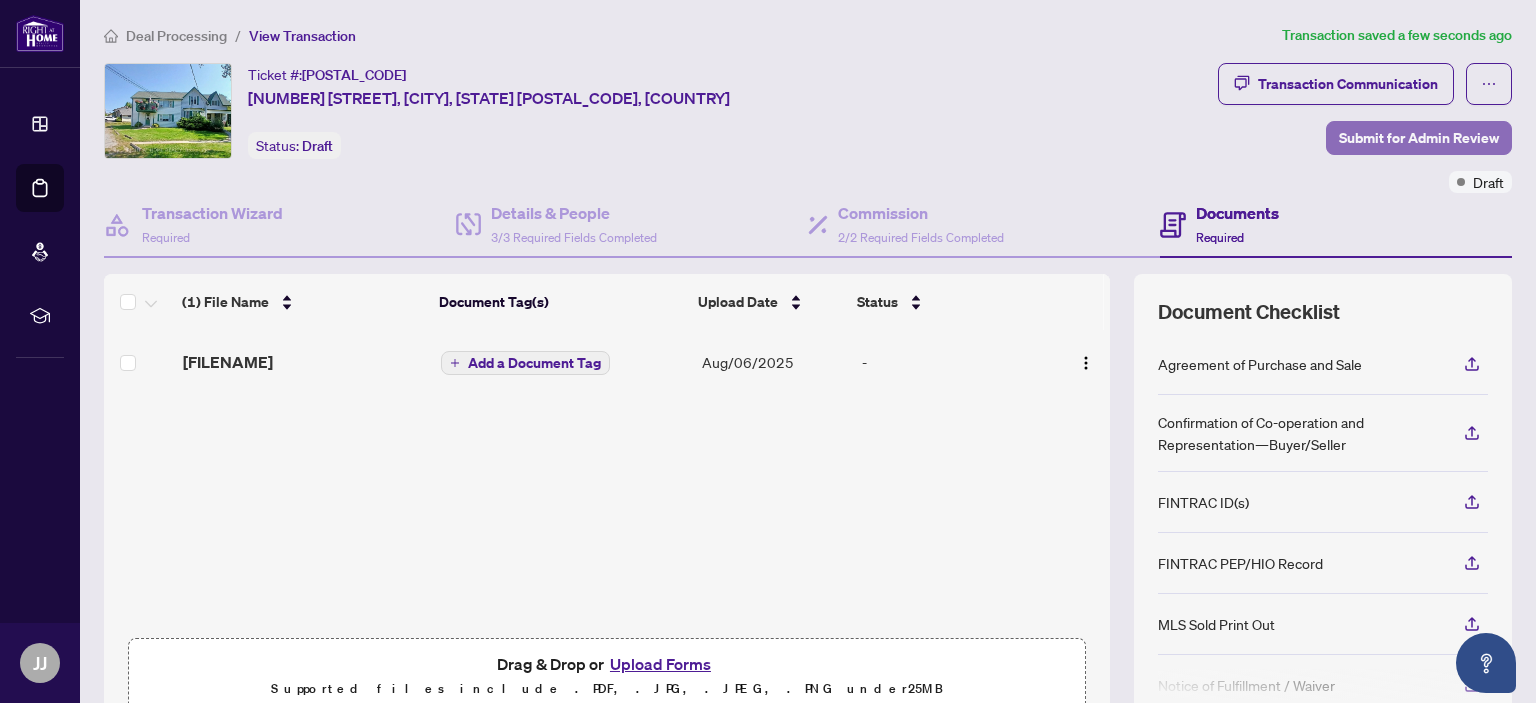 click on "Submit for Admin Review" at bounding box center [1419, 138] 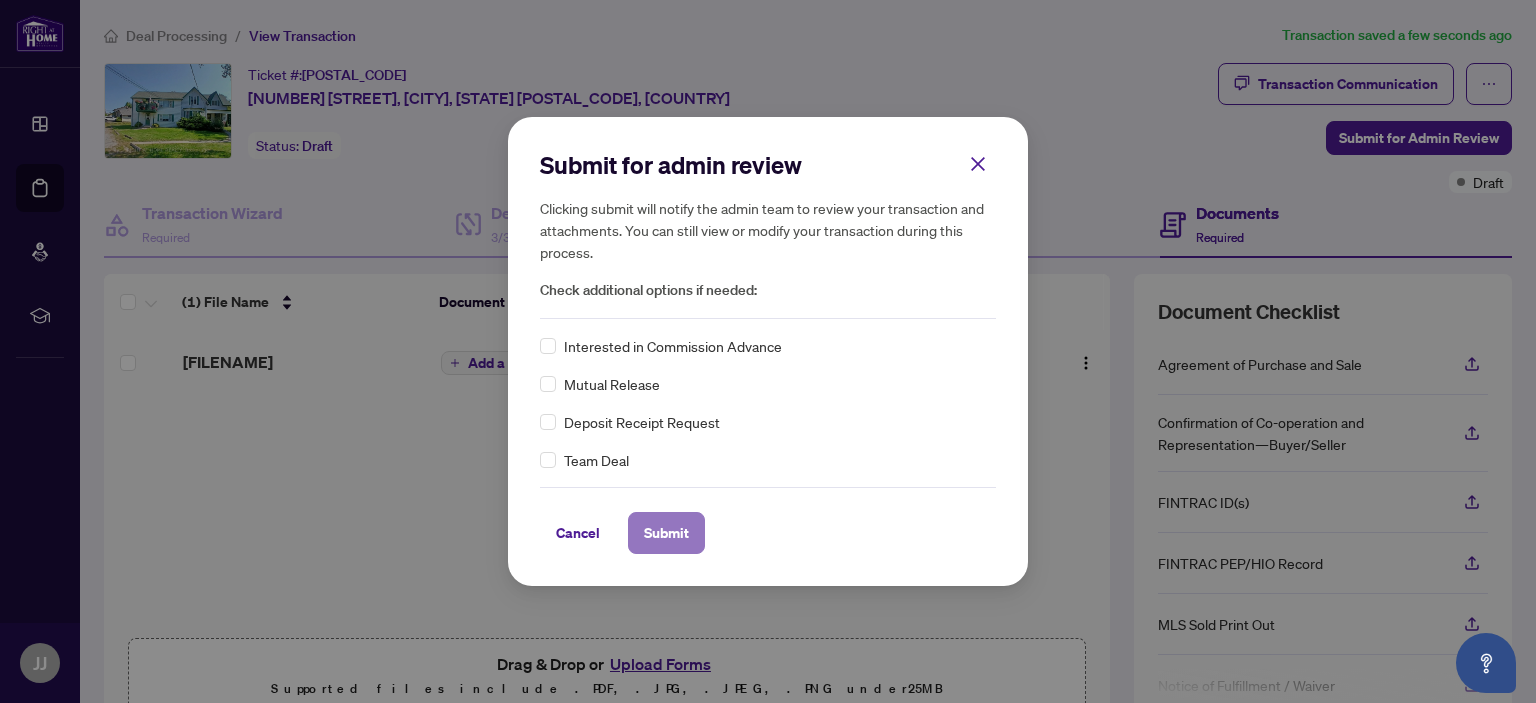 click on "Submit" at bounding box center [666, 533] 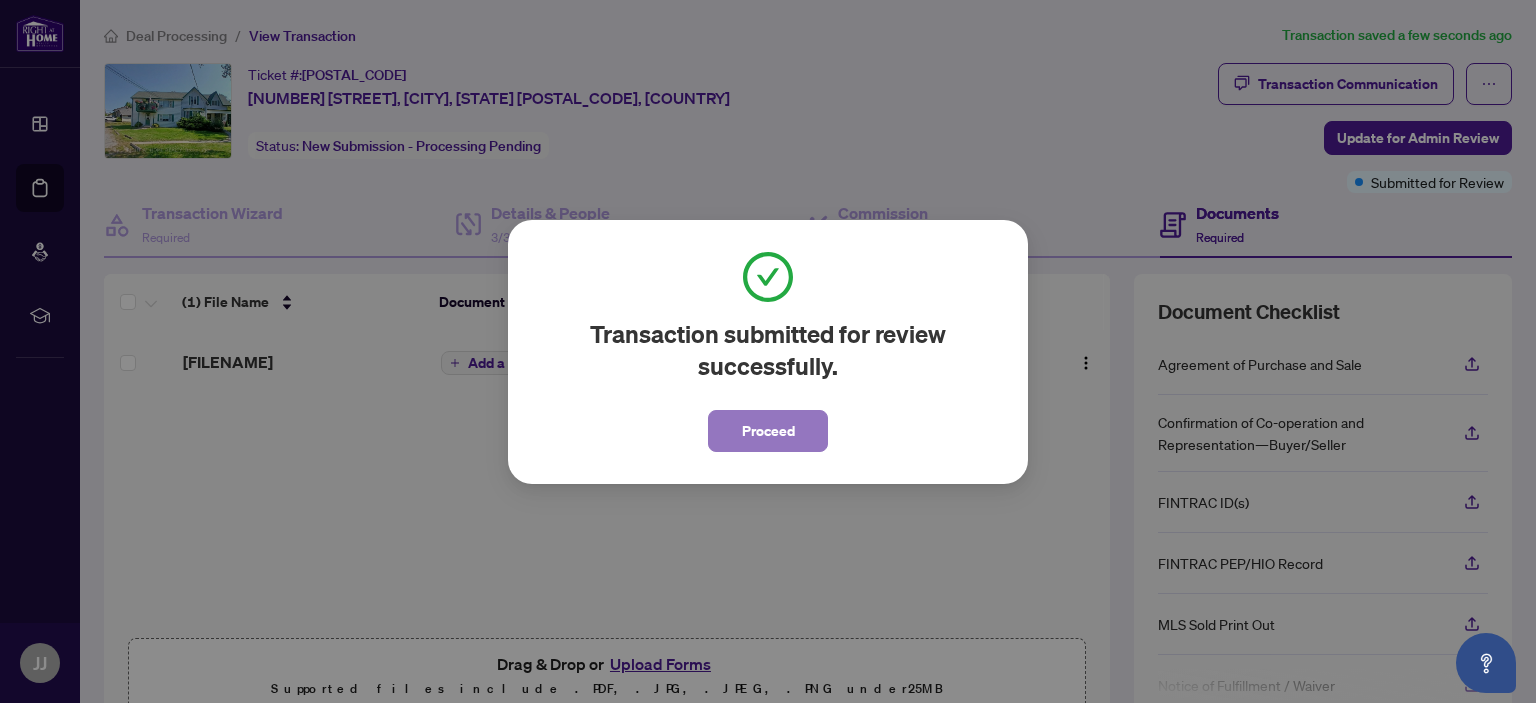 click on "Proceed" at bounding box center (768, 431) 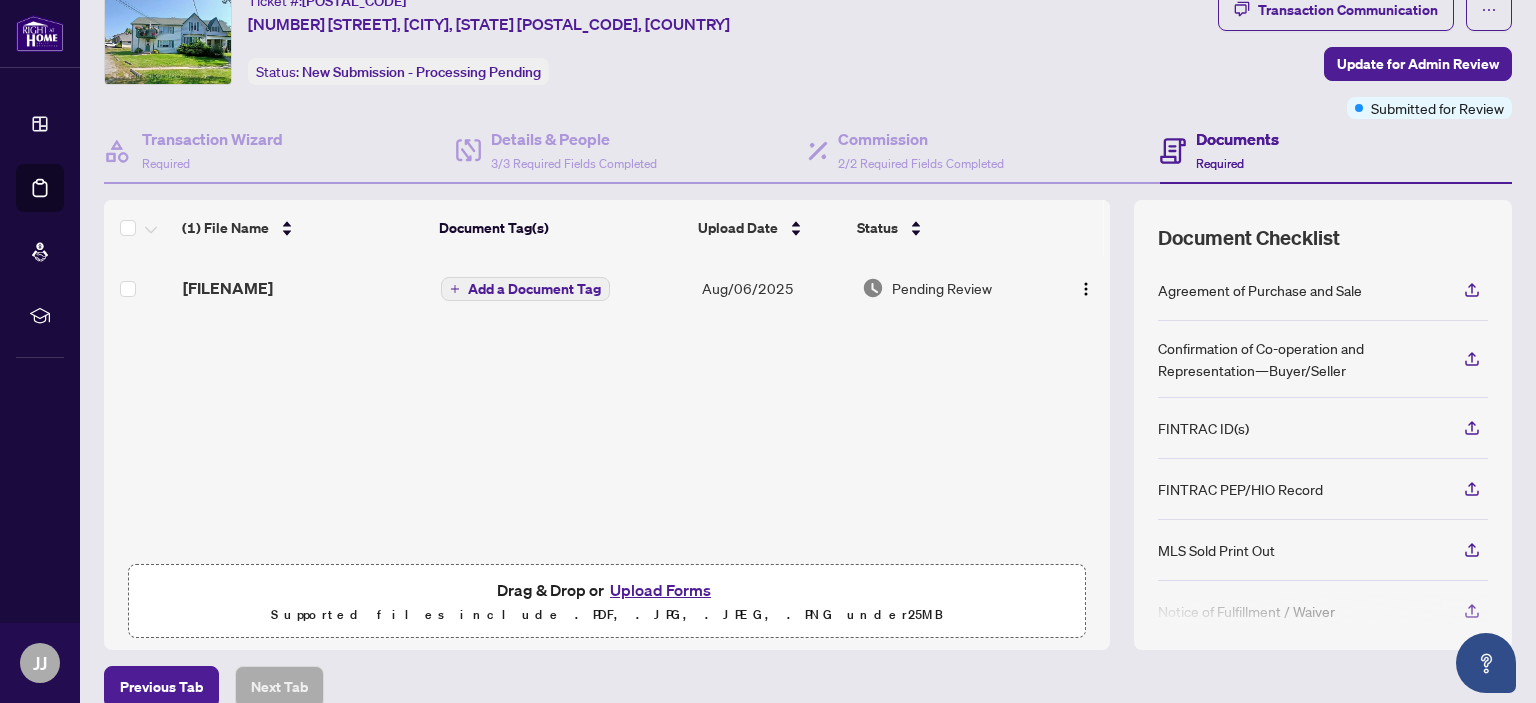 scroll, scrollTop: 0, scrollLeft: 0, axis: both 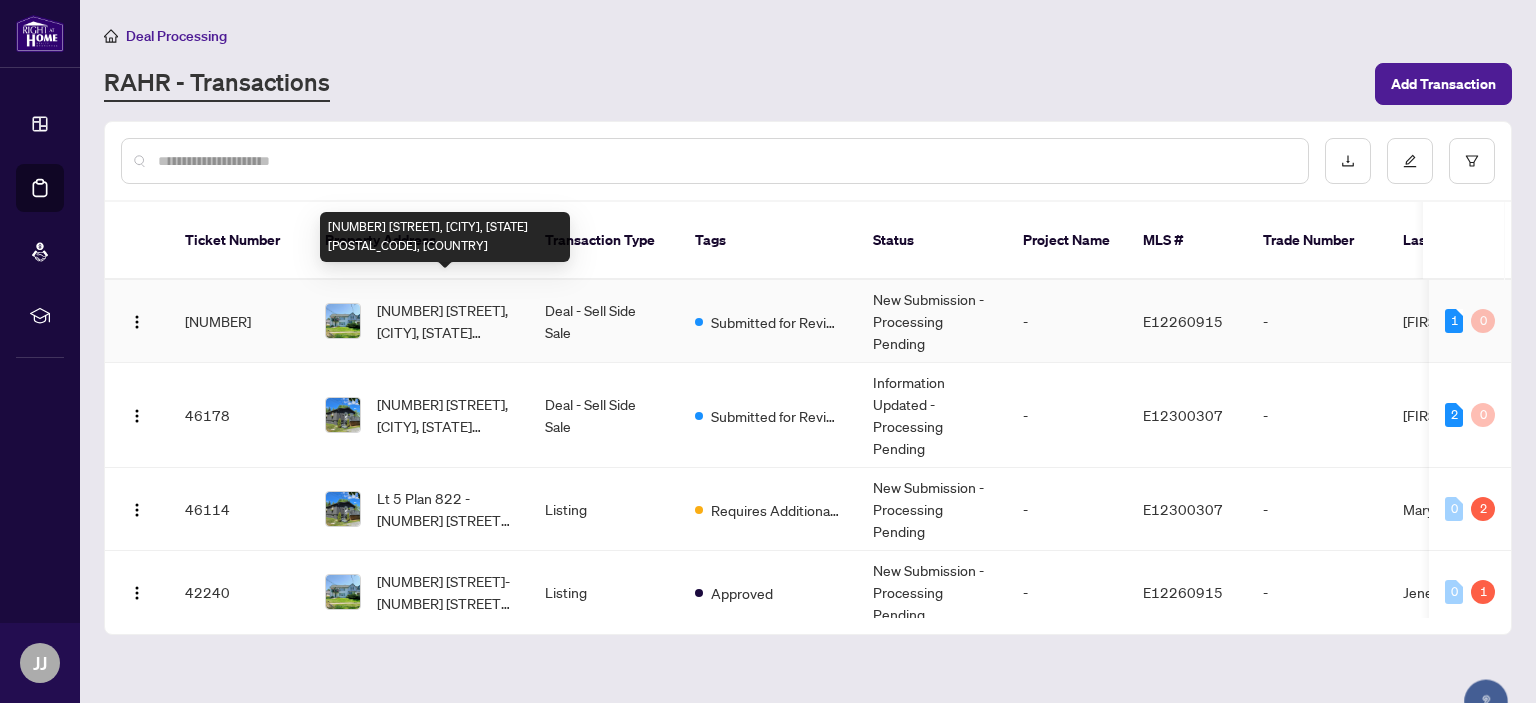 click on "[NUMBER] [STREET], [CITY], [STATE] [POSTAL_CODE], [COUNTRY]" at bounding box center (445, 321) 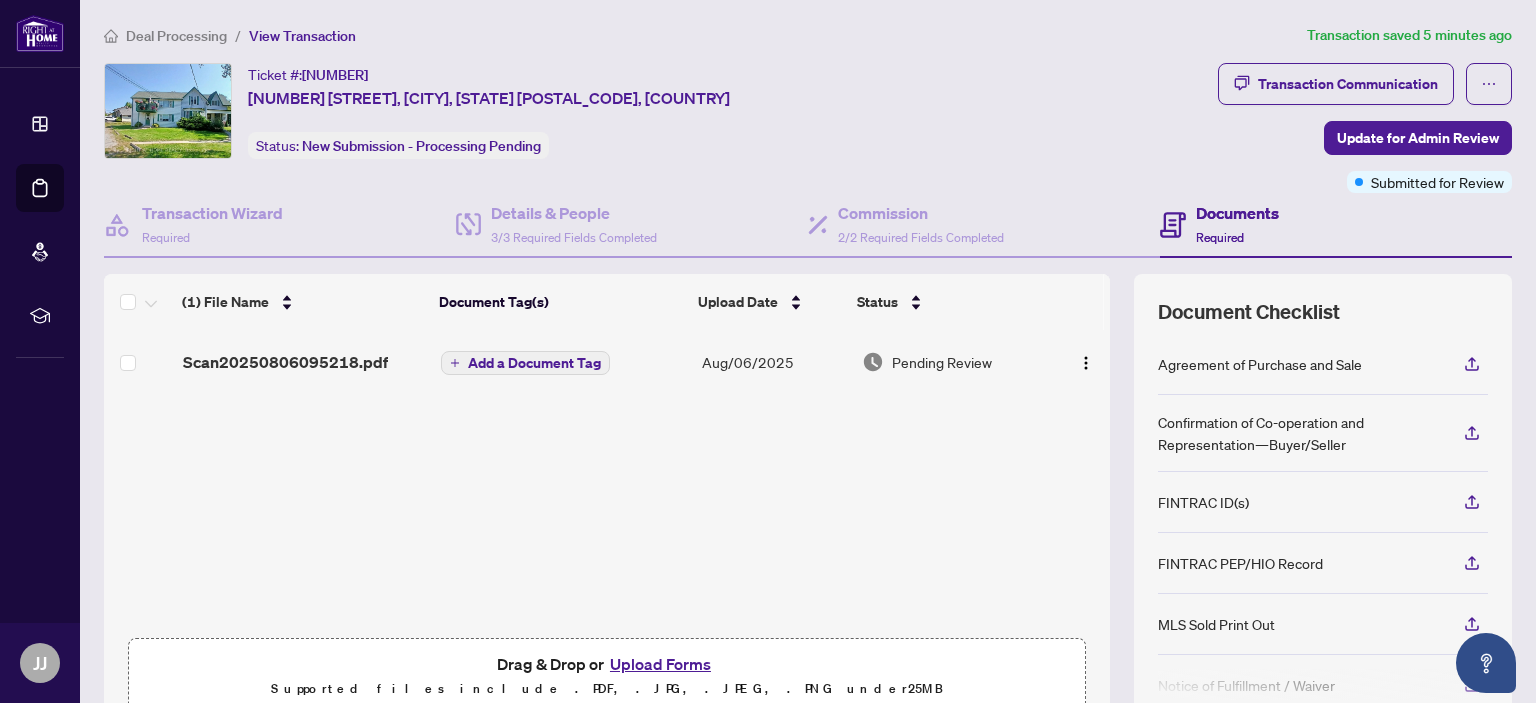 click on "Documents" at bounding box center [1237, 213] 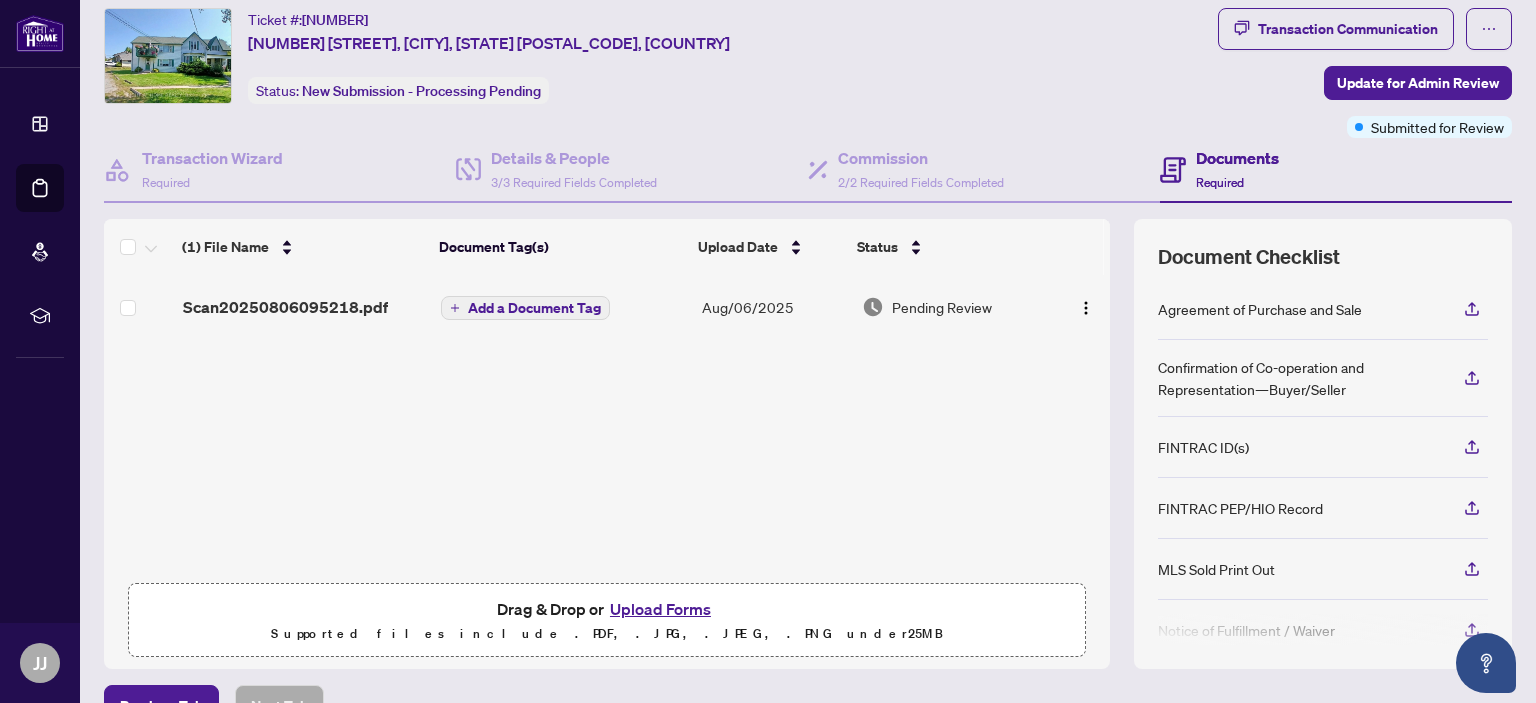 scroll, scrollTop: 100, scrollLeft: 0, axis: vertical 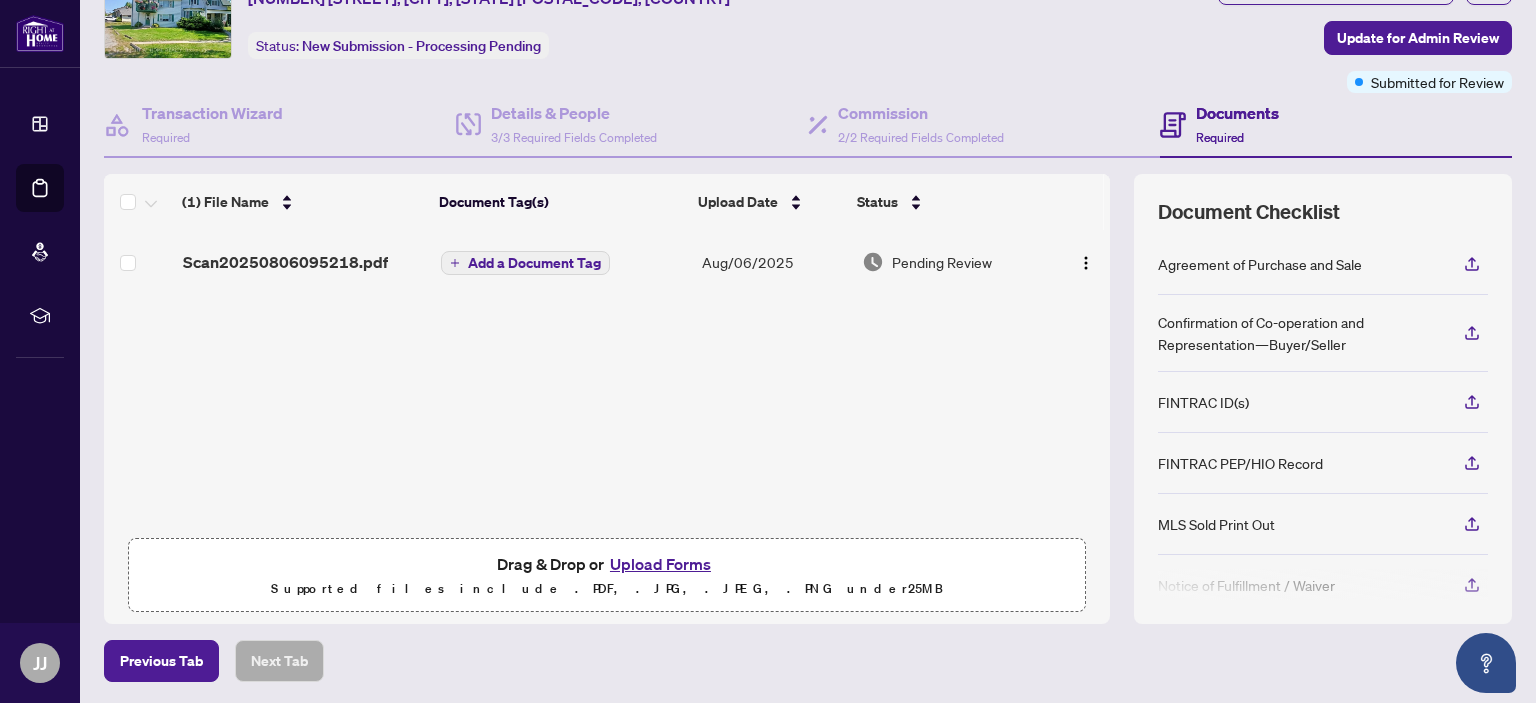 click on "Upload Forms" at bounding box center [660, 564] 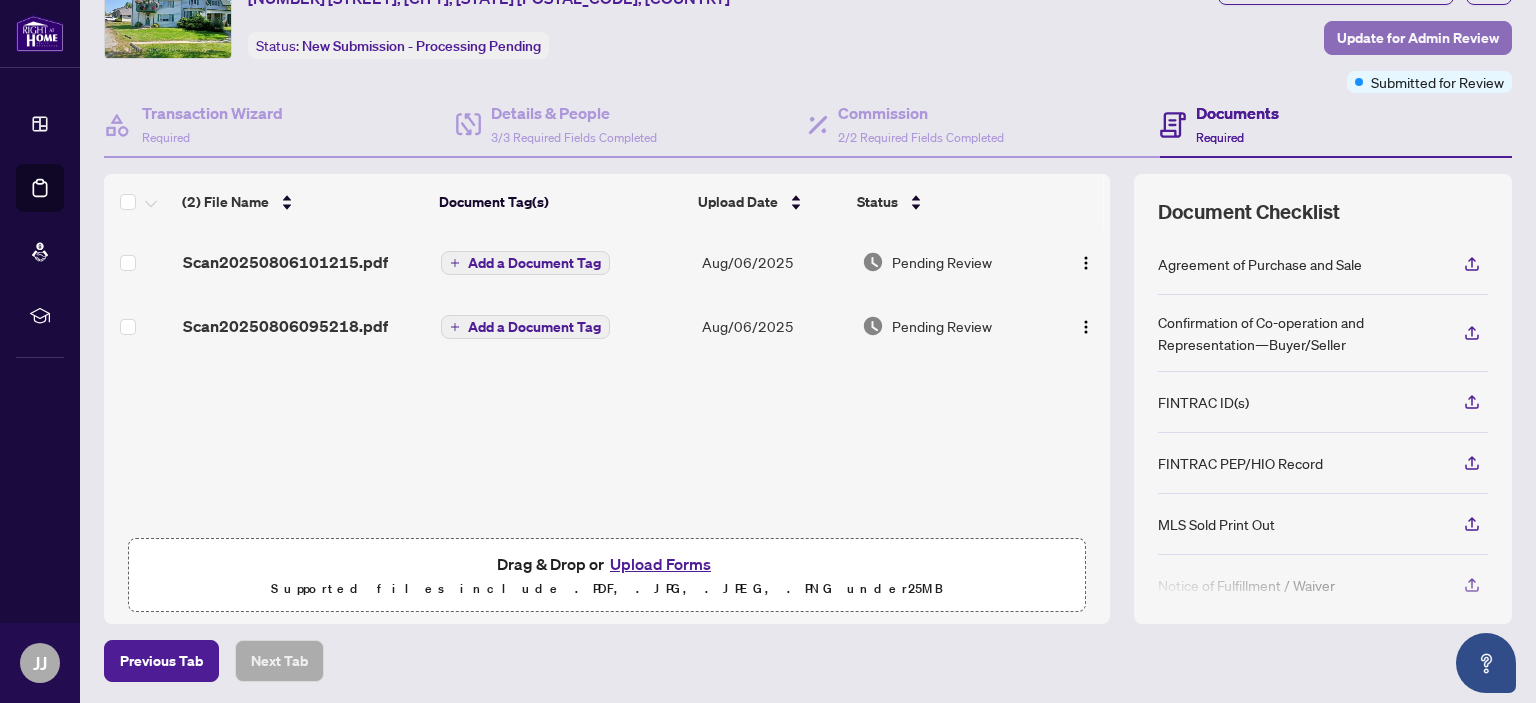 click on "Update for Admin Review" at bounding box center [1418, 38] 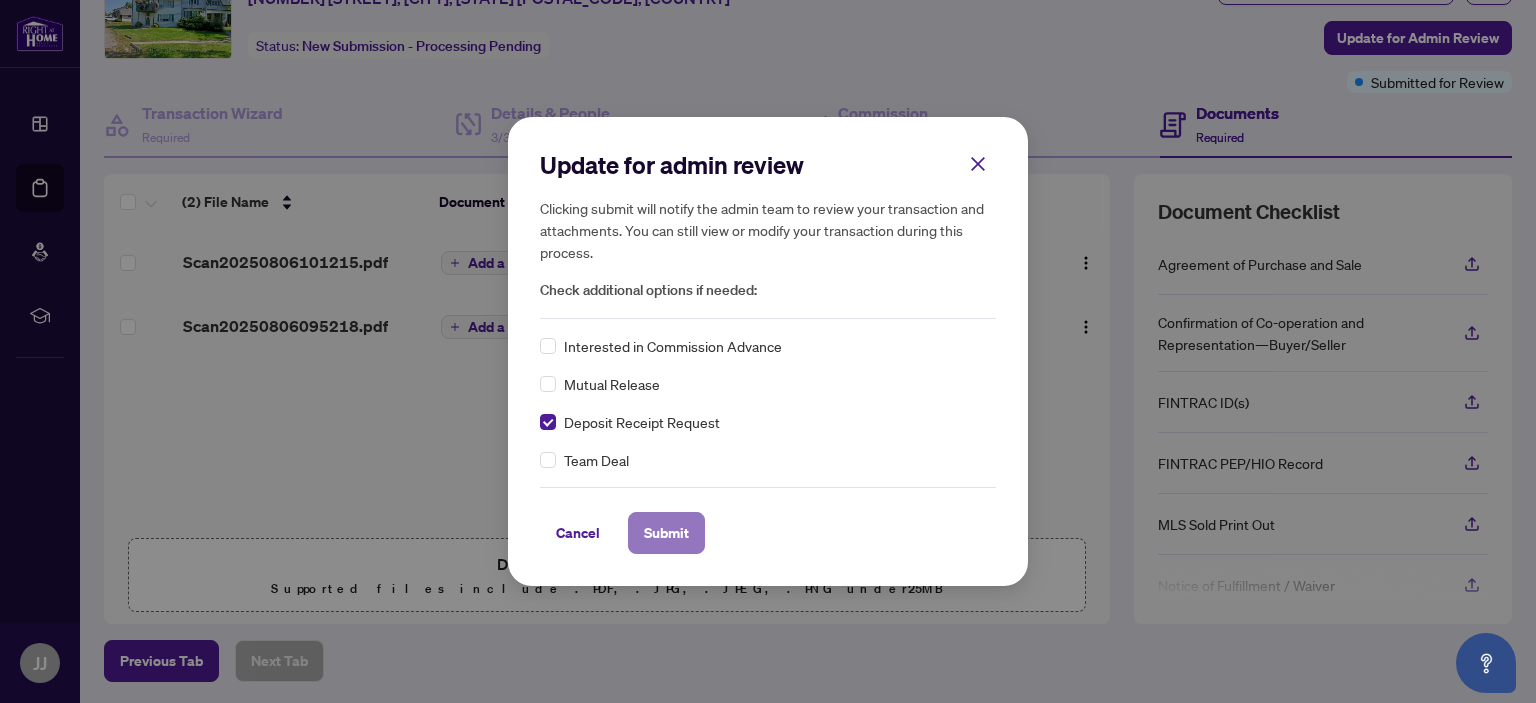 click on "Submit" at bounding box center (666, 533) 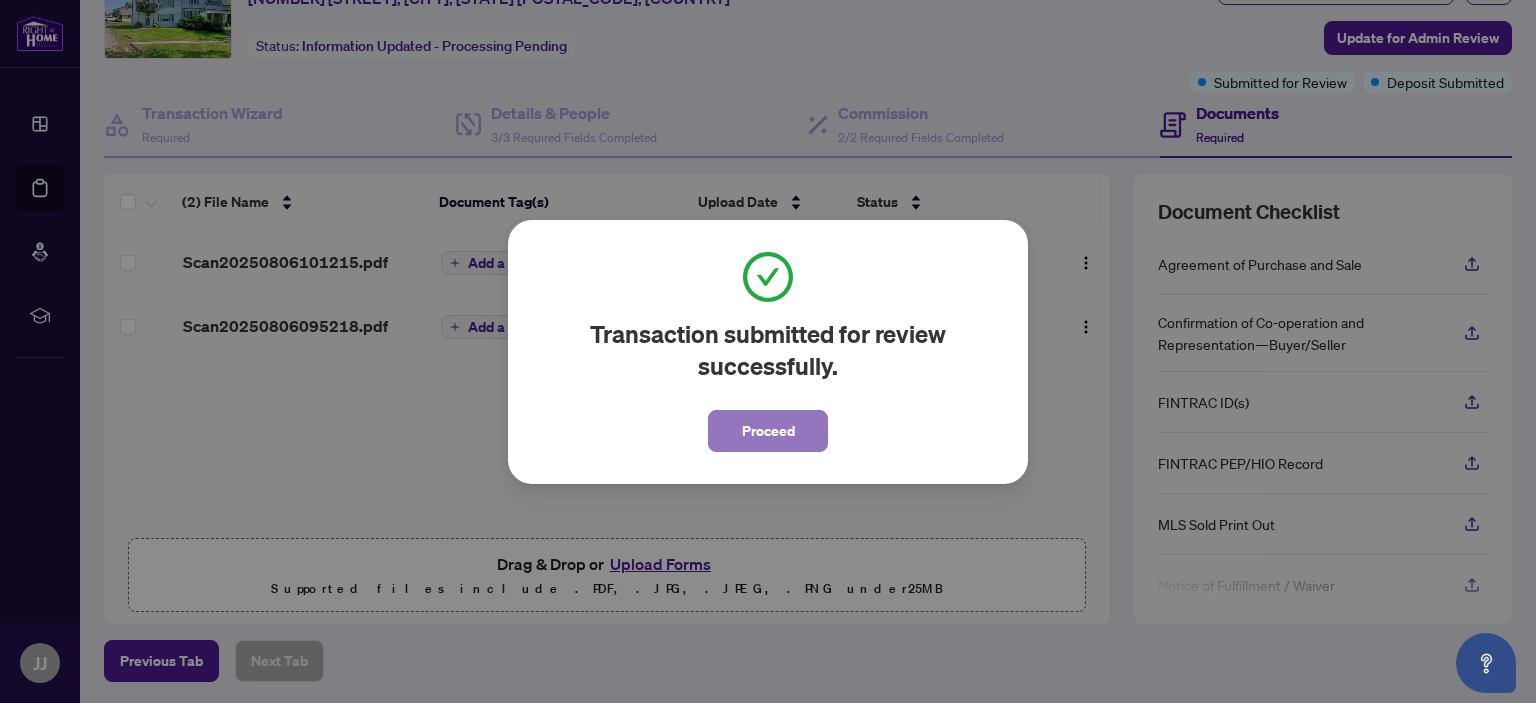 click on "Proceed" at bounding box center (768, 431) 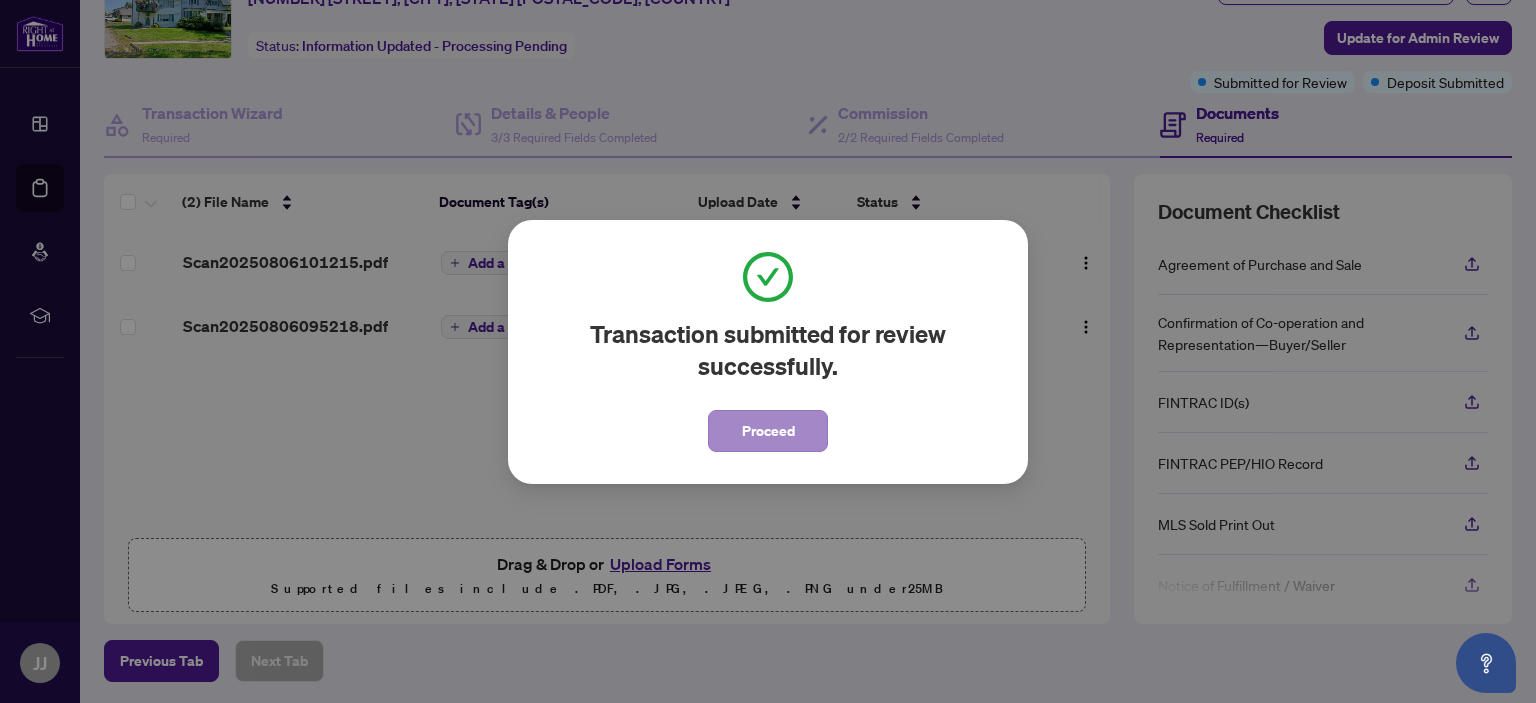 click on "(2) File Name Document Tag(s) Upload Date Status             Scan20250806101215.pdf Add a Document Tag Aug/06/2025 Pending Review Scan20250806095218.pdf Add a Document Tag Aug/06/2025 Pending Review Drag & Drop or Upload Forms Supported files include   .PDF, .JPG, .JPEG, .PNG   under  25 MB" at bounding box center (607, 399) 